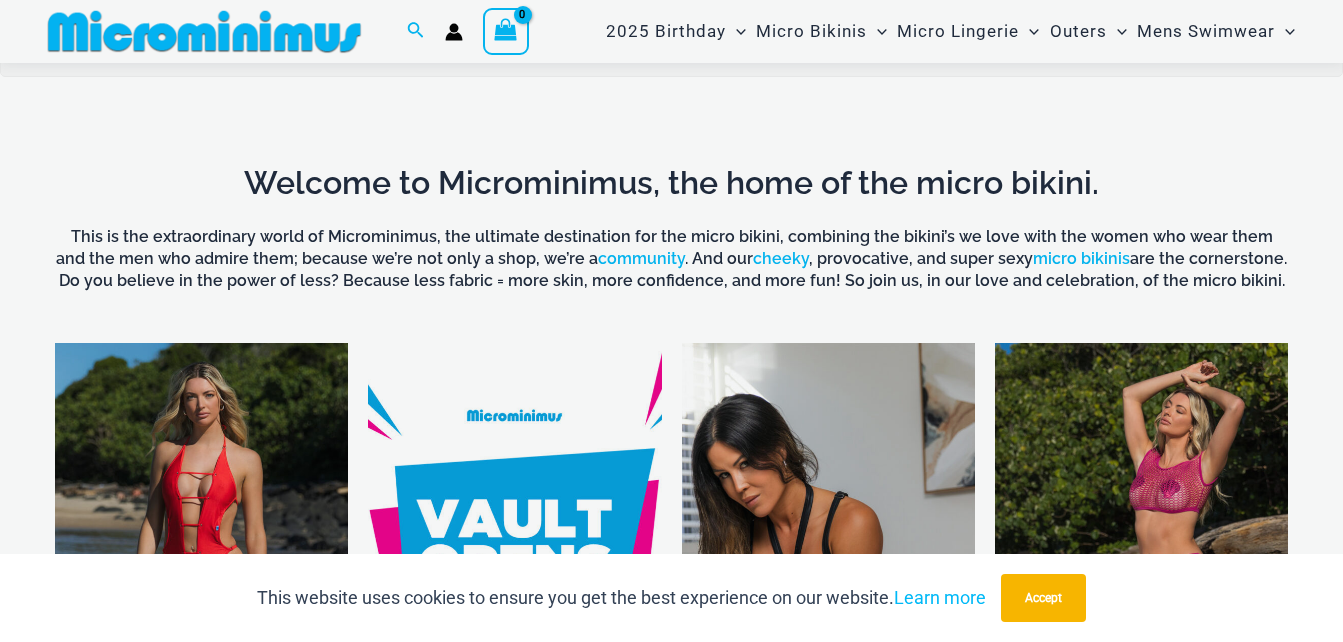 scroll, scrollTop: 782, scrollLeft: 0, axis: vertical 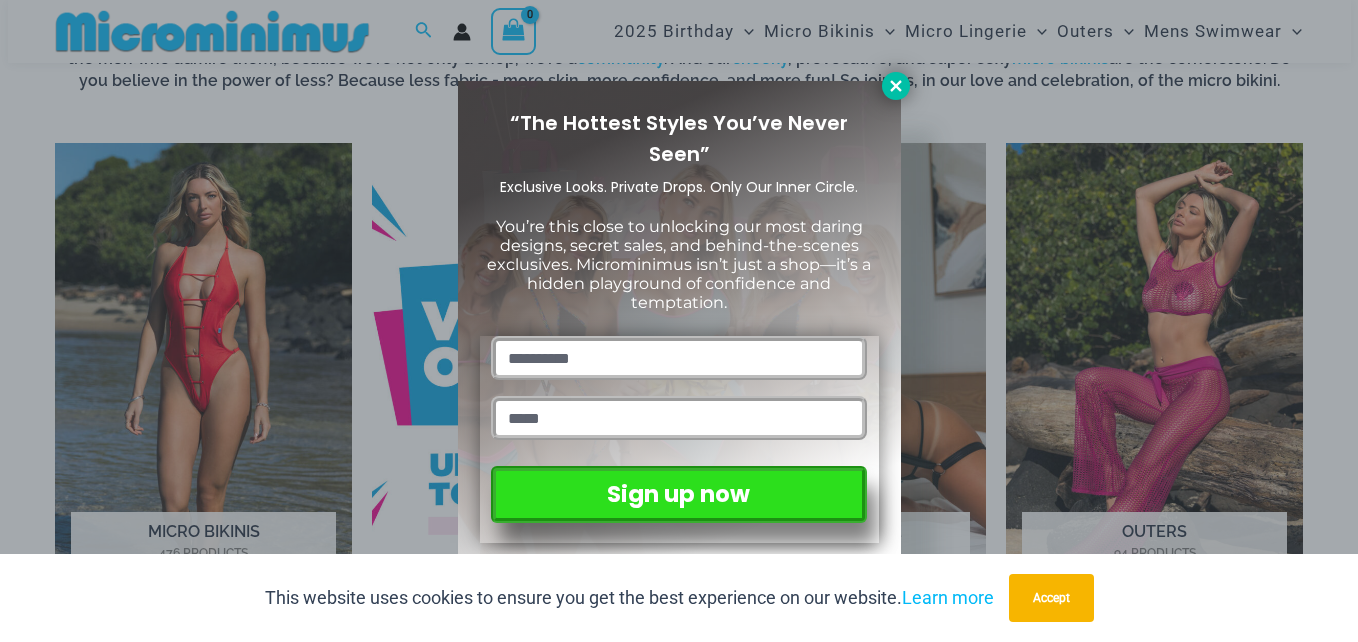 click 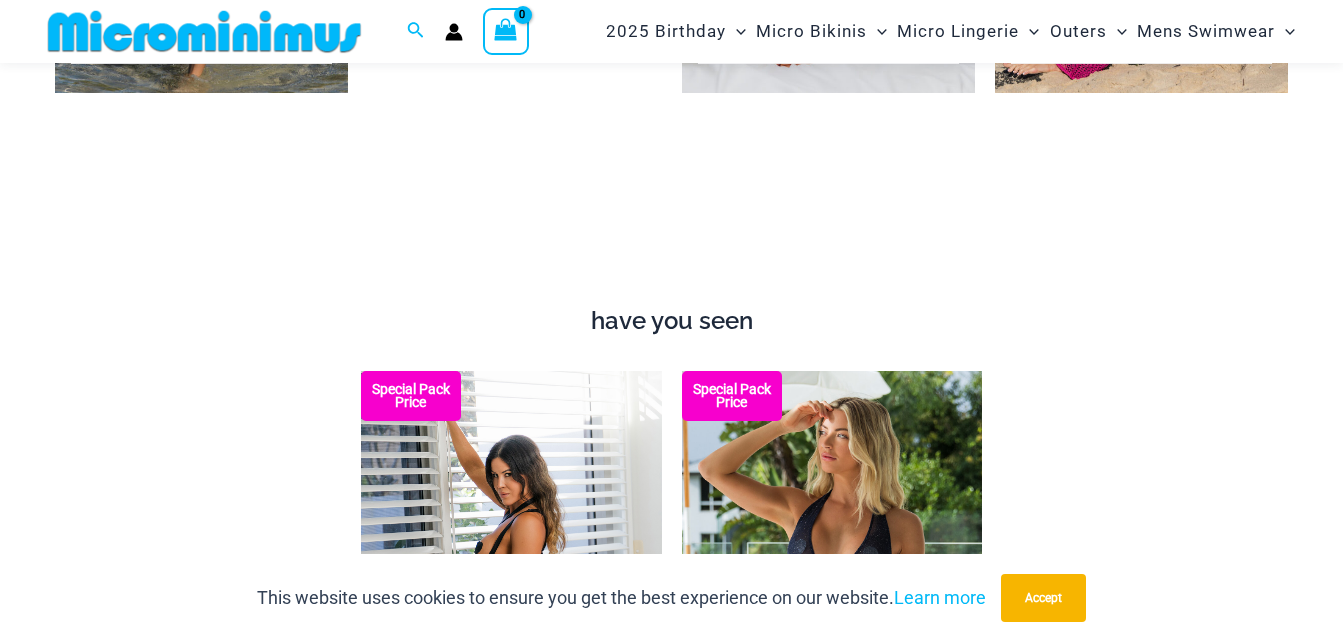 scroll, scrollTop: 1282, scrollLeft: 0, axis: vertical 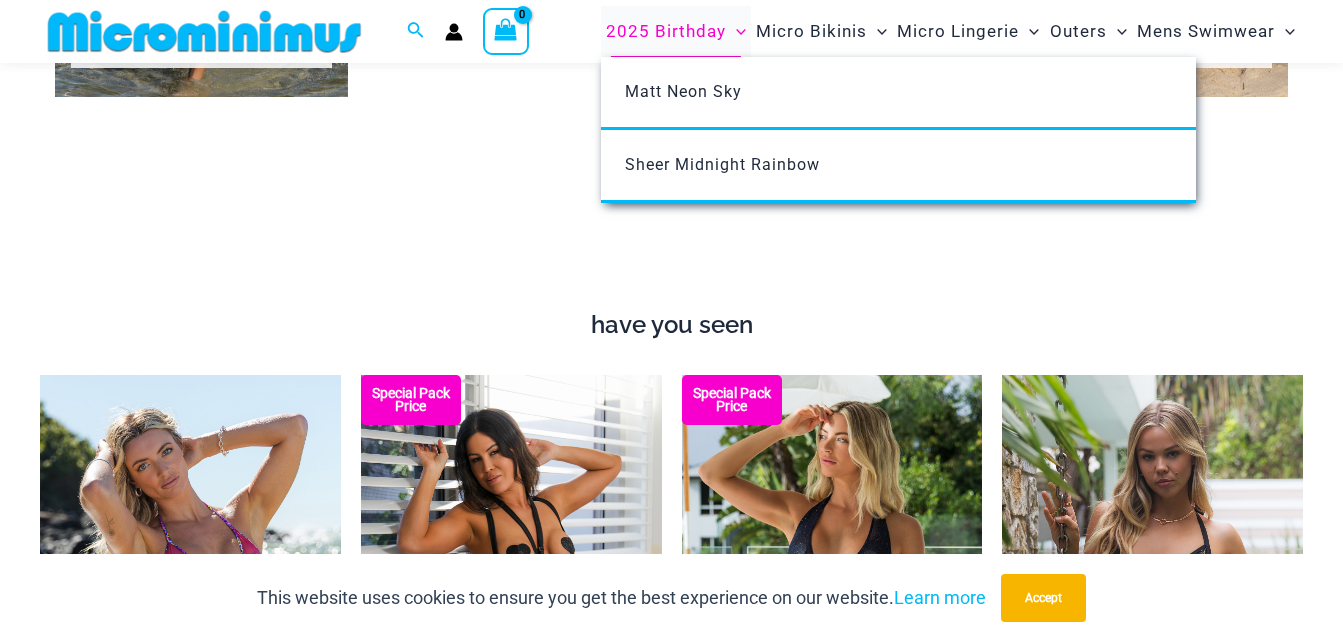 click on "2025 Birthday" at bounding box center (666, 31) 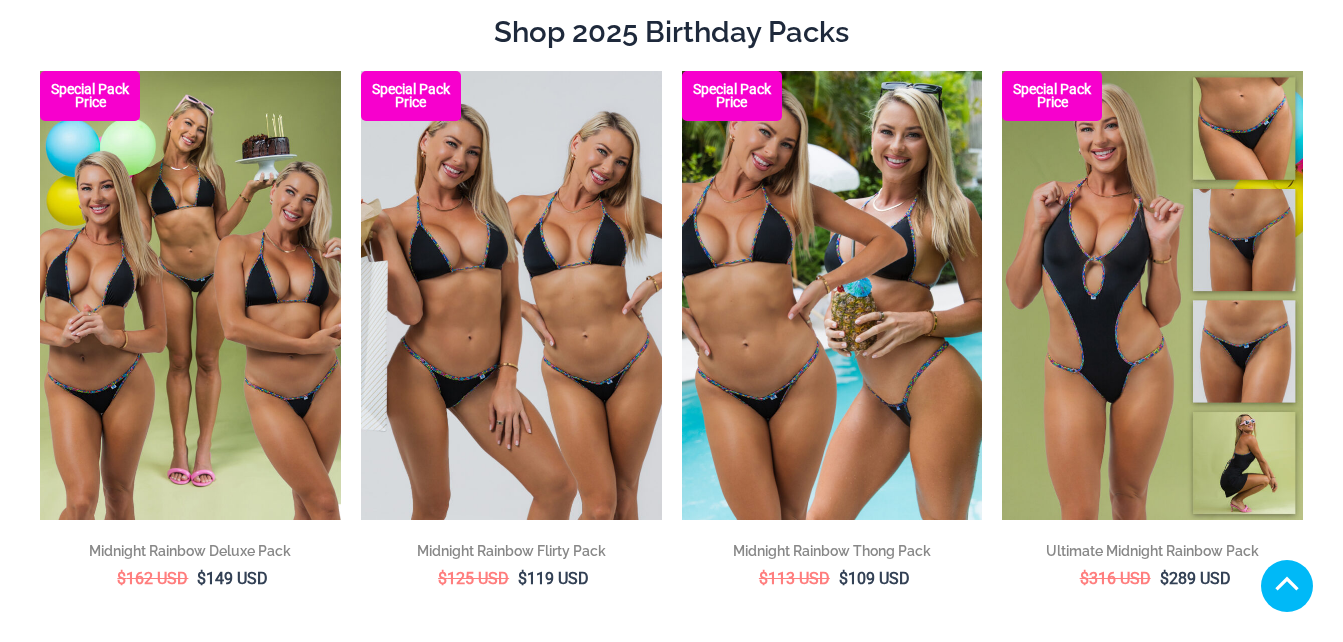 scroll, scrollTop: 376, scrollLeft: 0, axis: vertical 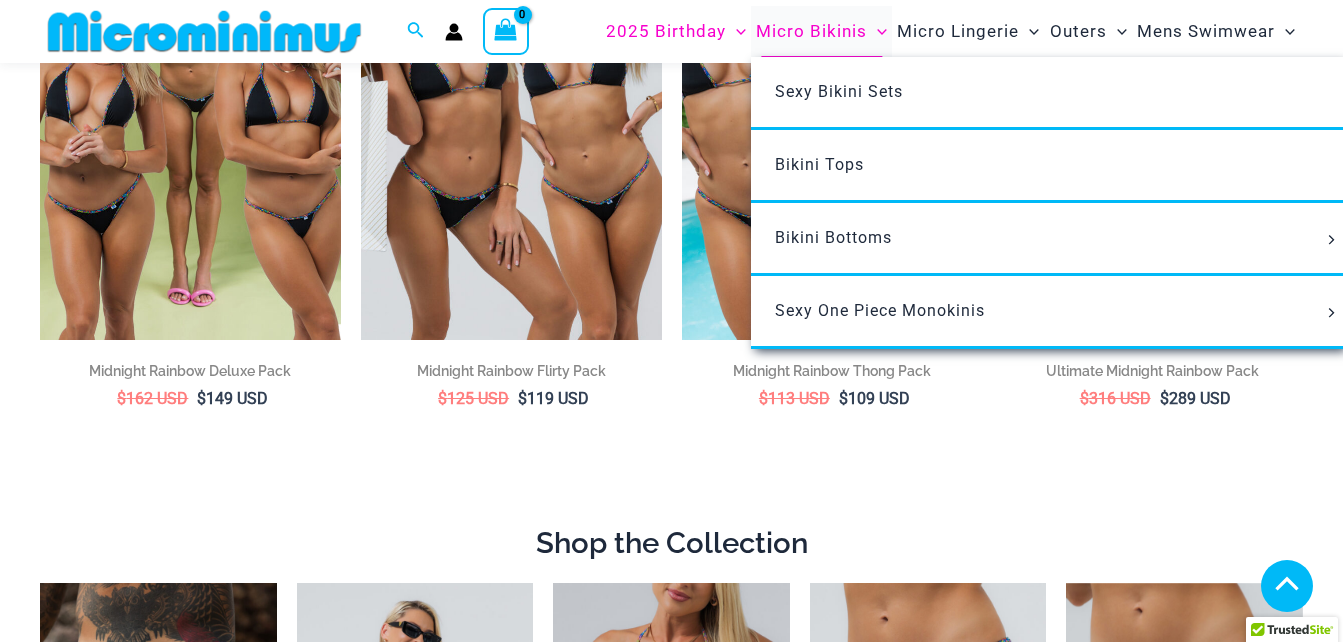 click on "Micro Bikinis" at bounding box center [811, 31] 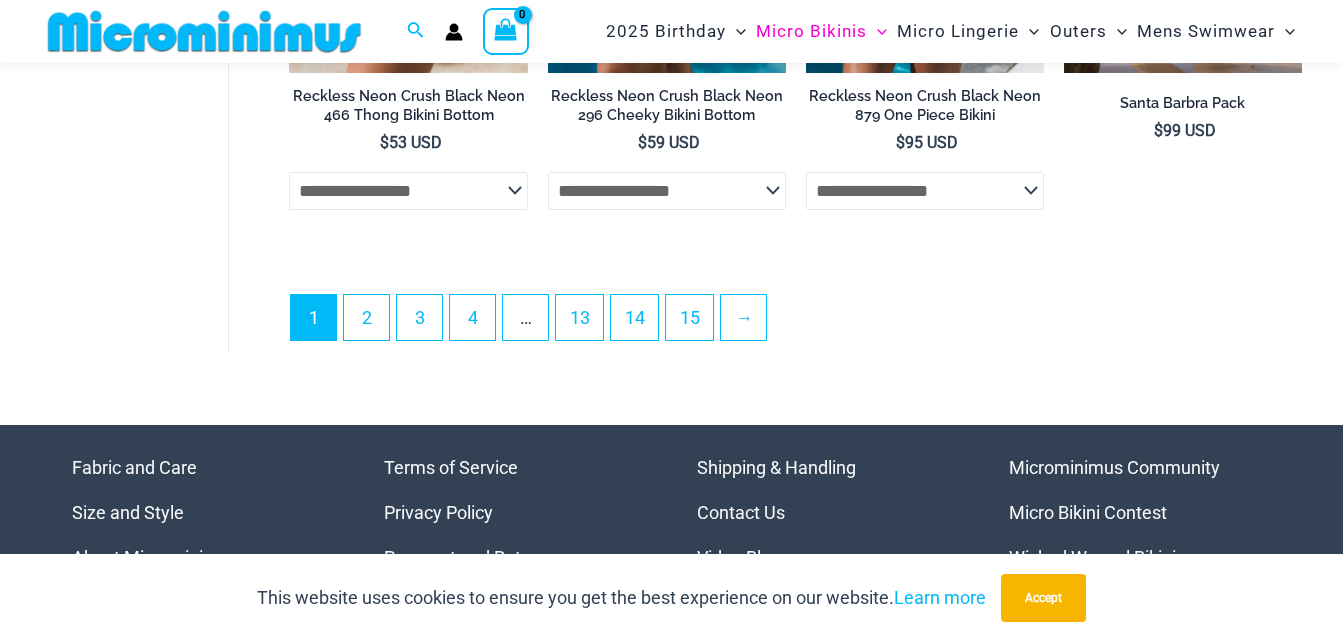scroll, scrollTop: 4982, scrollLeft: 0, axis: vertical 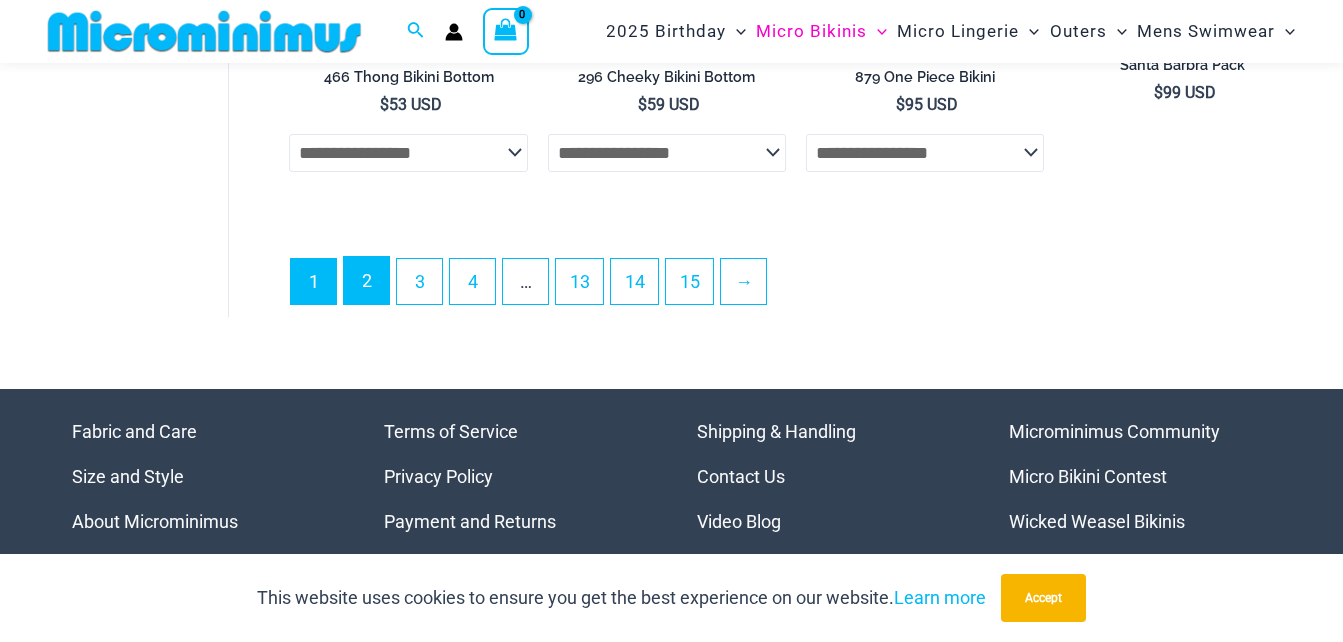 click on "2" at bounding box center [366, 280] 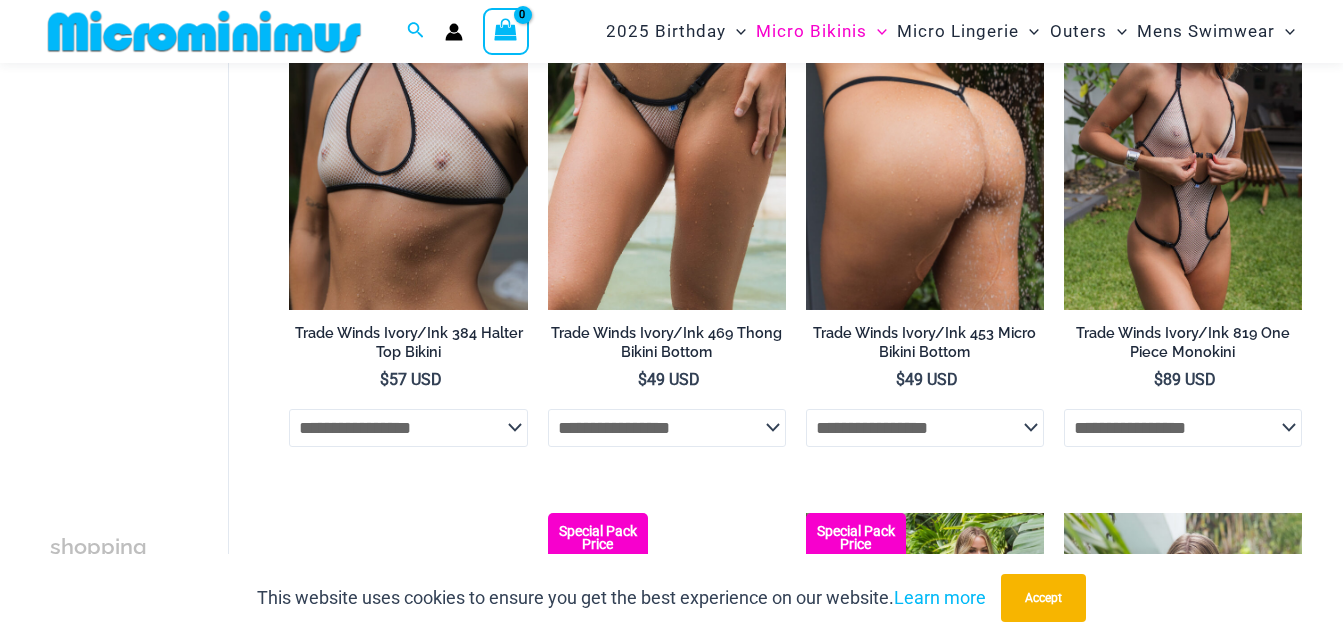 scroll, scrollTop: 1882, scrollLeft: 0, axis: vertical 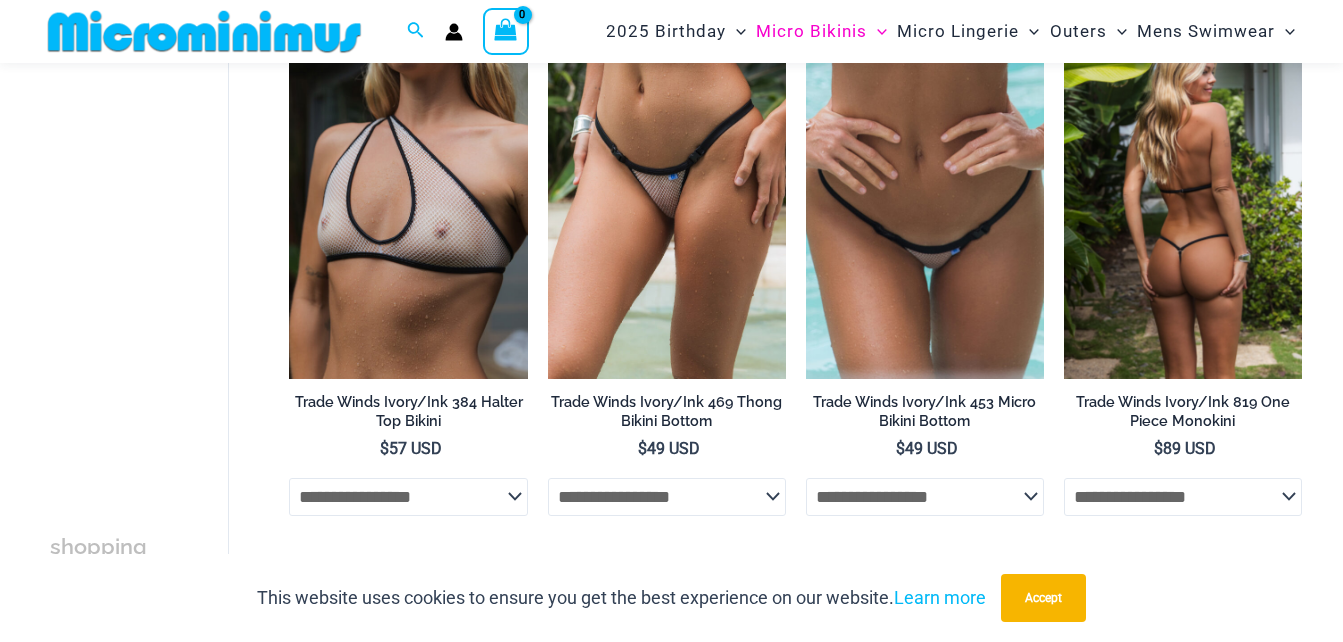 click on "**********" 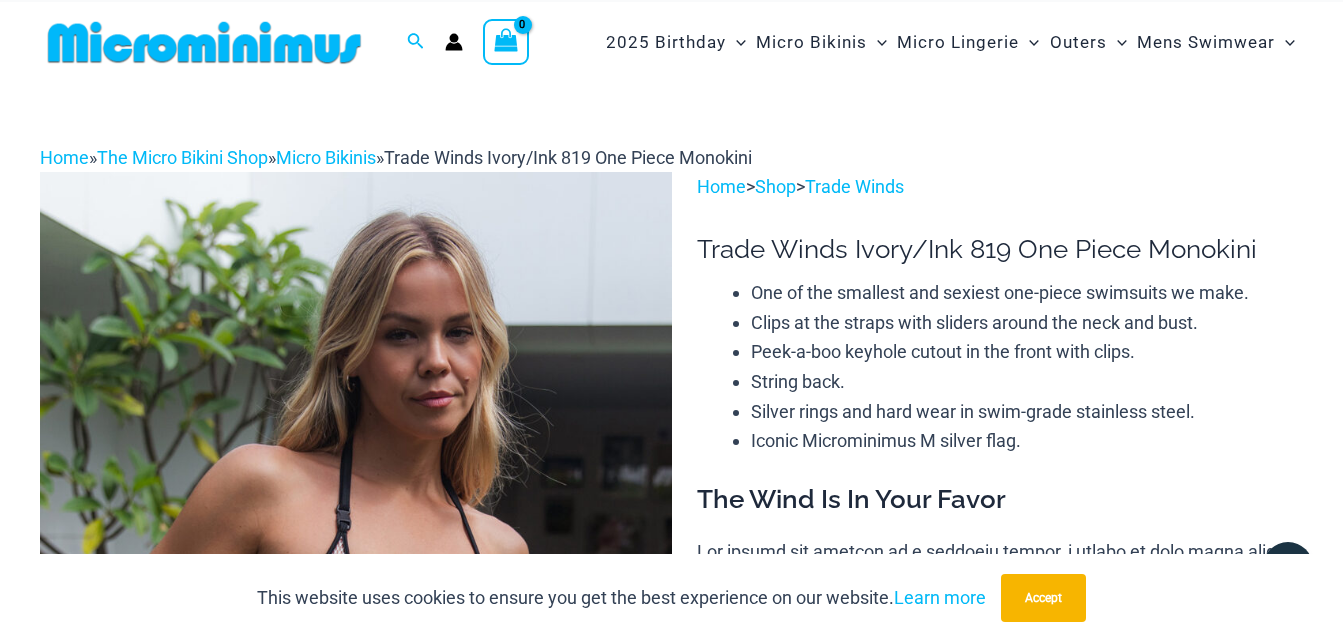 scroll, scrollTop: 0, scrollLeft: 0, axis: both 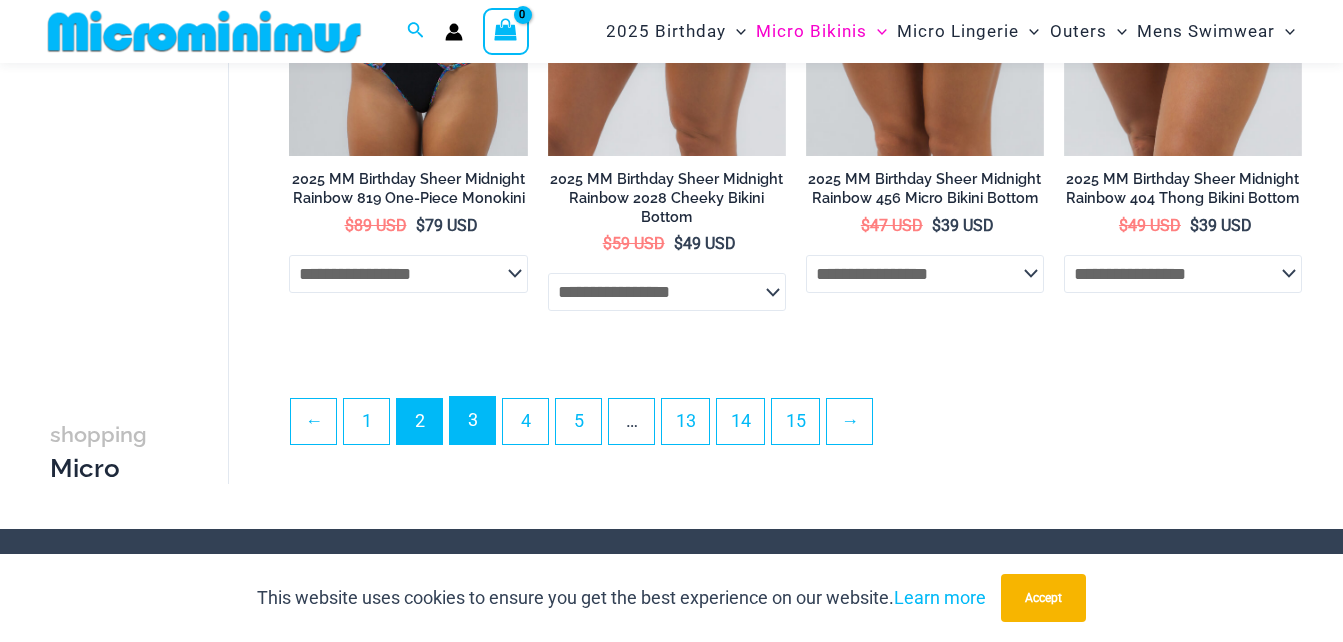 click on "3" at bounding box center (472, 420) 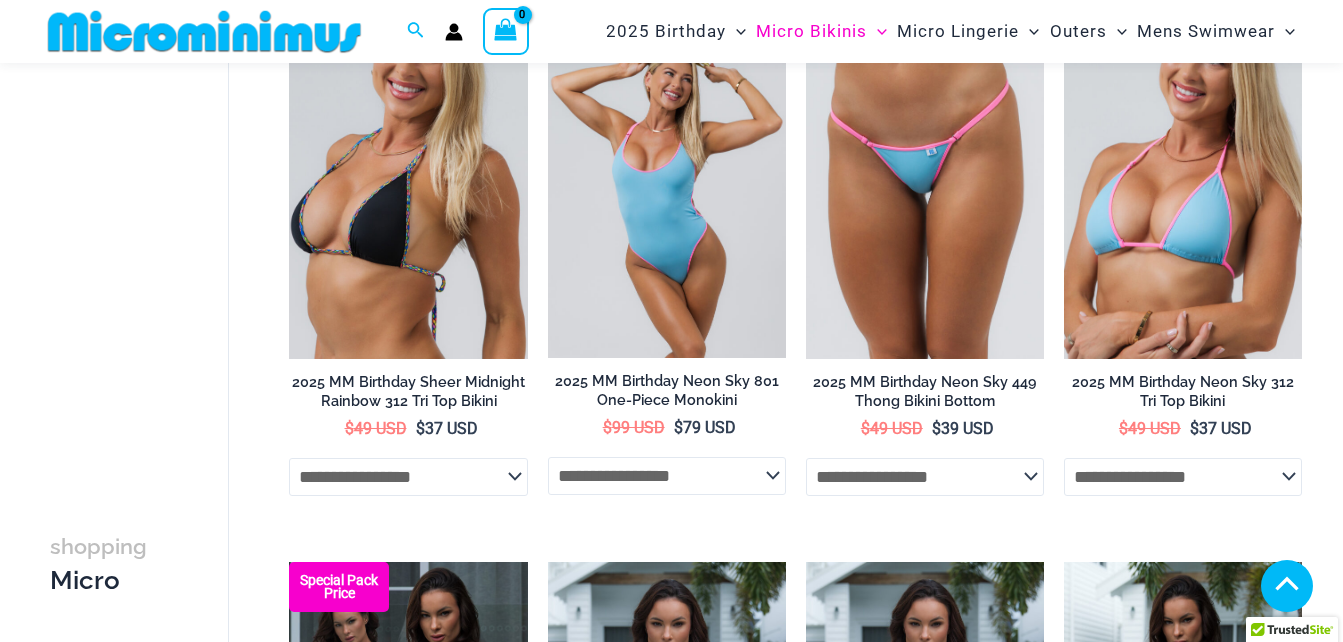 scroll, scrollTop: 2382, scrollLeft: 0, axis: vertical 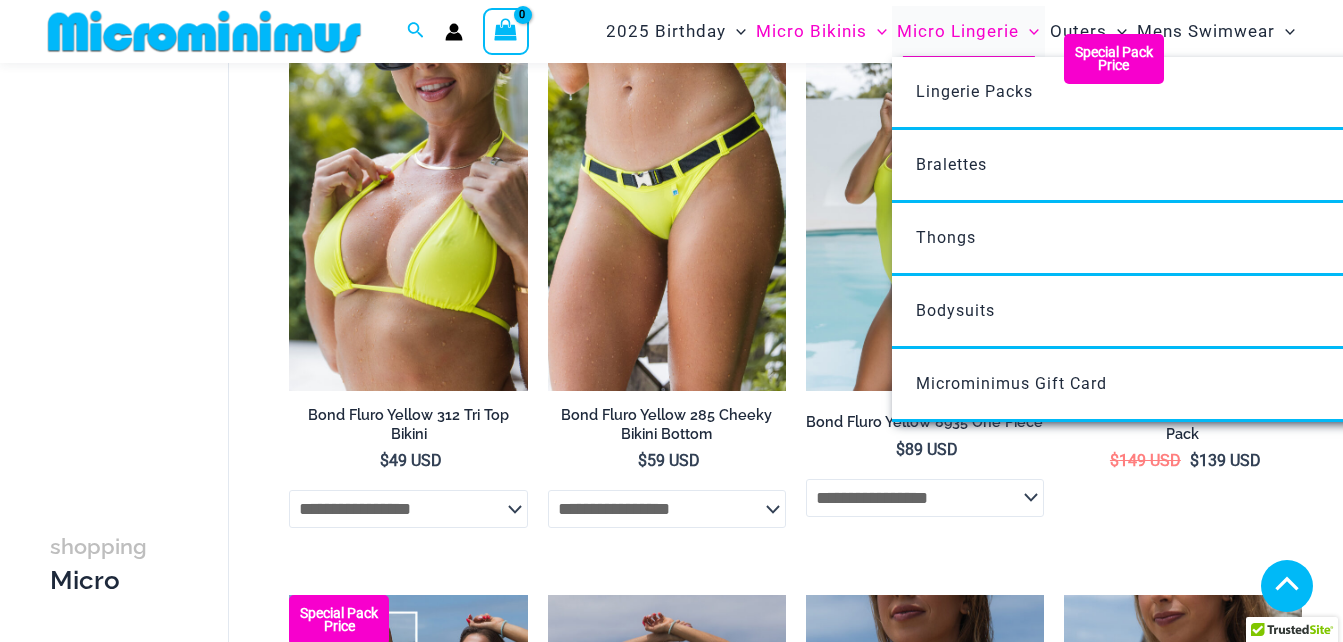 click on "Micro Lingerie" at bounding box center (958, 31) 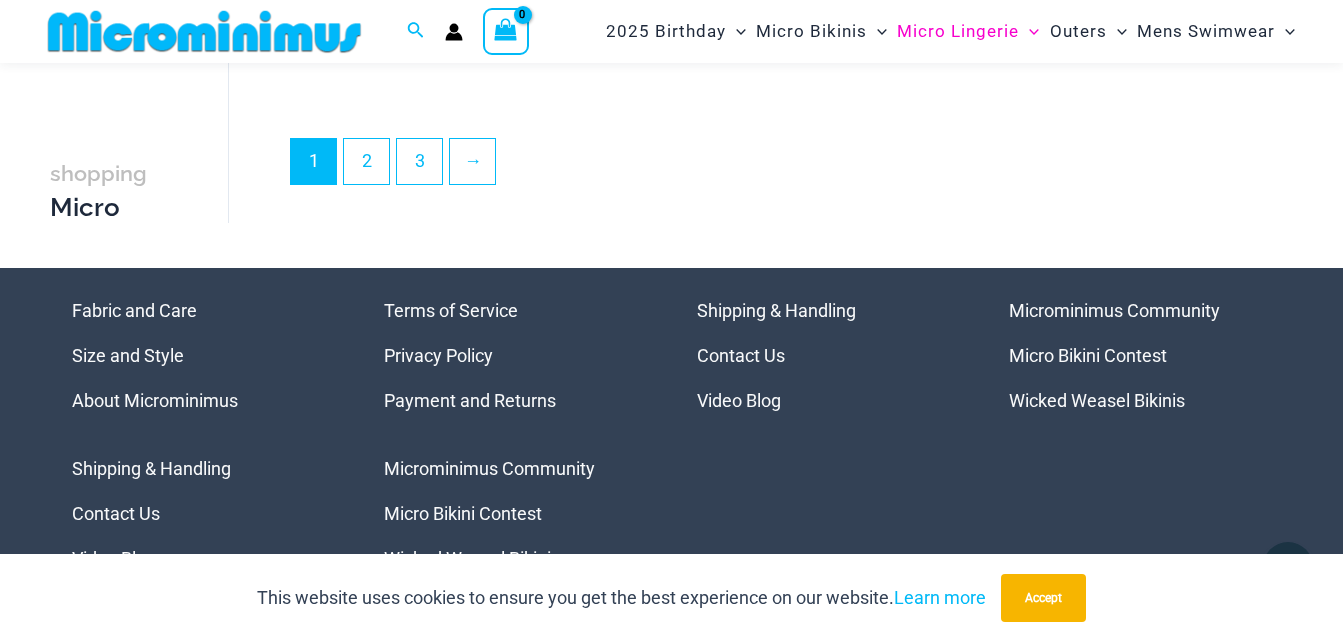 scroll, scrollTop: 4682, scrollLeft: 0, axis: vertical 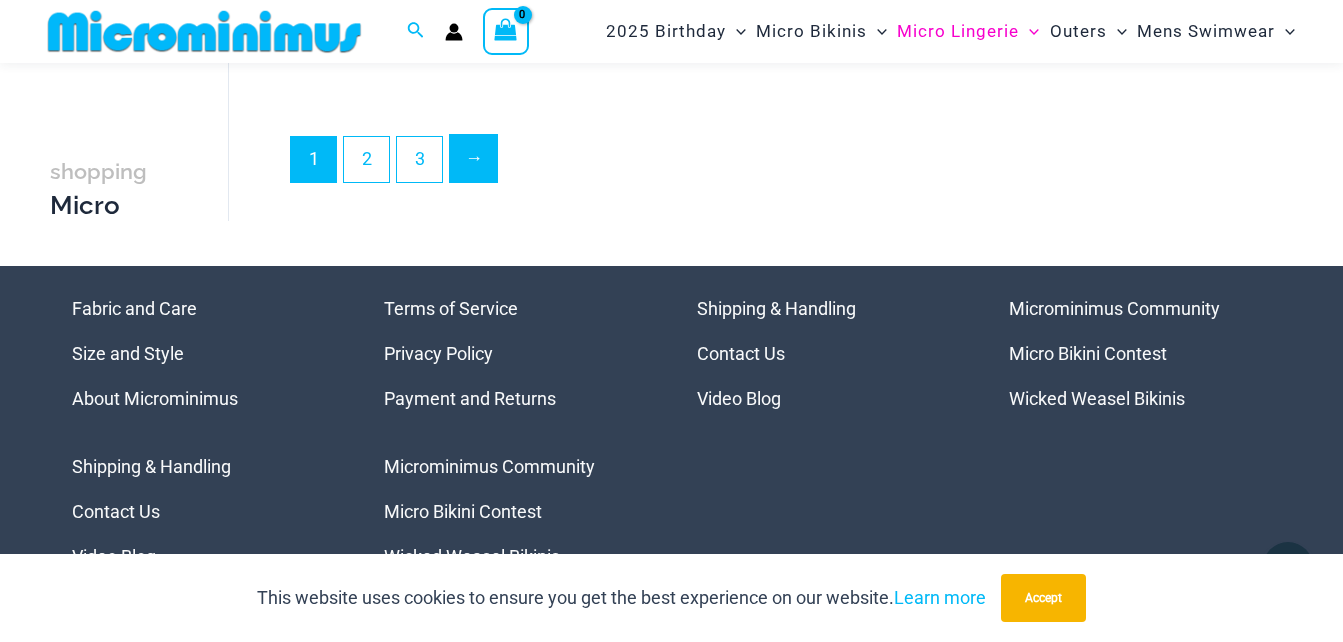 click on "→" at bounding box center (473, 158) 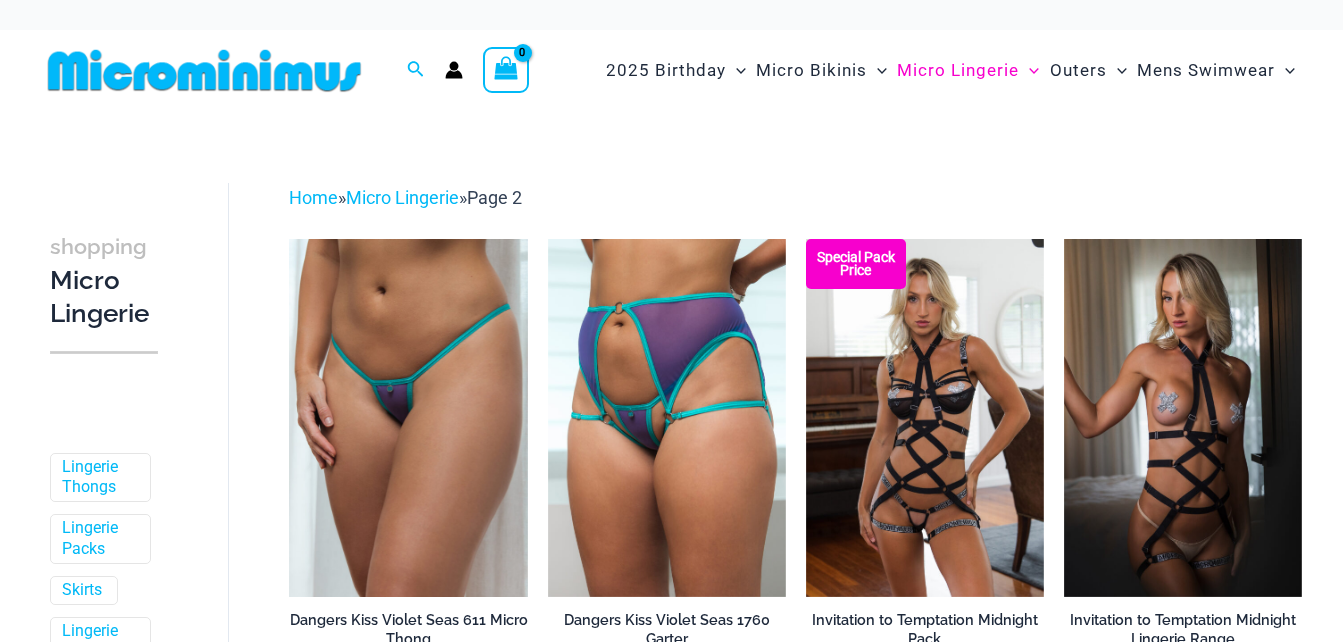 scroll, scrollTop: 0, scrollLeft: 0, axis: both 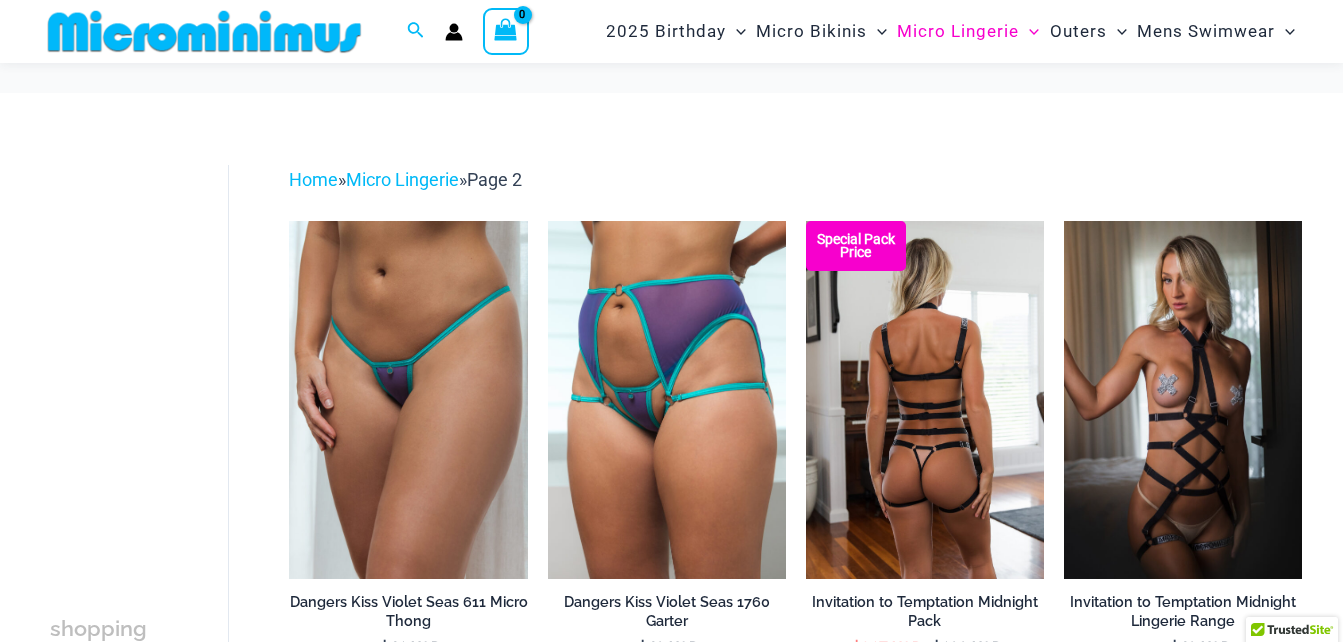click at bounding box center [925, 399] 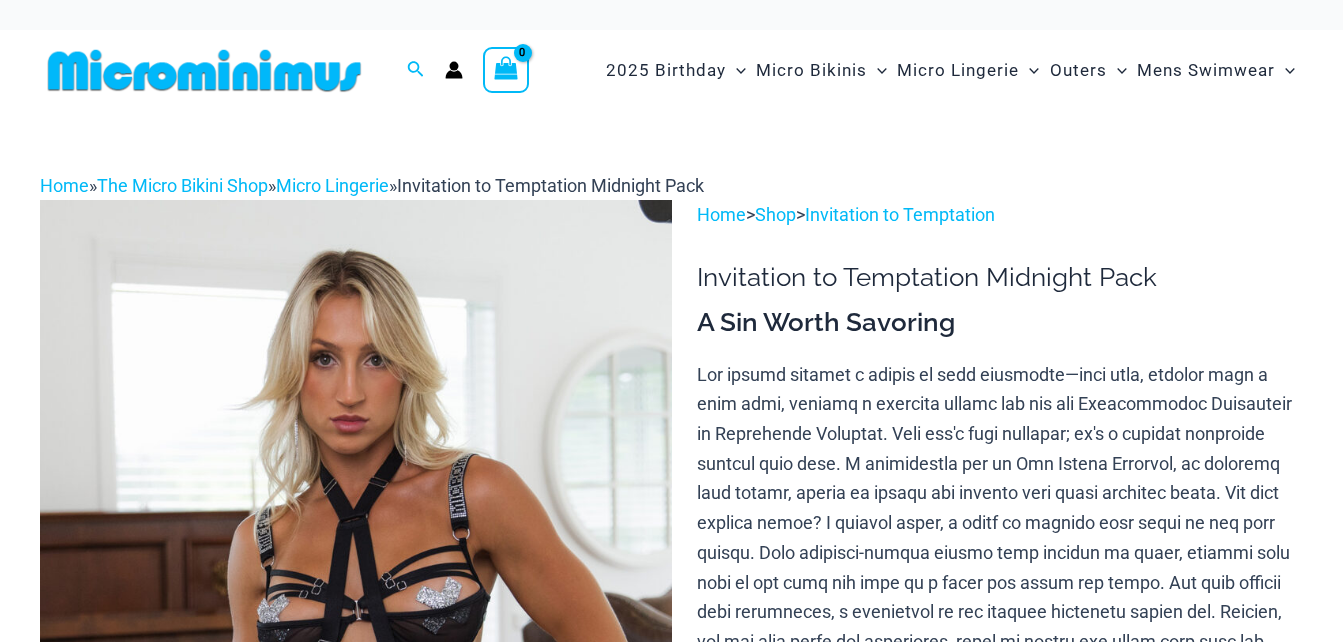 scroll, scrollTop: 0, scrollLeft: 0, axis: both 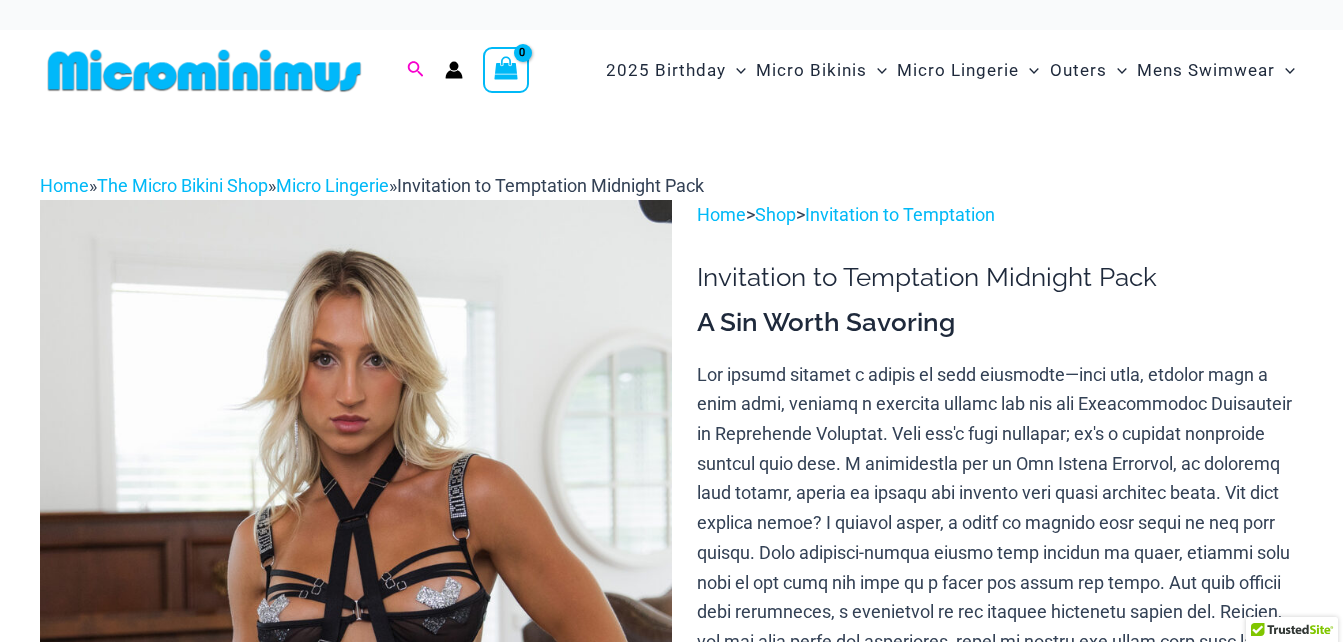 click 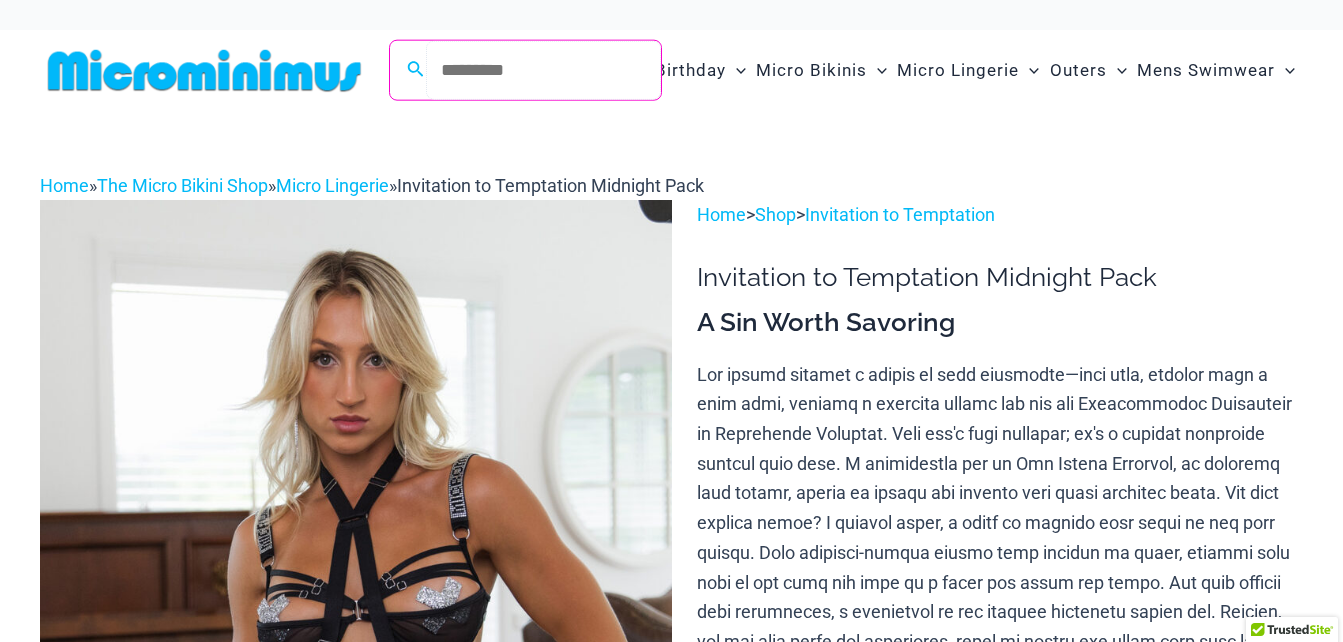 drag, startPoint x: 446, startPoint y: 79, endPoint x: 471, endPoint y: 71, distance: 26.24881 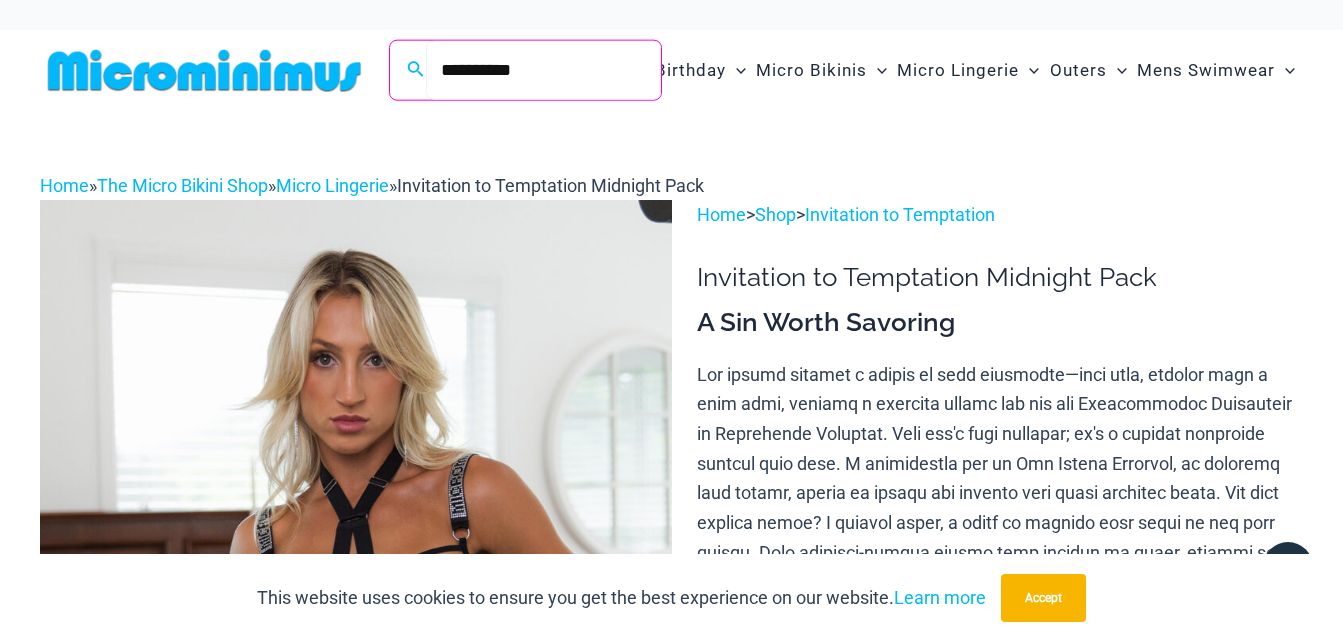 click on "Search" at bounding box center (0, 0) 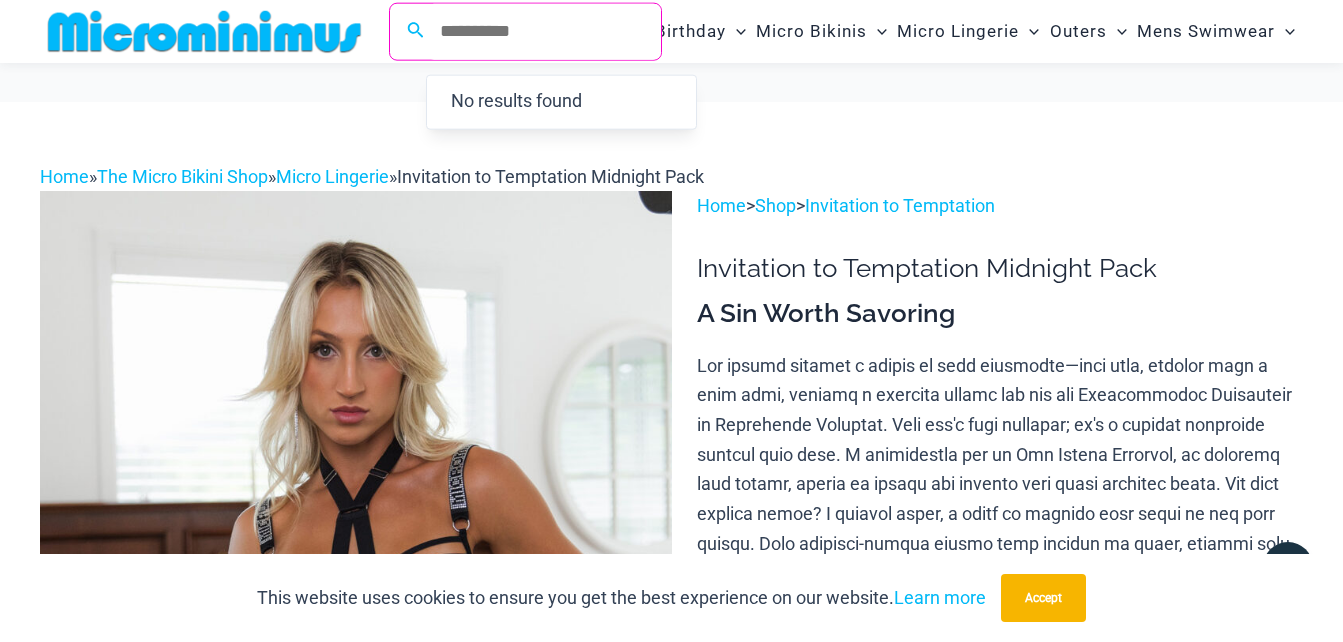 scroll, scrollTop: 382, scrollLeft: 0, axis: vertical 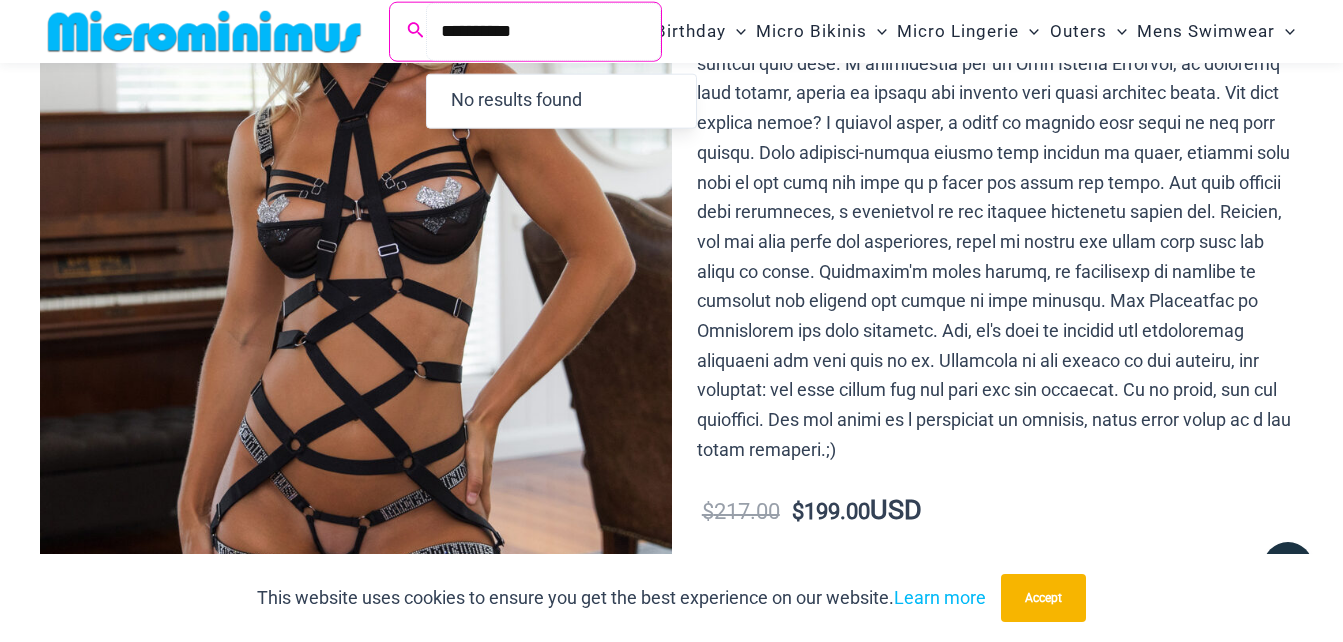 drag, startPoint x: 553, startPoint y: 31, endPoint x: 408, endPoint y: 30, distance: 145.00345 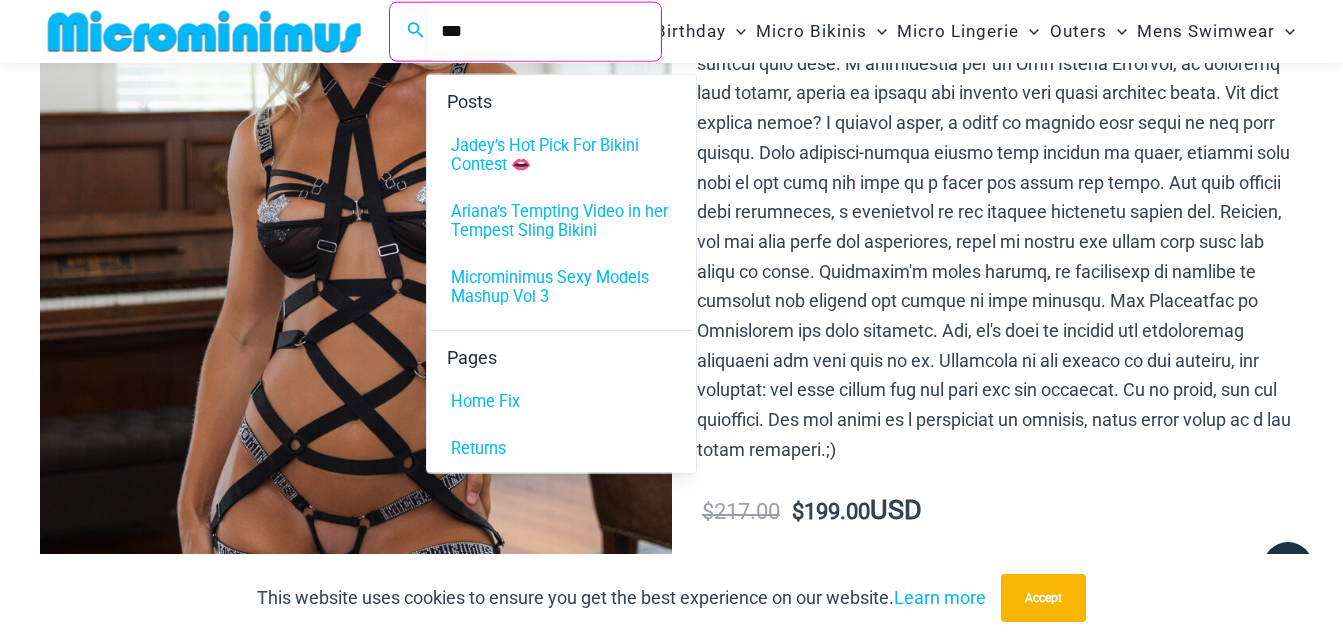 click on "Search" at bounding box center (0, 0) 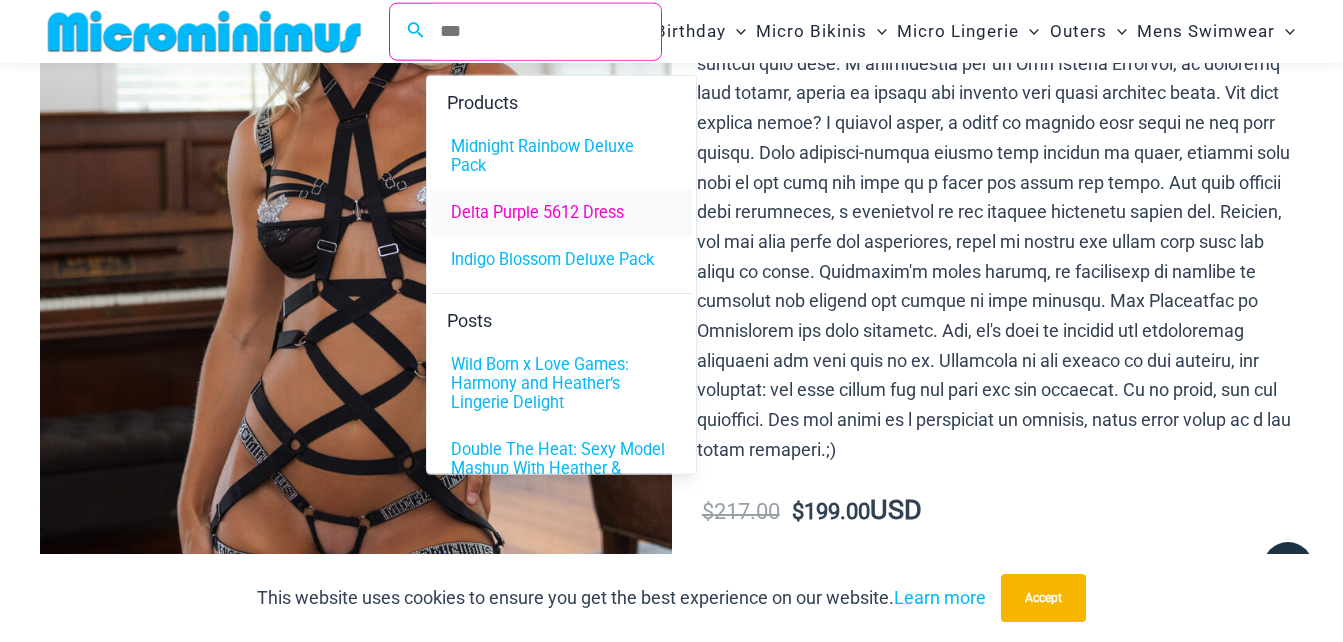 click on "Delta Purple 5612 Dress" at bounding box center (537, 211) 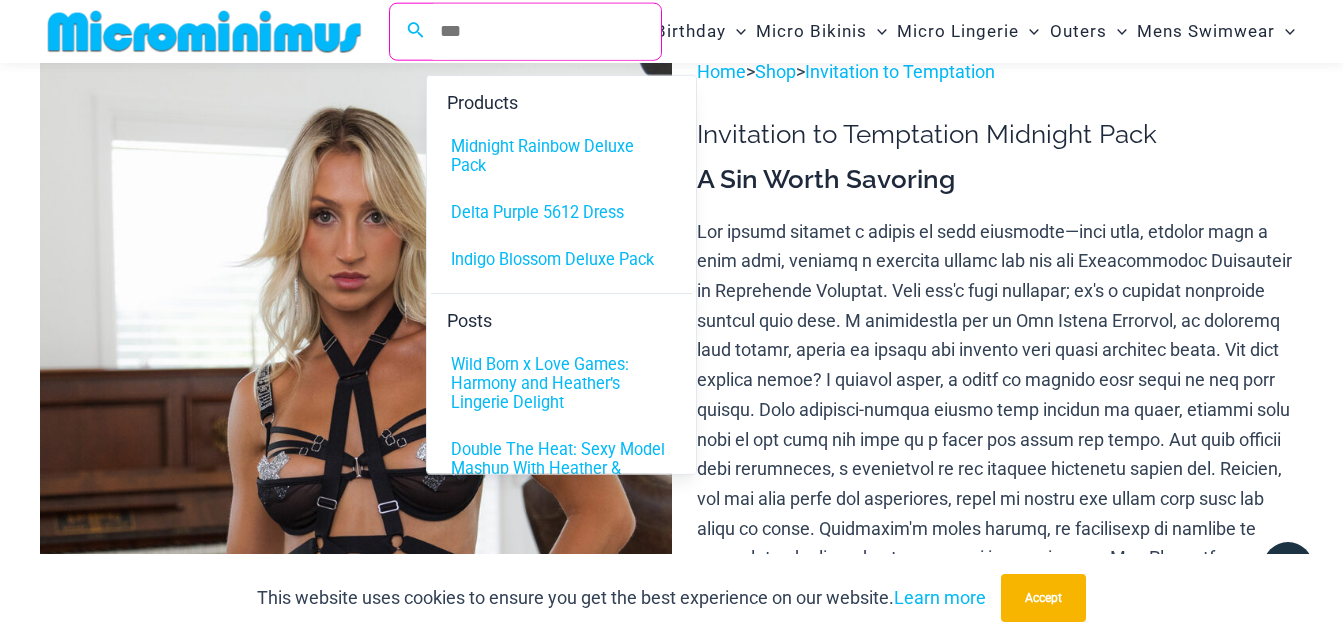 scroll, scrollTop: 0, scrollLeft: 0, axis: both 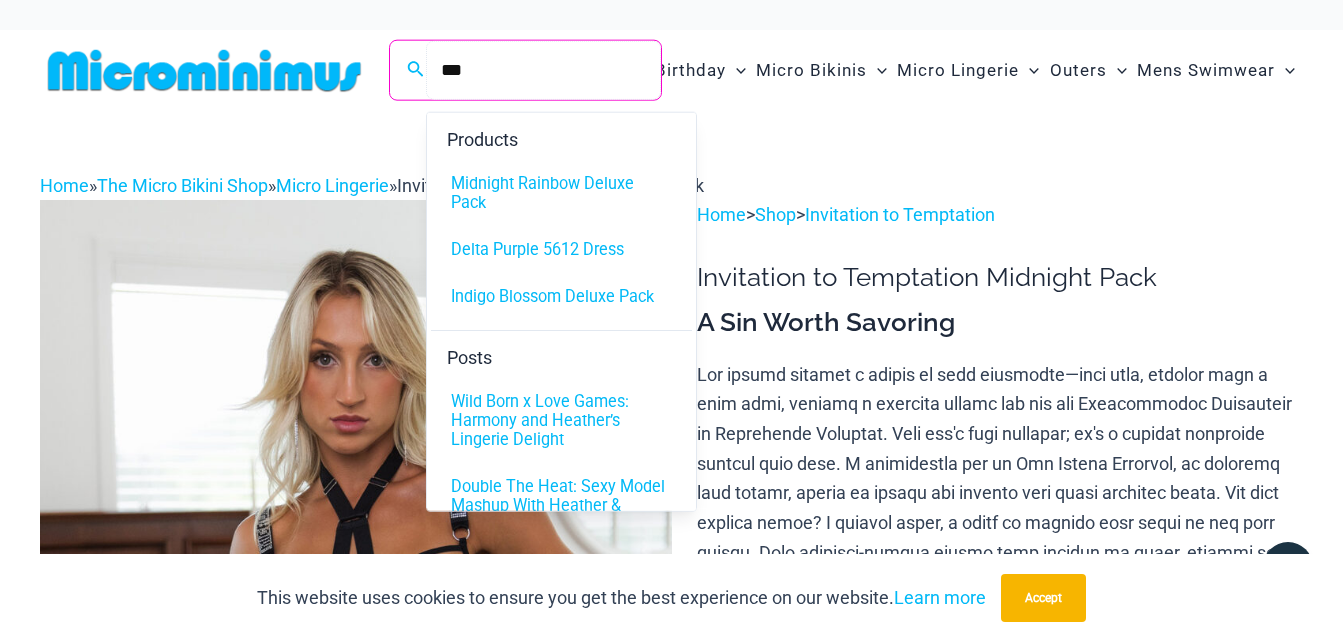 drag, startPoint x: 504, startPoint y: 69, endPoint x: 426, endPoint y: 69, distance: 78 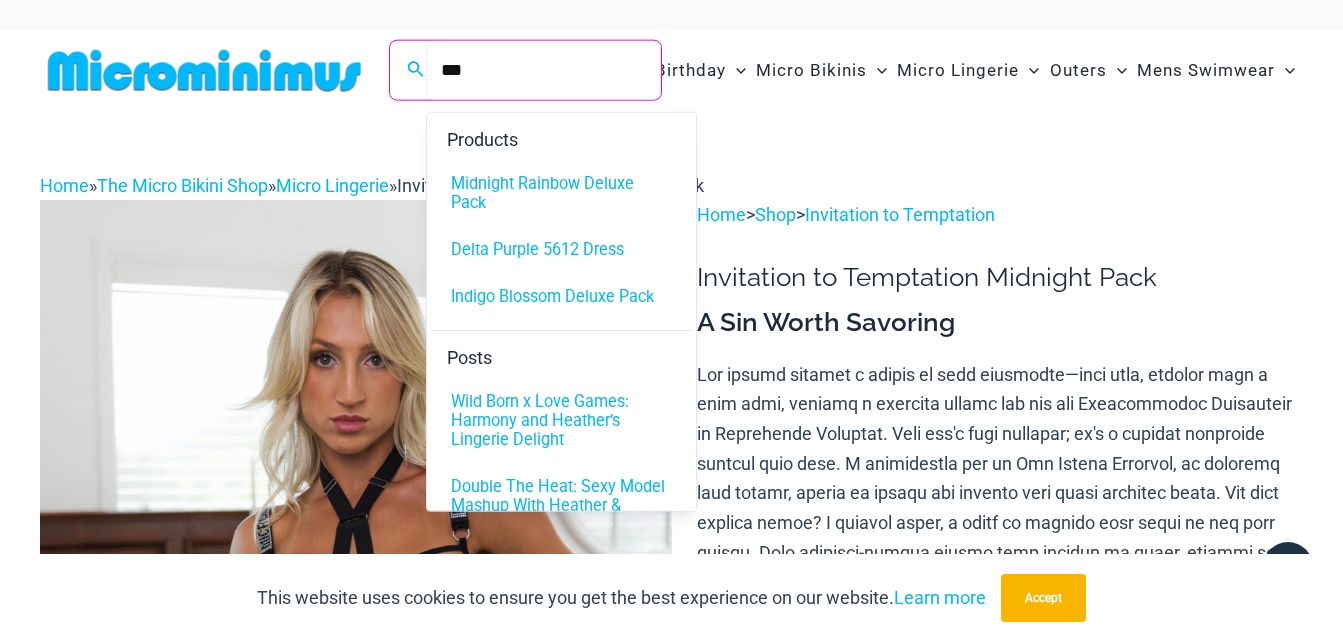 click on "***" at bounding box center (543, 70) 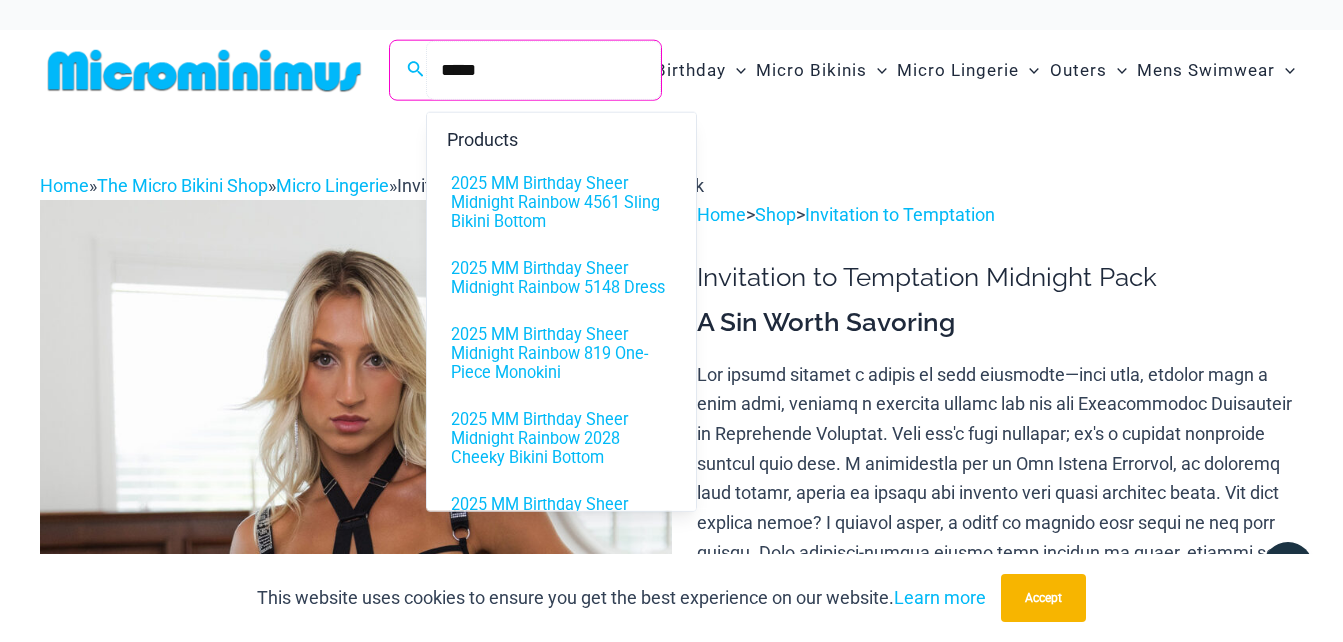 type on "*****" 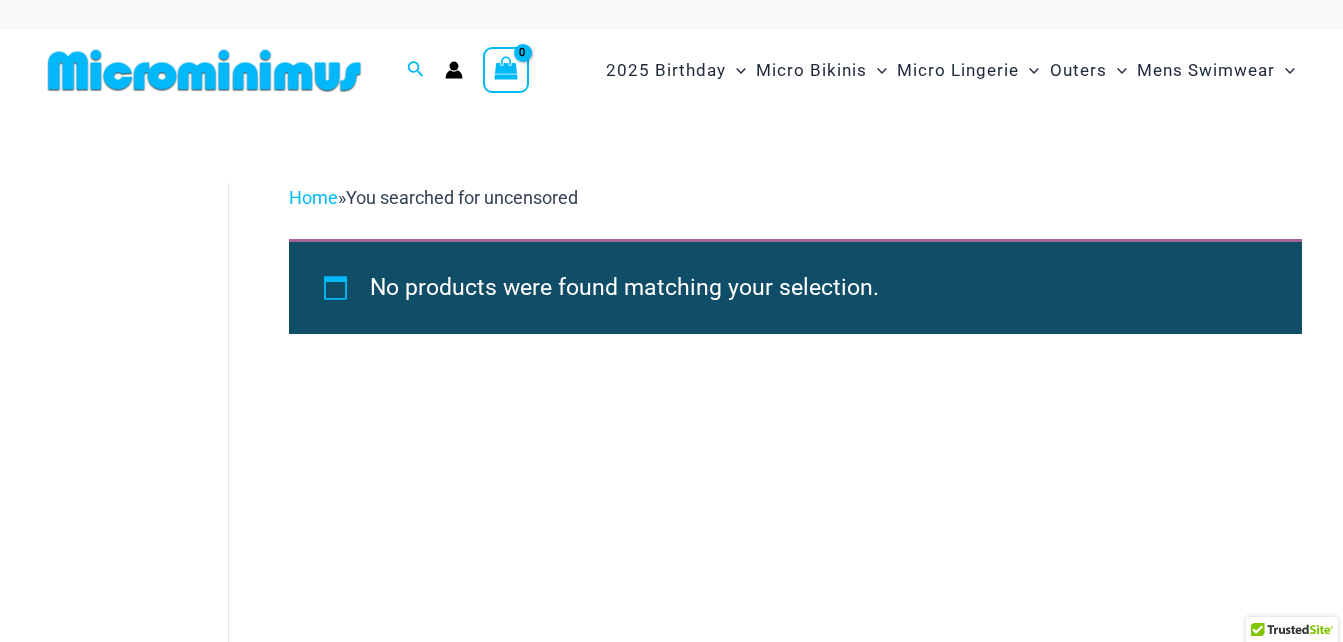 scroll, scrollTop: 0, scrollLeft: 0, axis: both 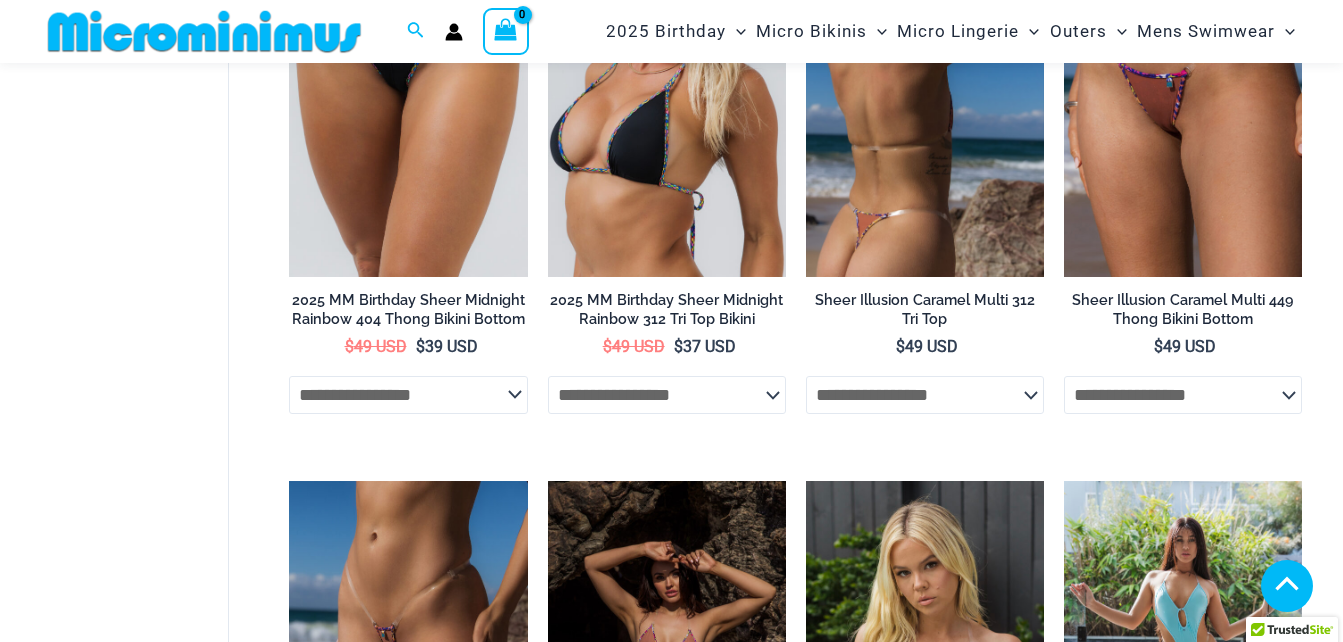 click at bounding box center [925, 98] 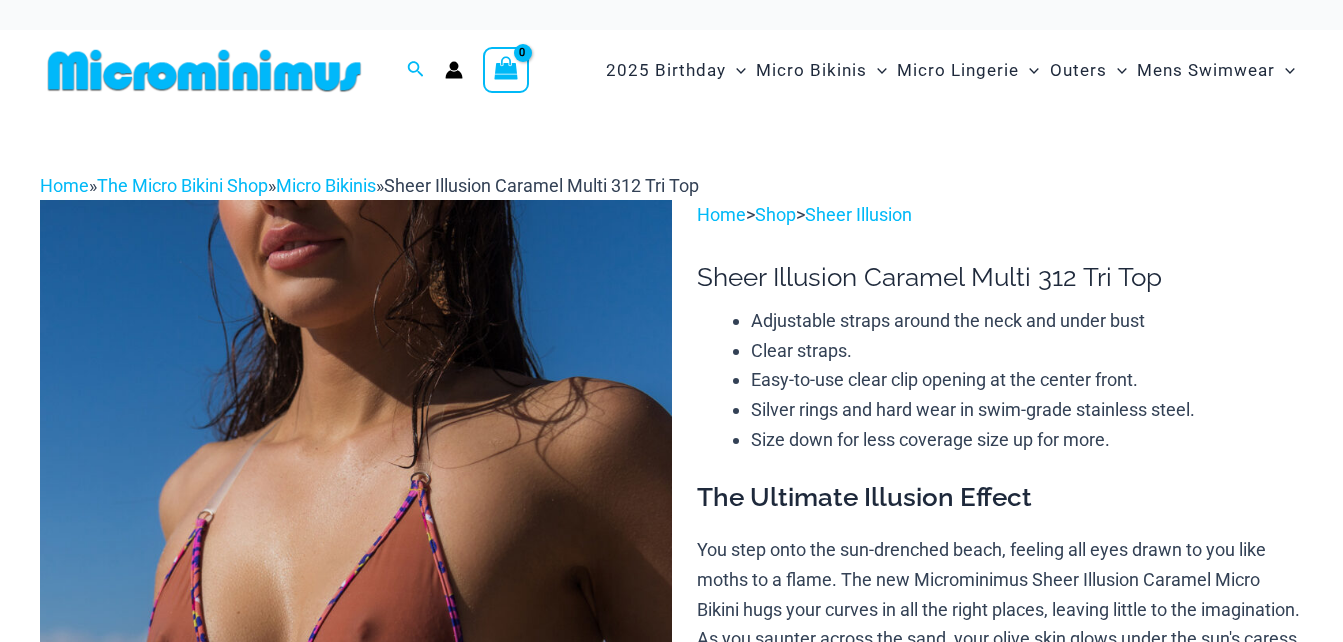 scroll, scrollTop: 0, scrollLeft: 0, axis: both 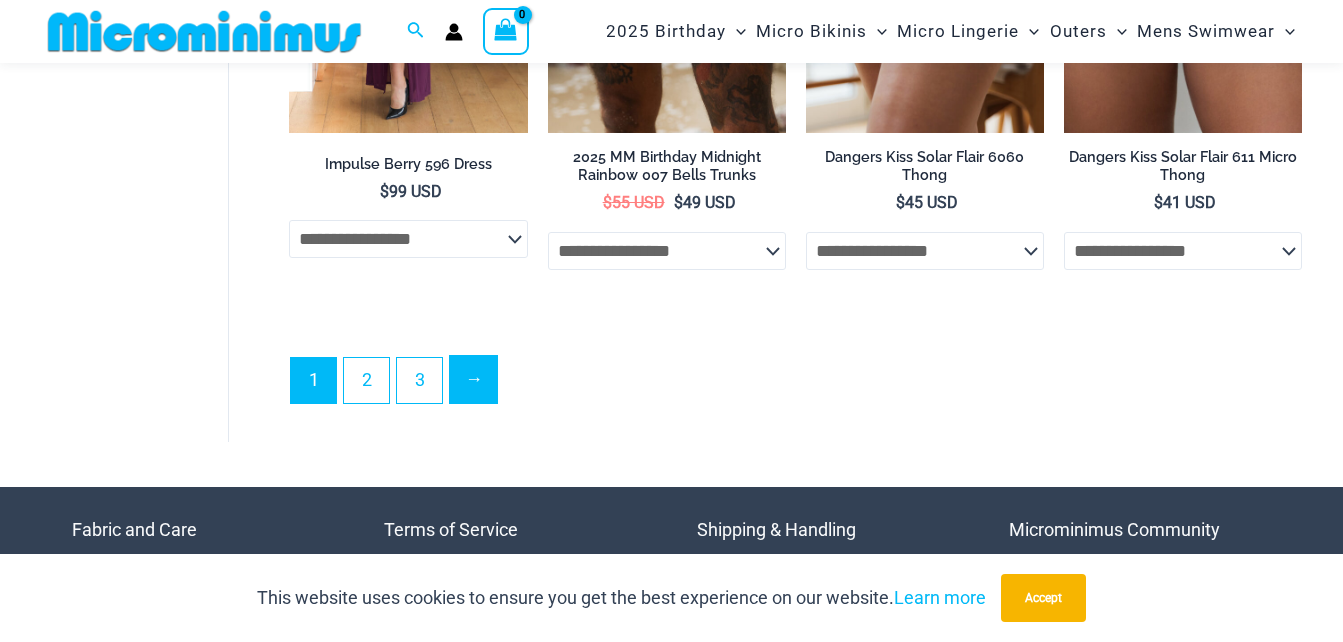 click on "→" at bounding box center [473, 379] 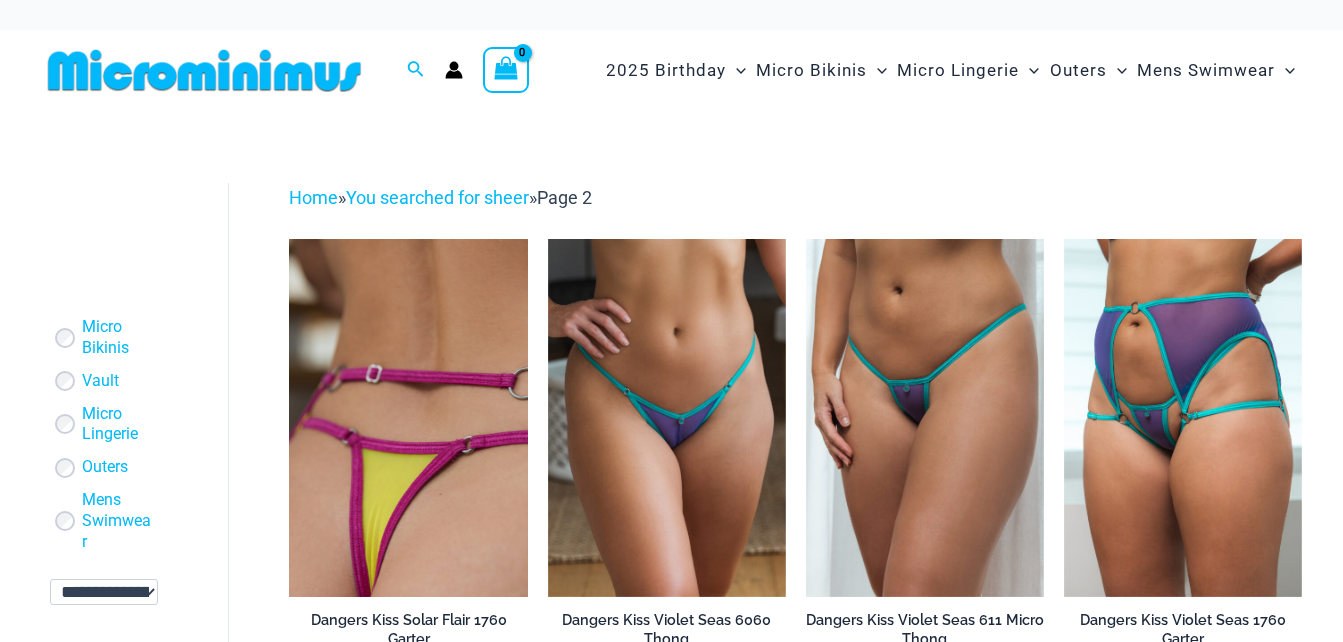 scroll, scrollTop: 200, scrollLeft: 0, axis: vertical 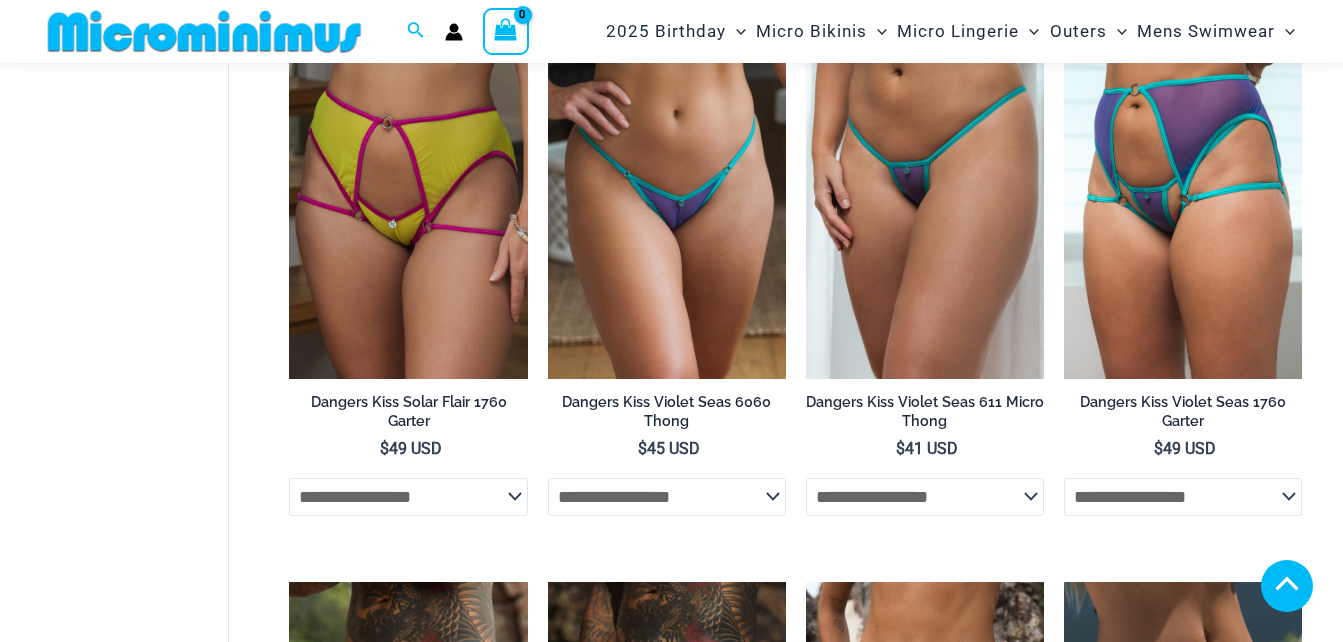 click at bounding box center [408, 1321] 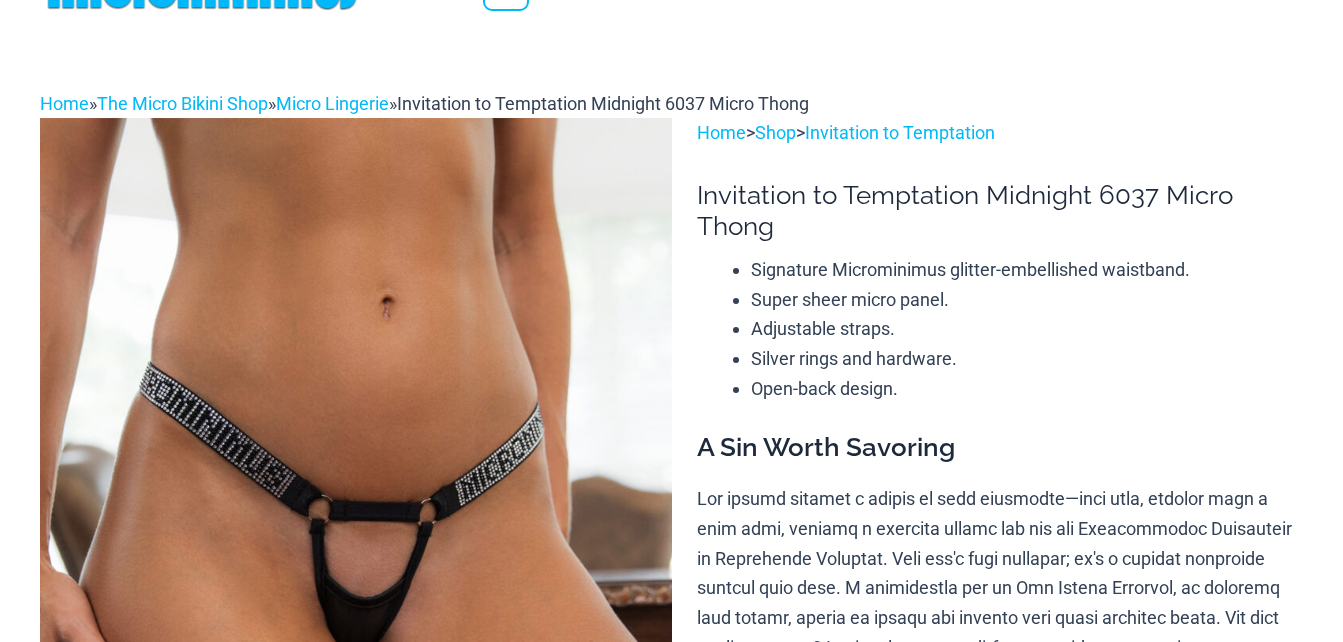 scroll, scrollTop: 598, scrollLeft: 0, axis: vertical 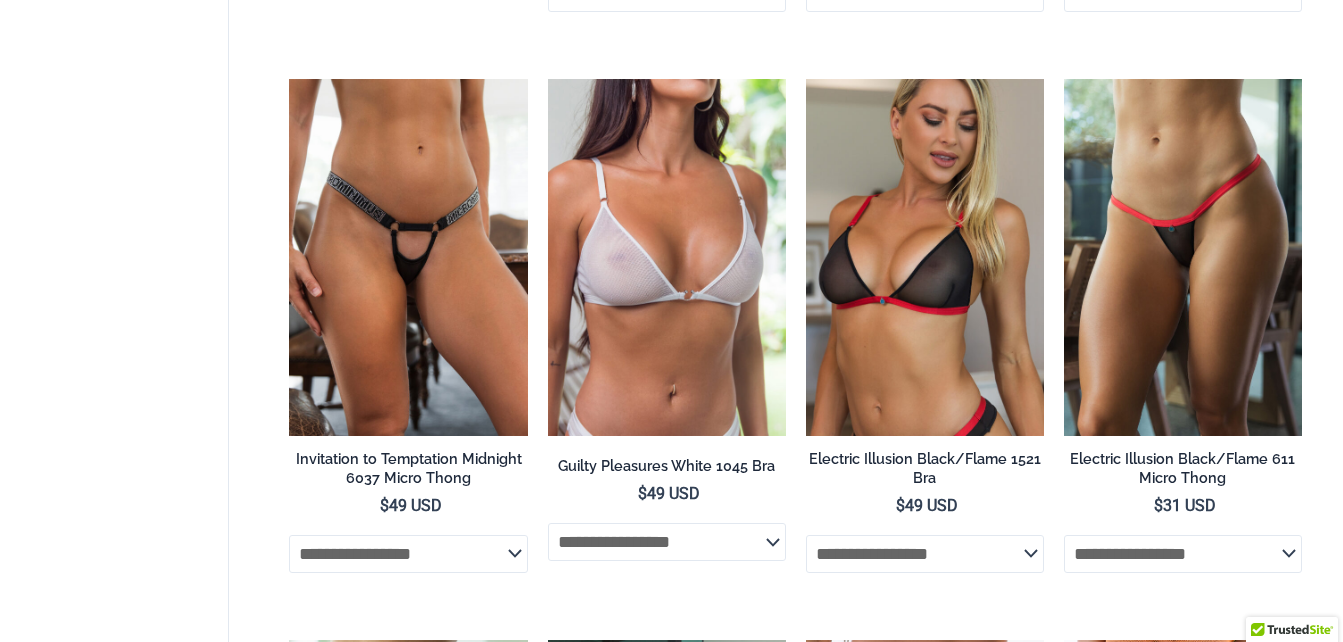 click 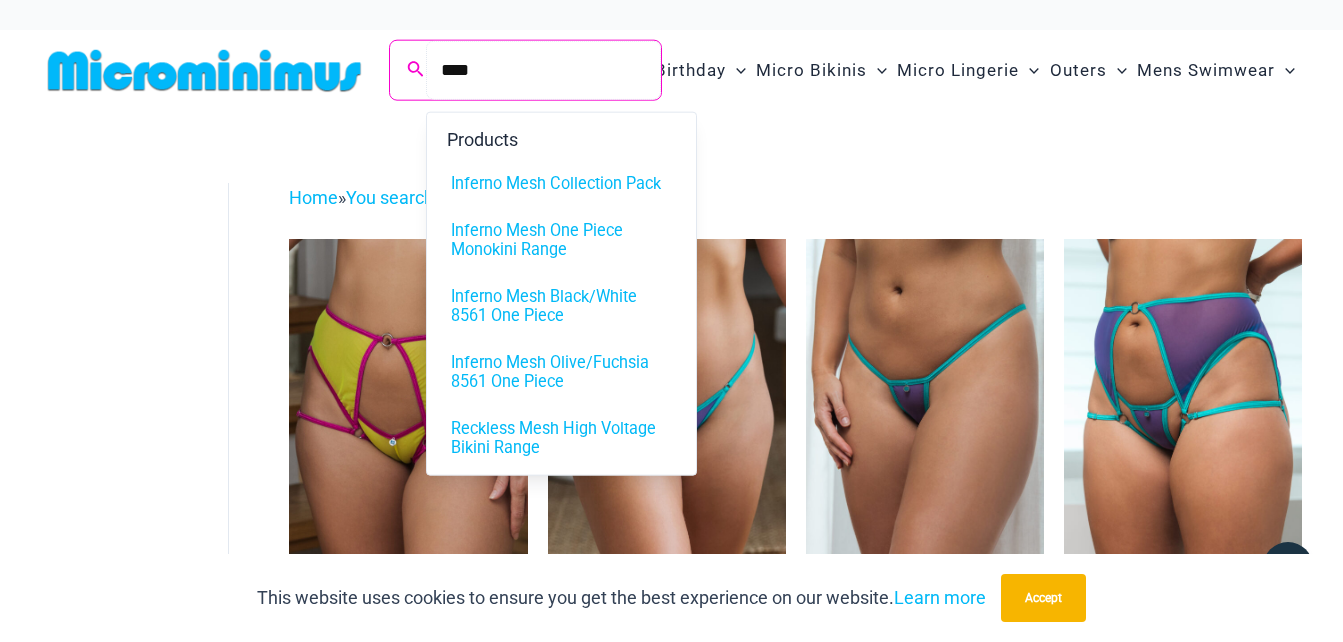 type on "****" 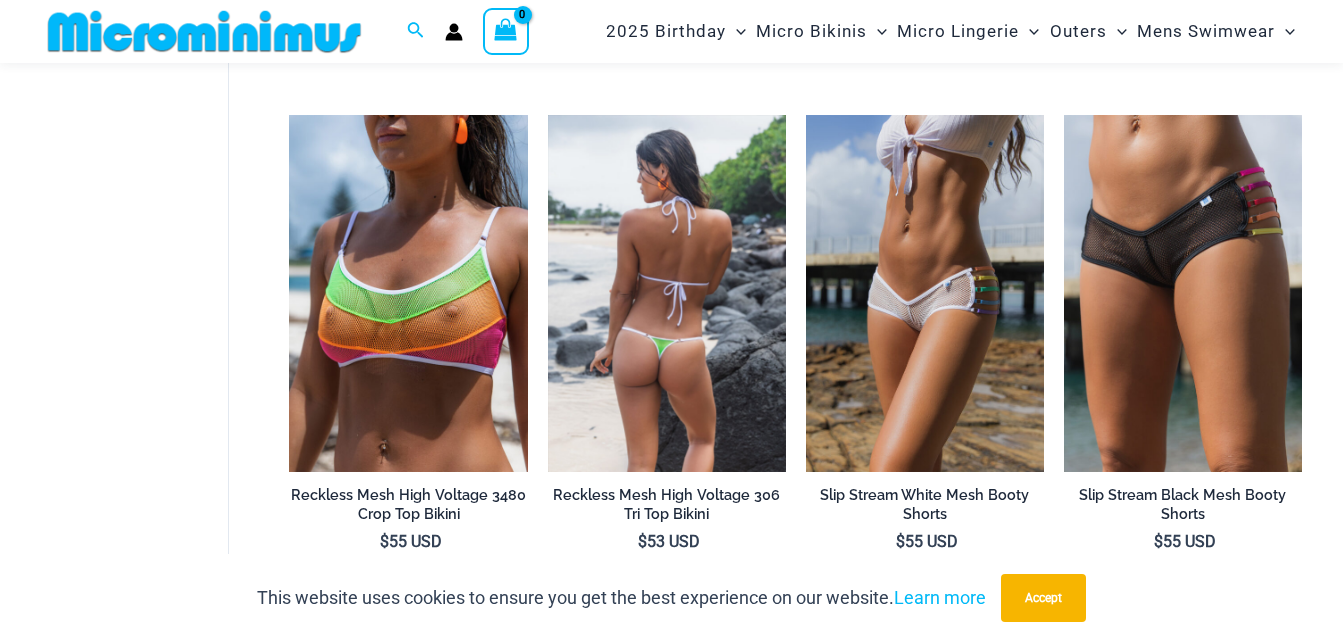 scroll, scrollTop: 1300, scrollLeft: 0, axis: vertical 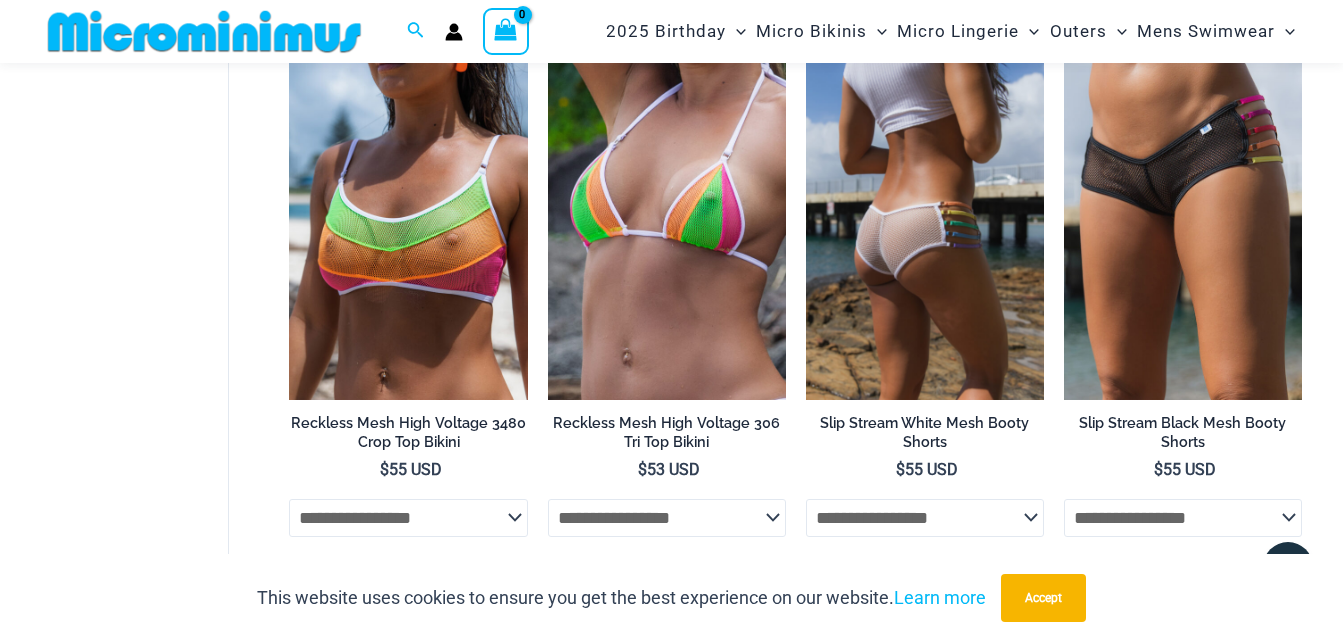 click at bounding box center [925, 221] 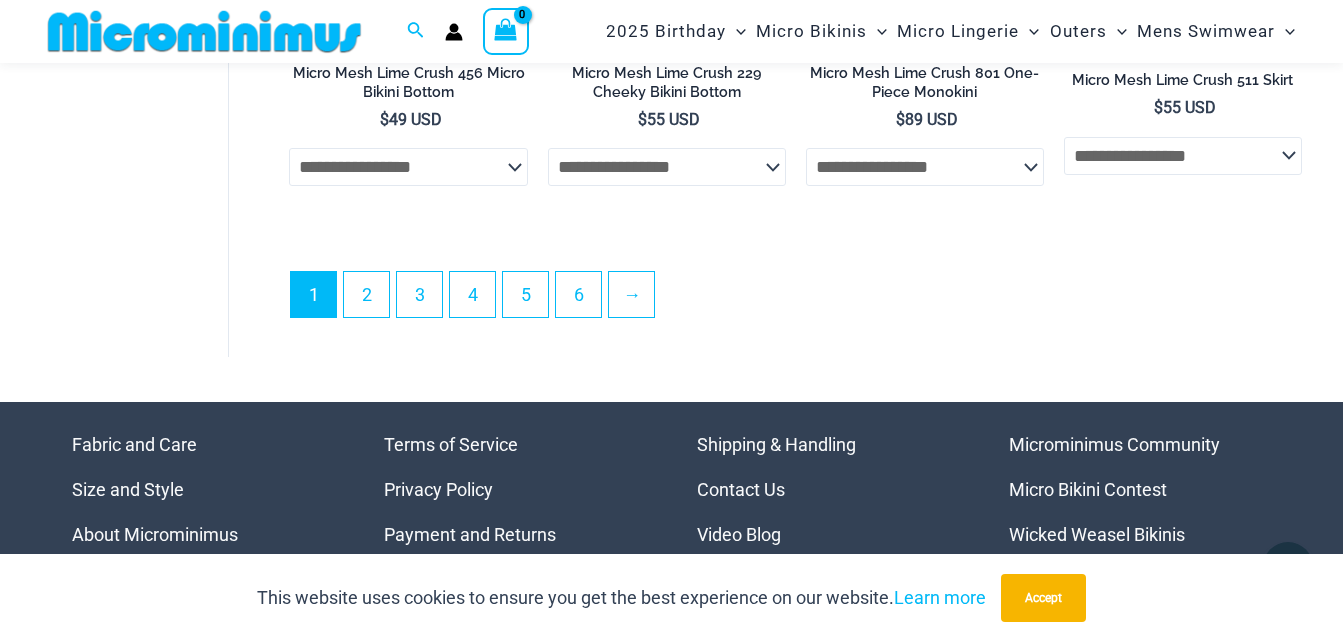 scroll, scrollTop: 4400, scrollLeft: 0, axis: vertical 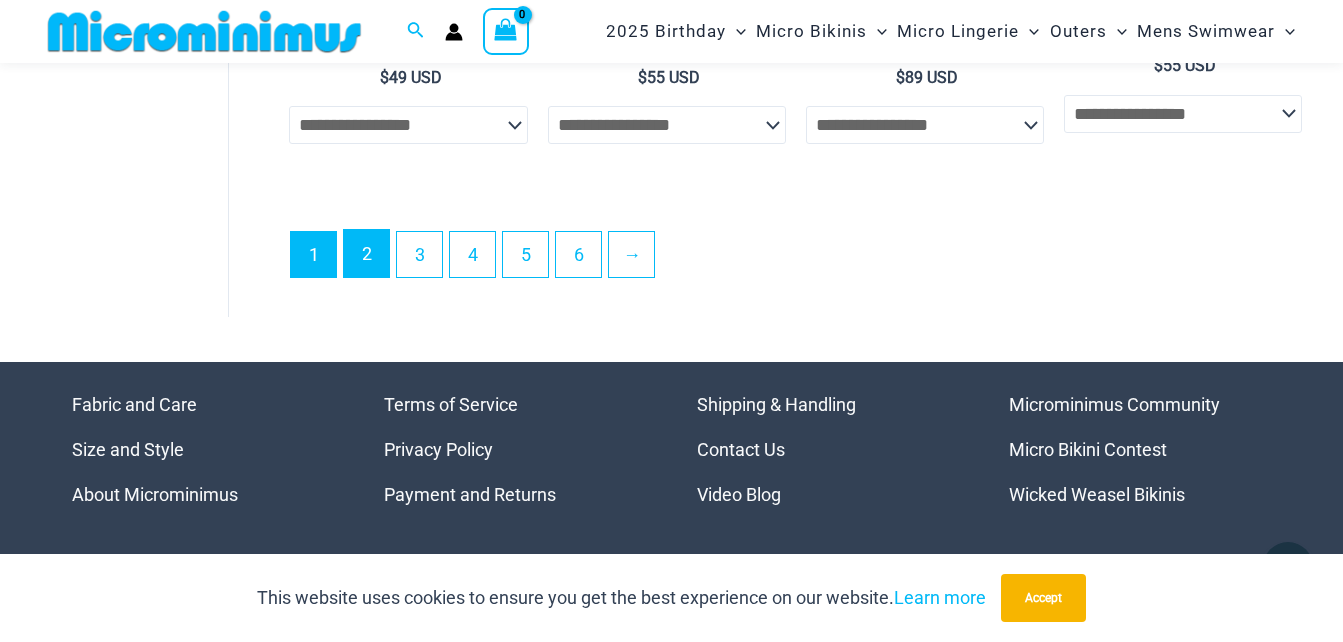 click on "2" at bounding box center [366, 253] 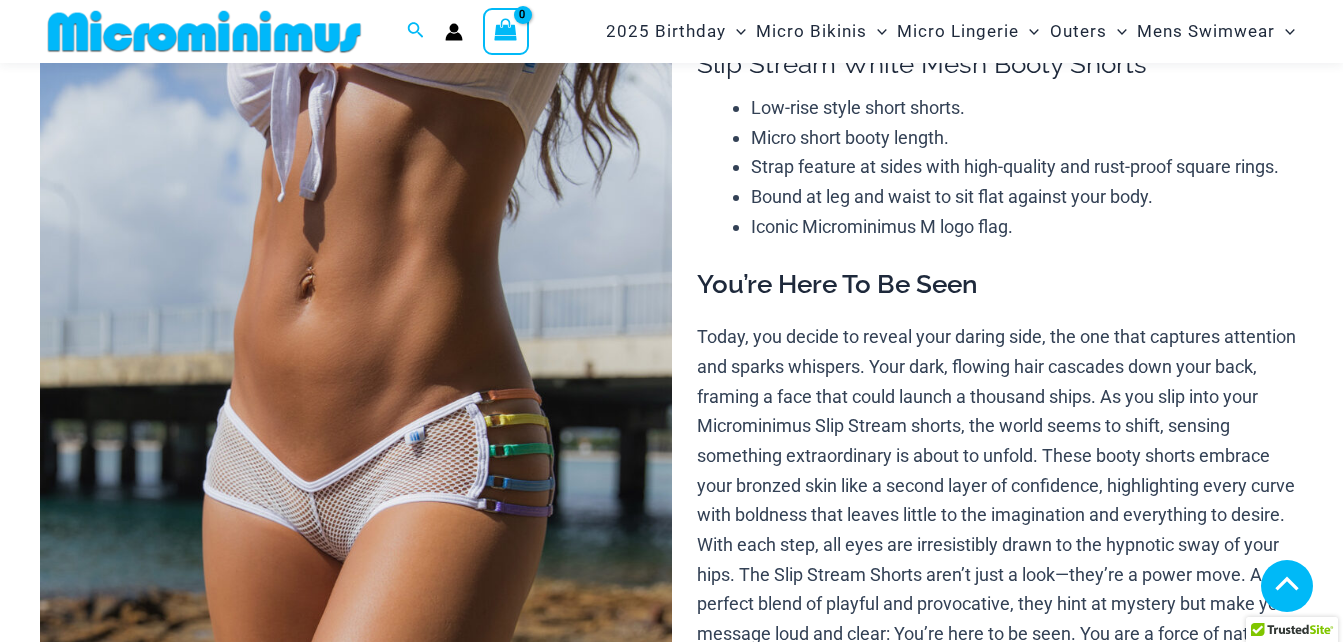 scroll, scrollTop: 982, scrollLeft: 0, axis: vertical 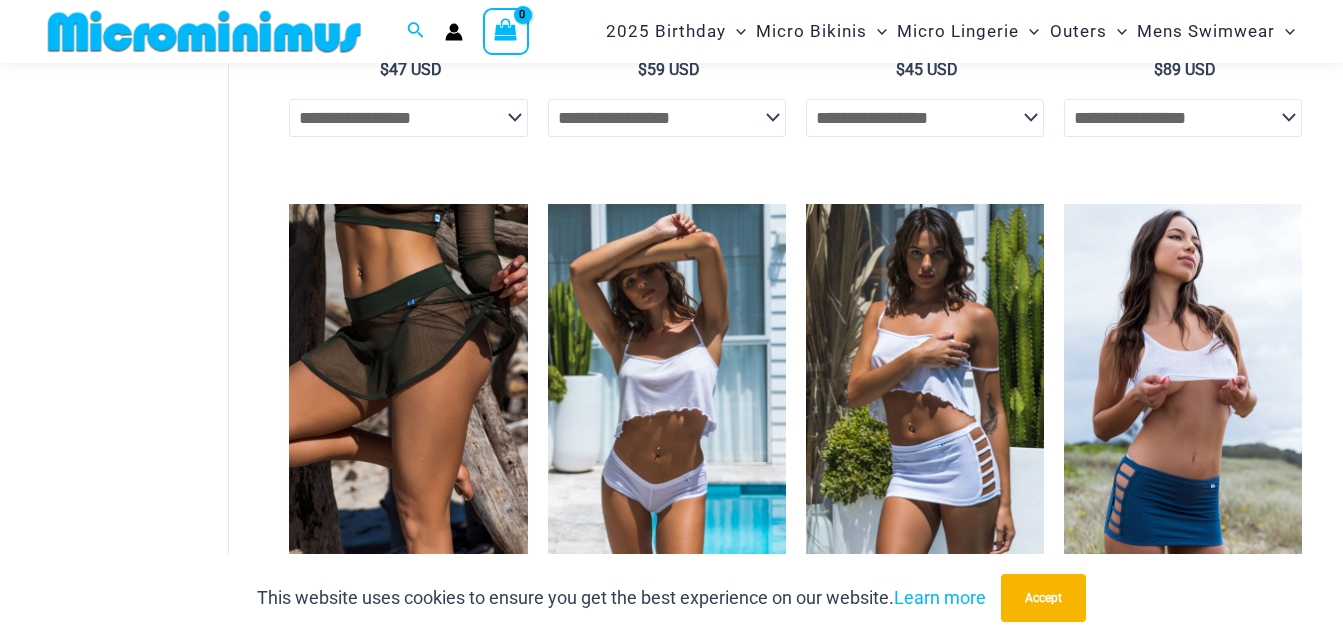 click at bounding box center [408, 382] 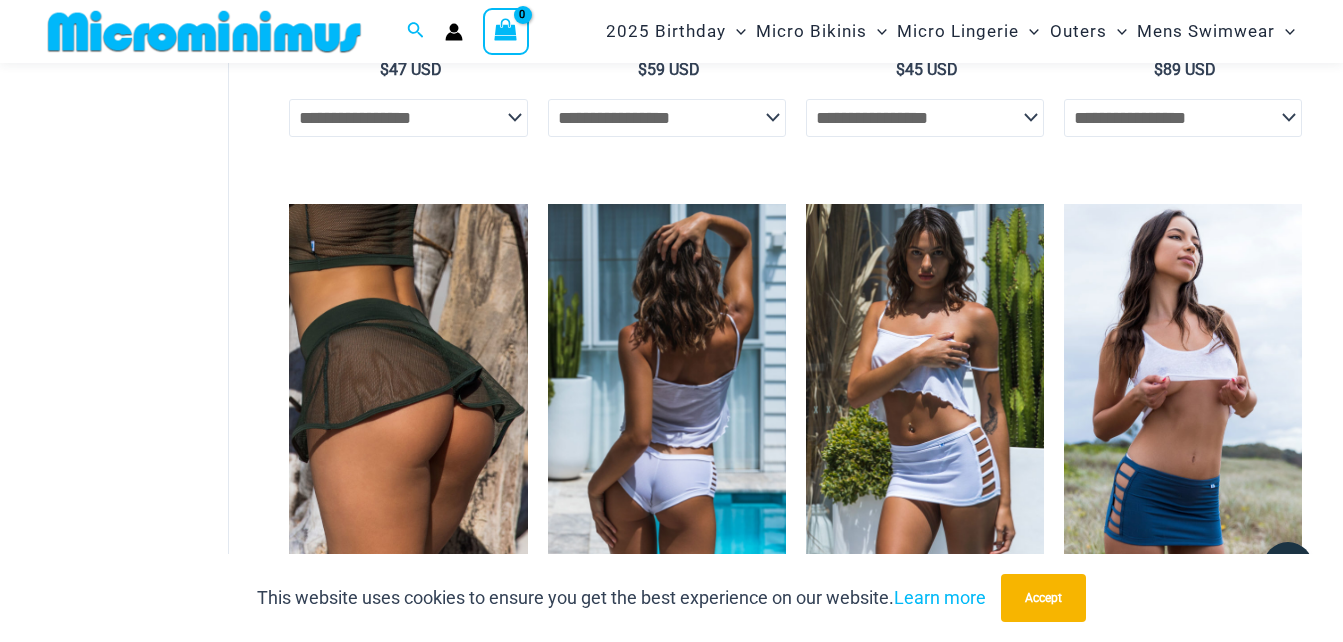 click at bounding box center (667, 382) 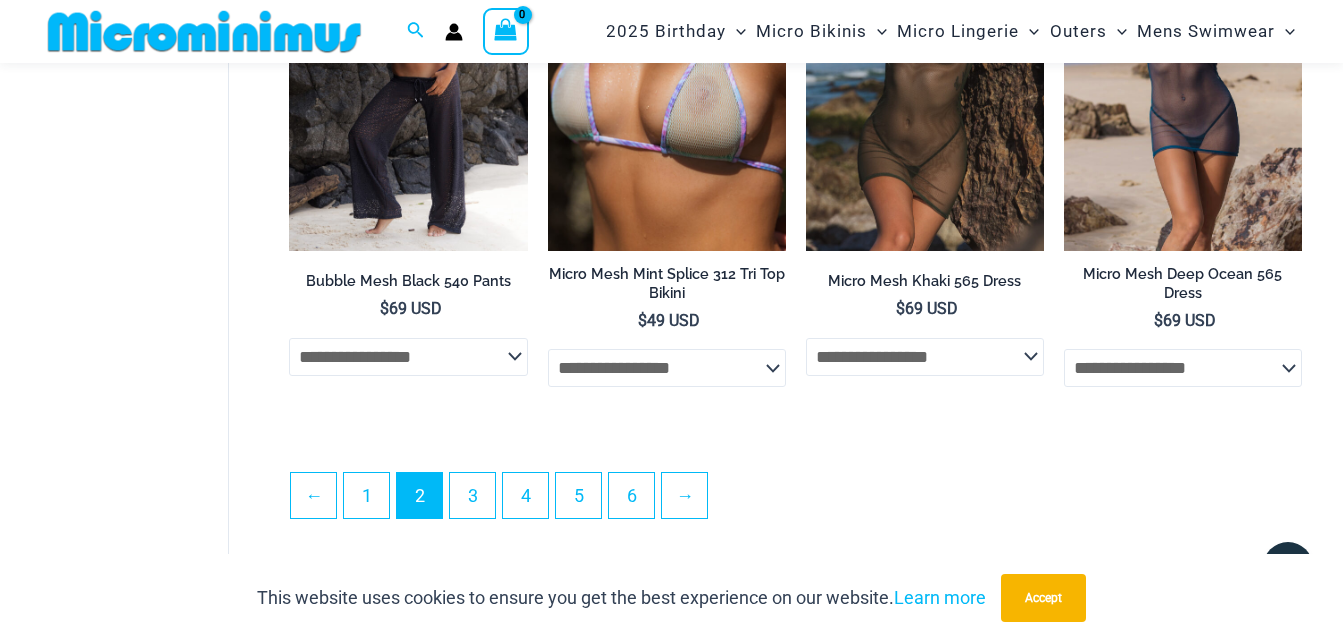 scroll, scrollTop: 4300, scrollLeft: 0, axis: vertical 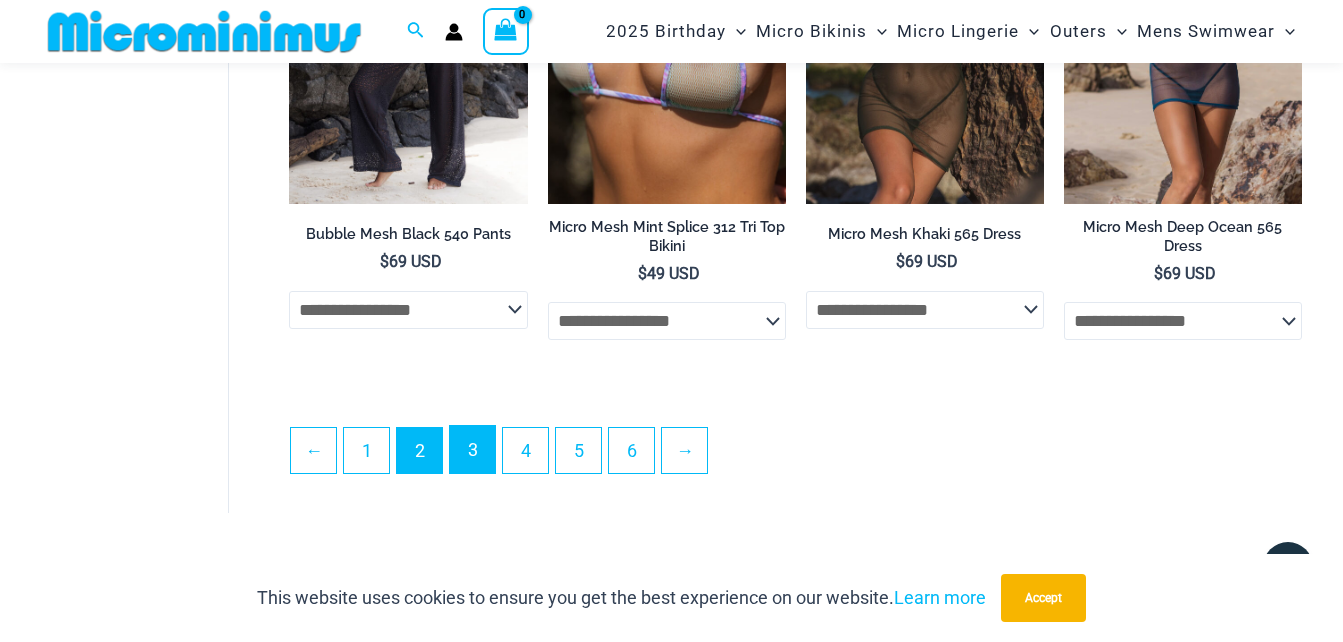 click on "3" at bounding box center [472, 449] 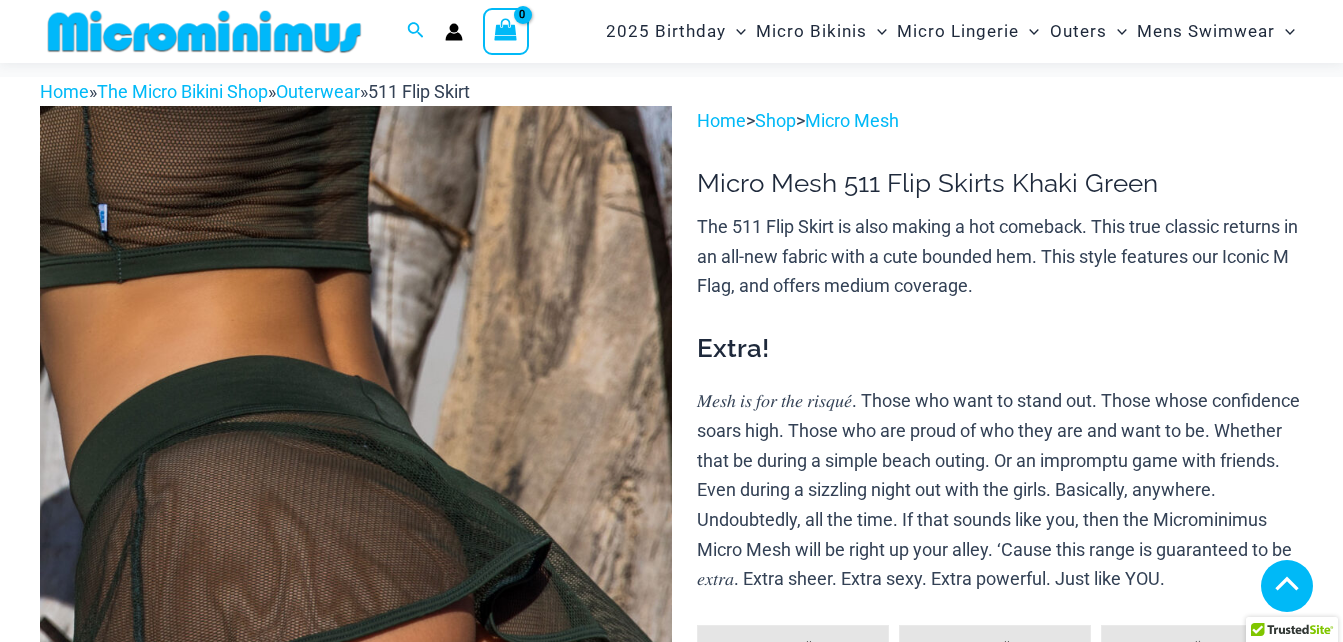 scroll, scrollTop: 882, scrollLeft: 0, axis: vertical 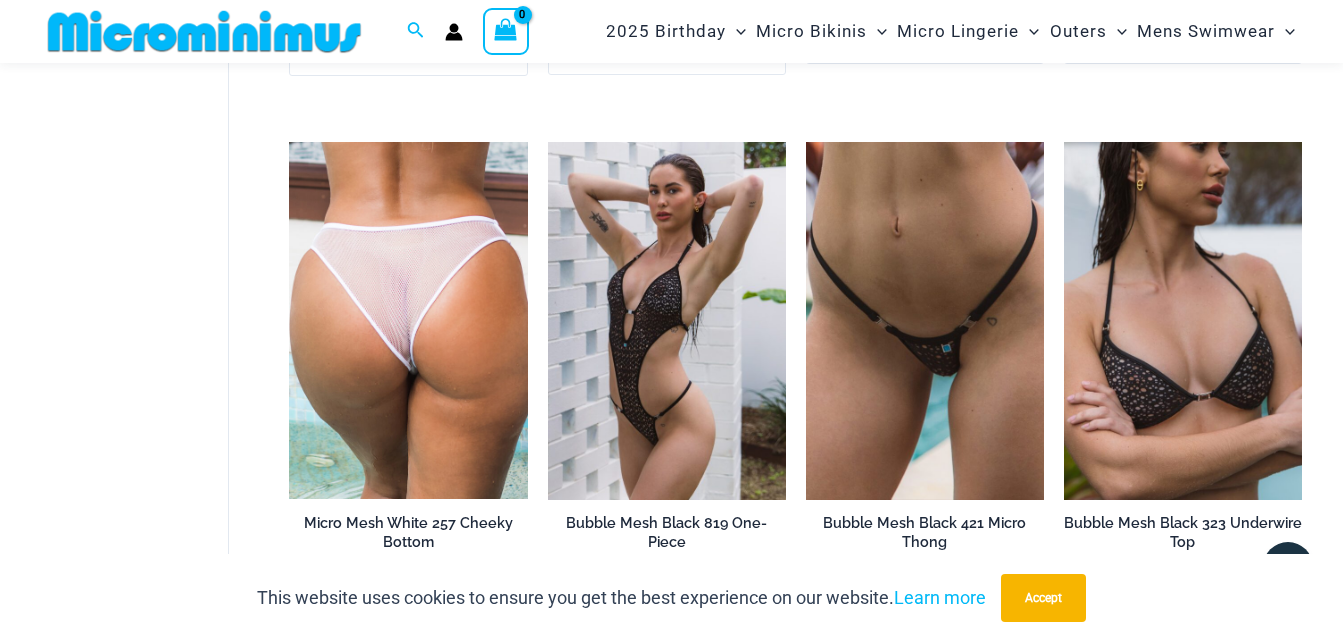 click at bounding box center [925, 320] 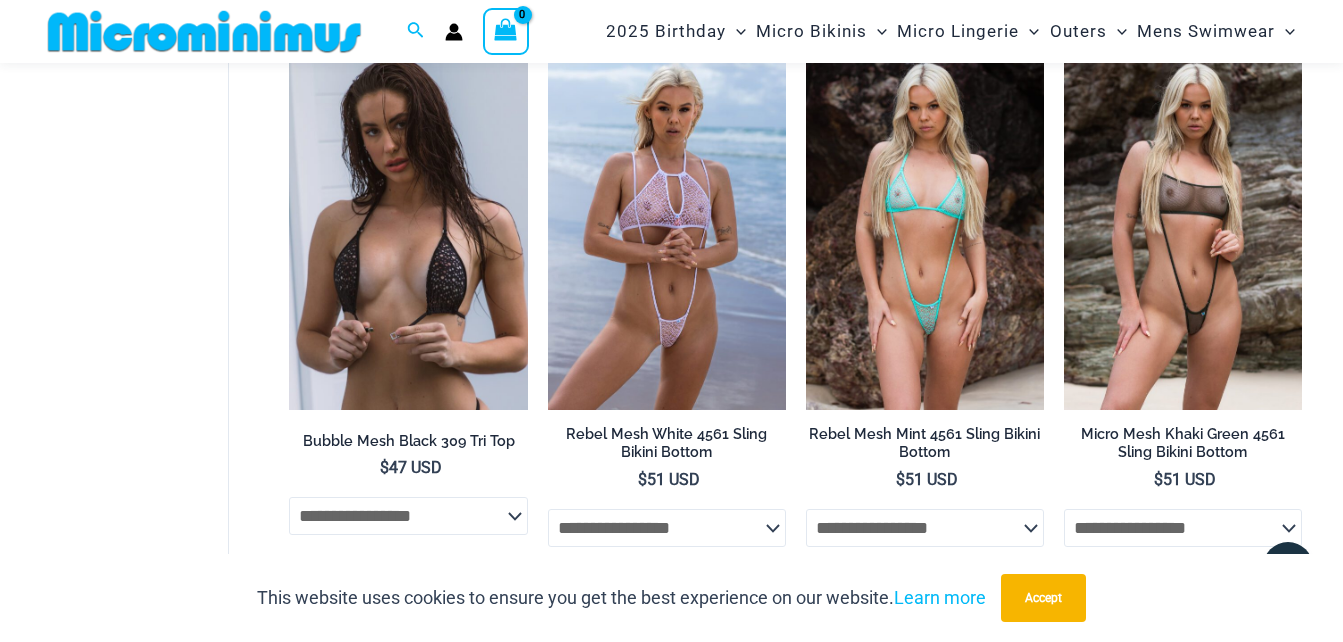 scroll, scrollTop: 3583, scrollLeft: 0, axis: vertical 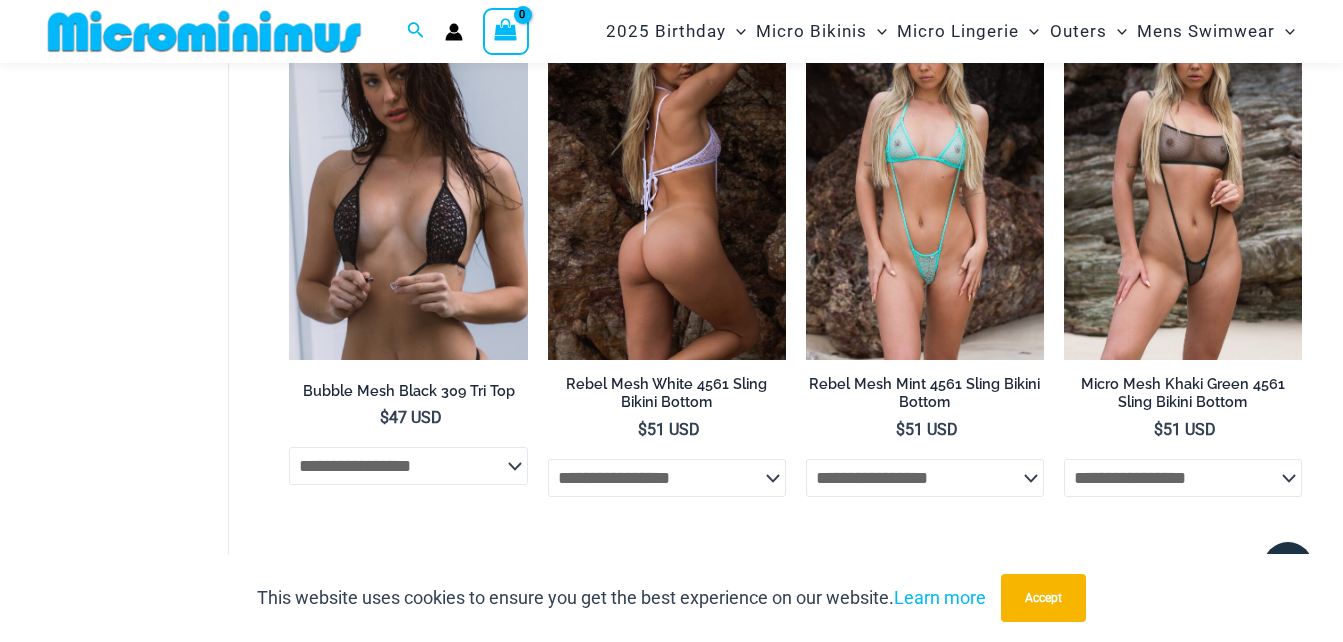 click on "**********" 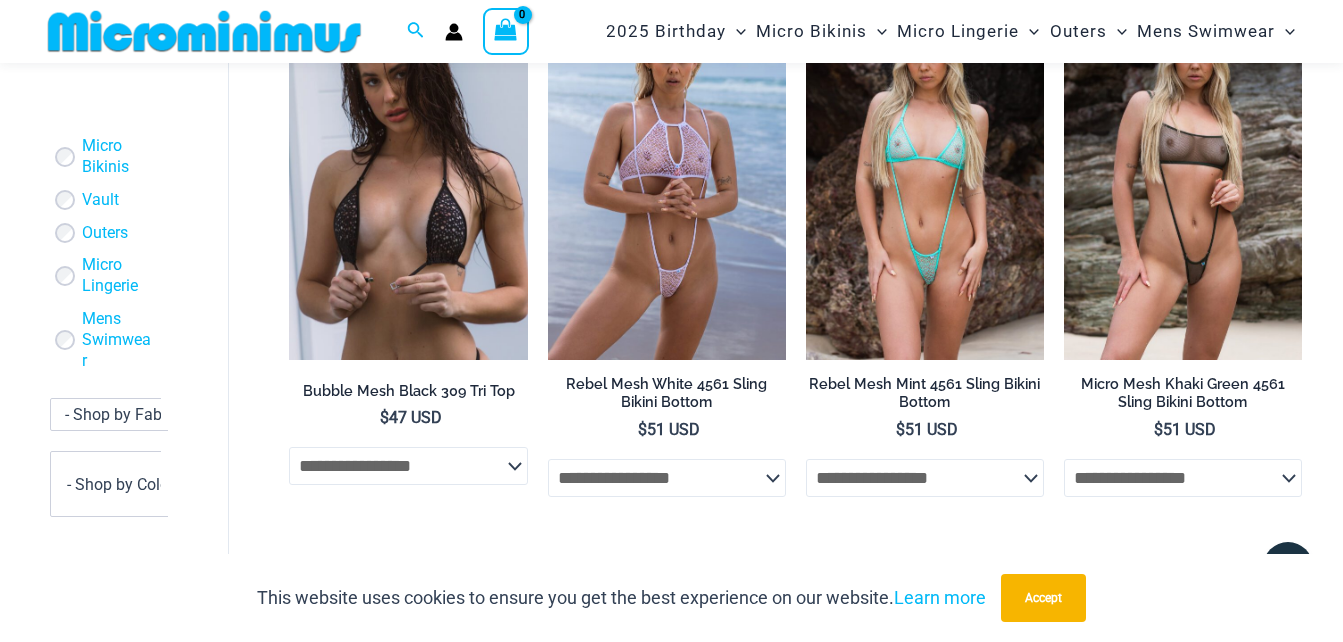 scroll, scrollTop: 500, scrollLeft: 0, axis: vertical 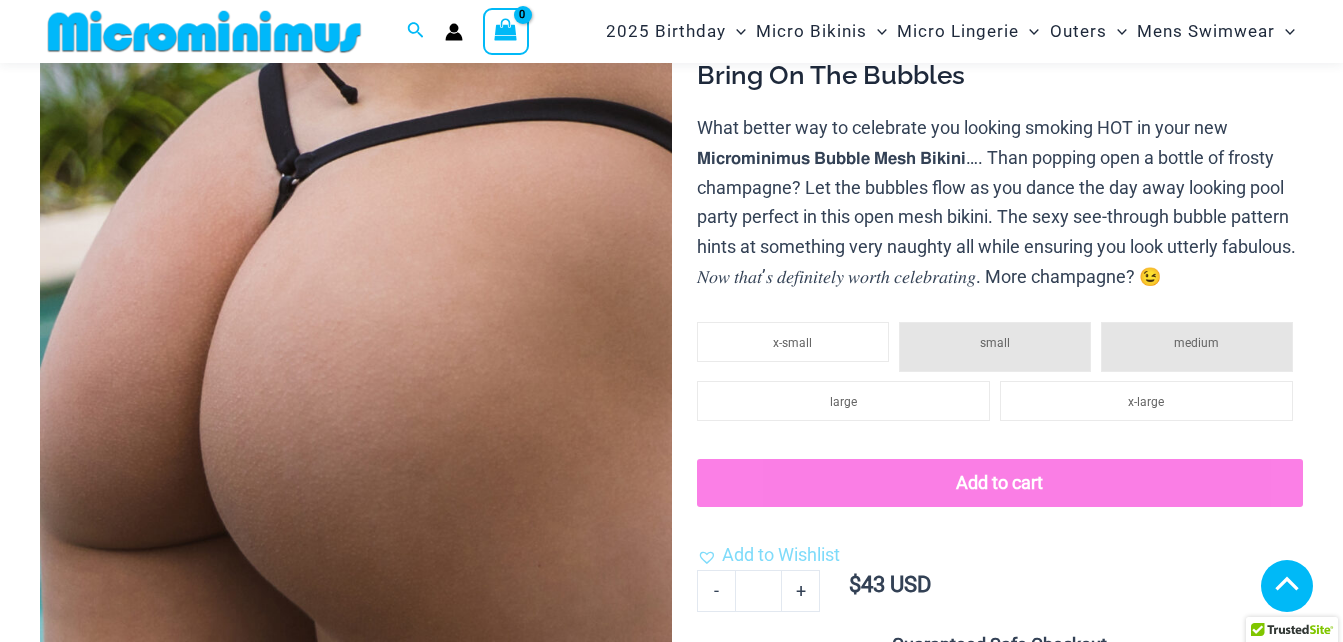 click at bounding box center [138, 1264] 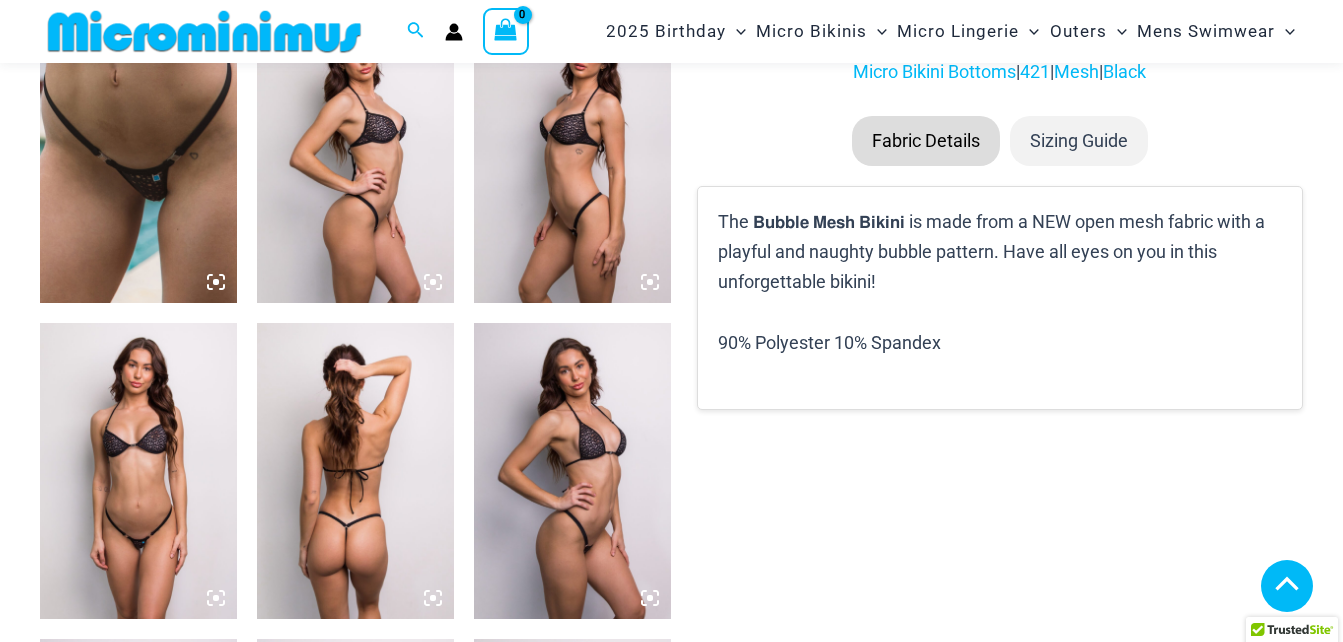 click 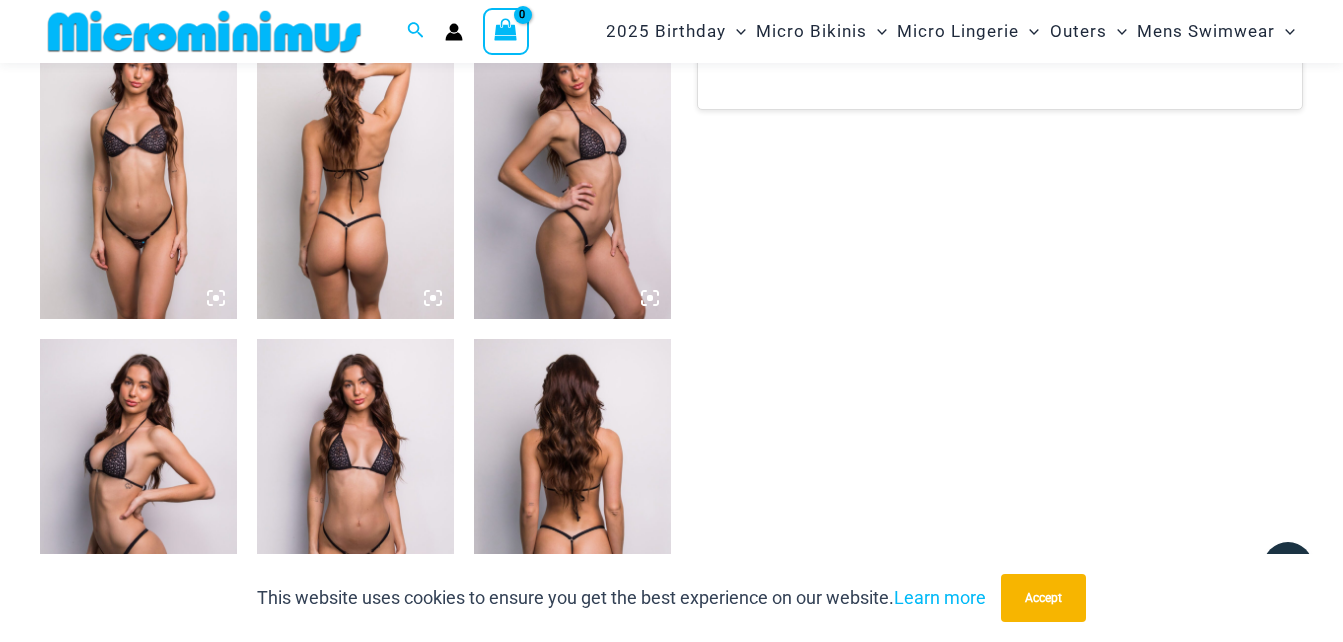 click at bounding box center [138, 171] 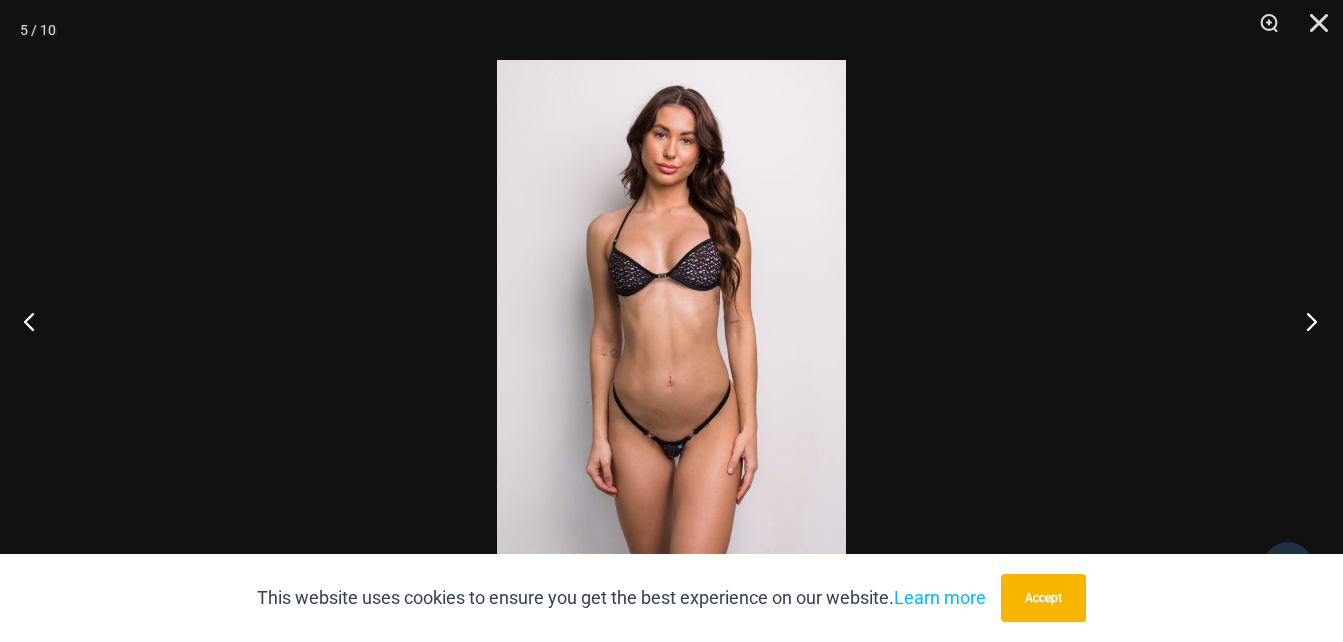 click at bounding box center (1305, 321) 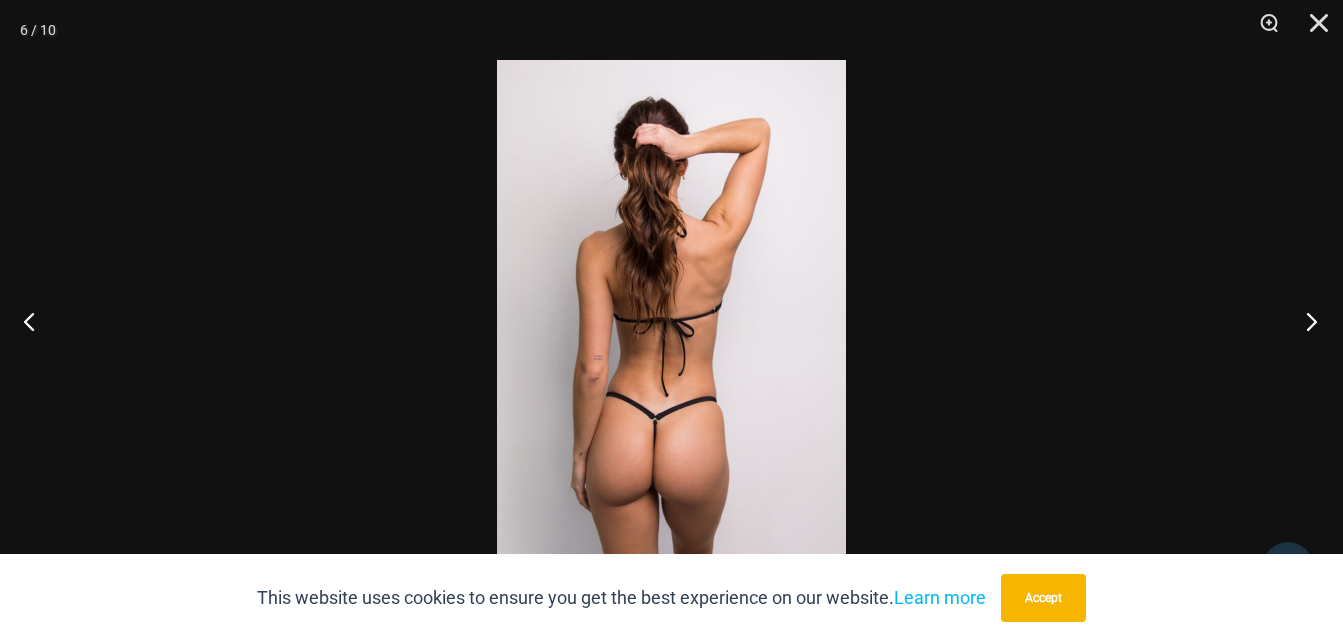 click at bounding box center (1305, 321) 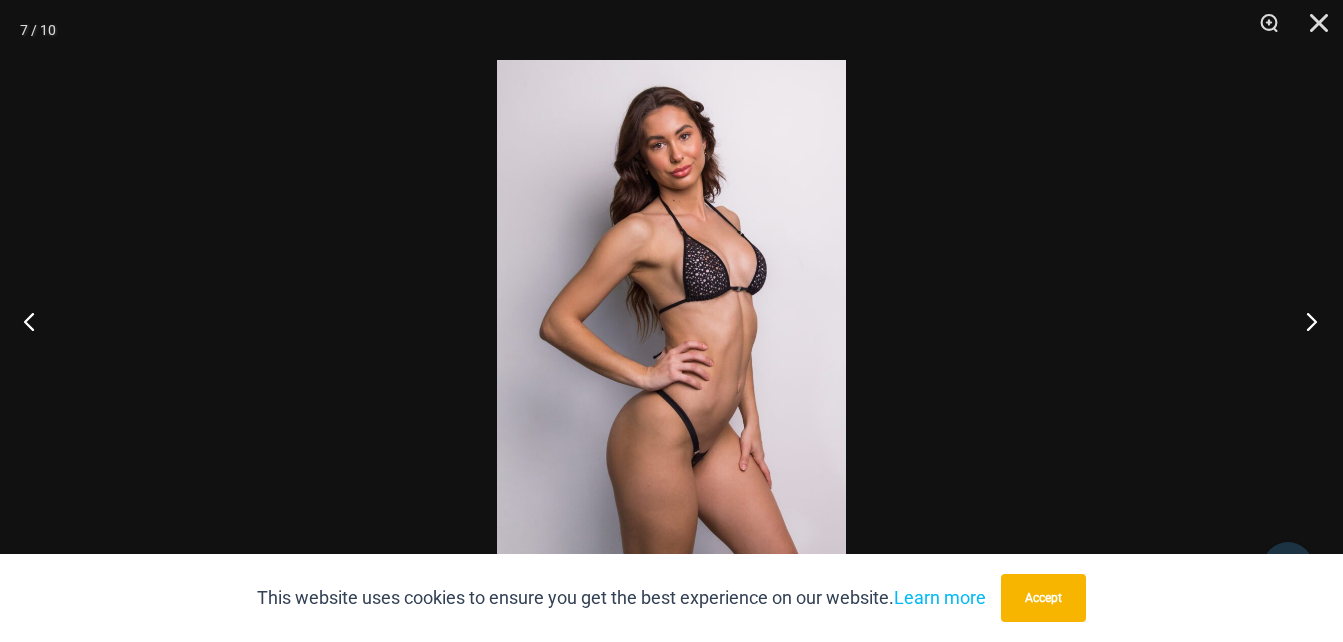 click at bounding box center (1305, 321) 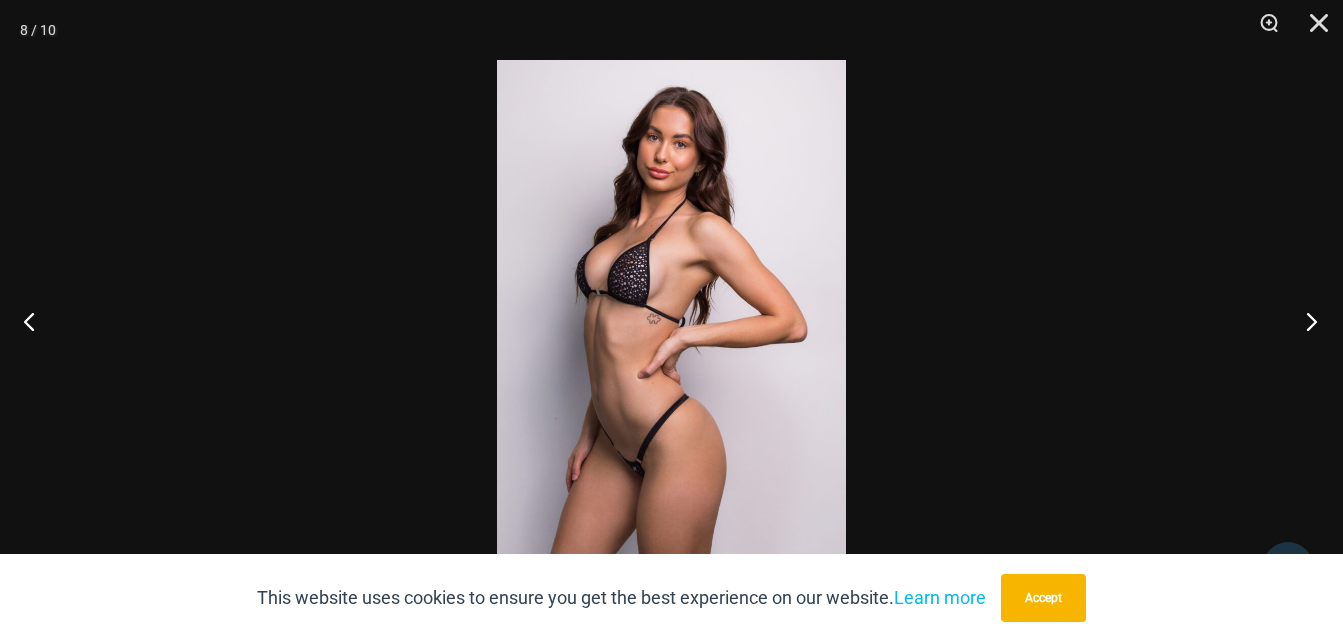click at bounding box center [1305, 321] 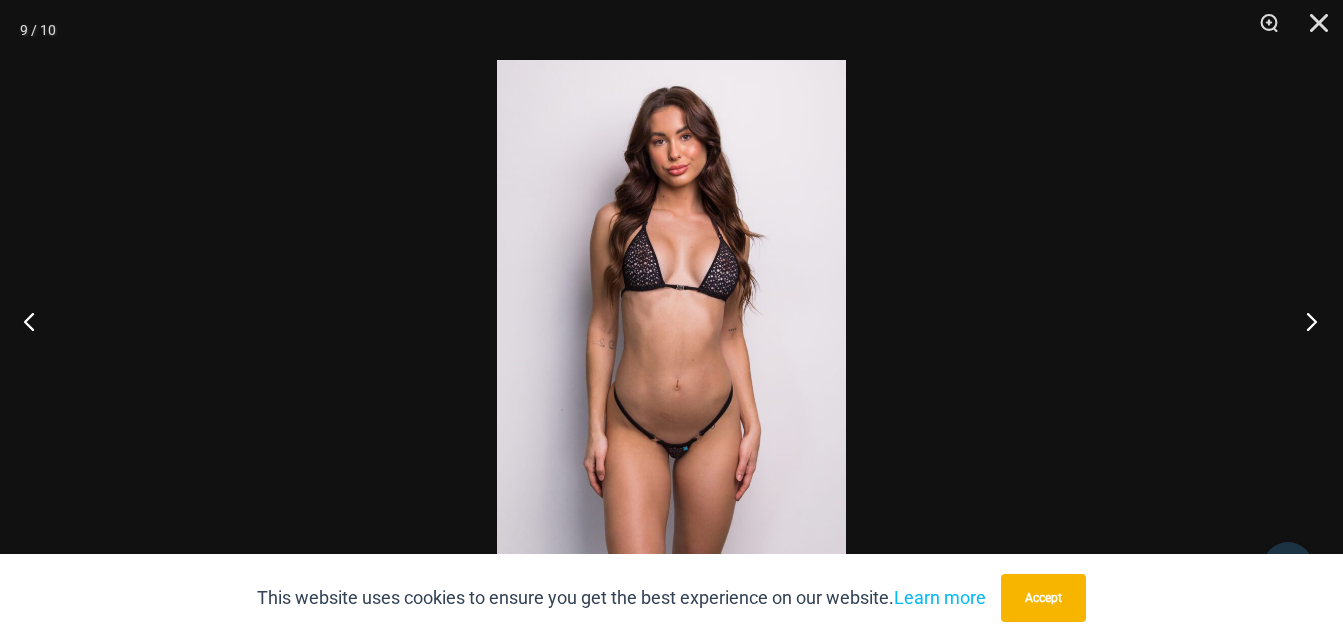 click at bounding box center (1305, 321) 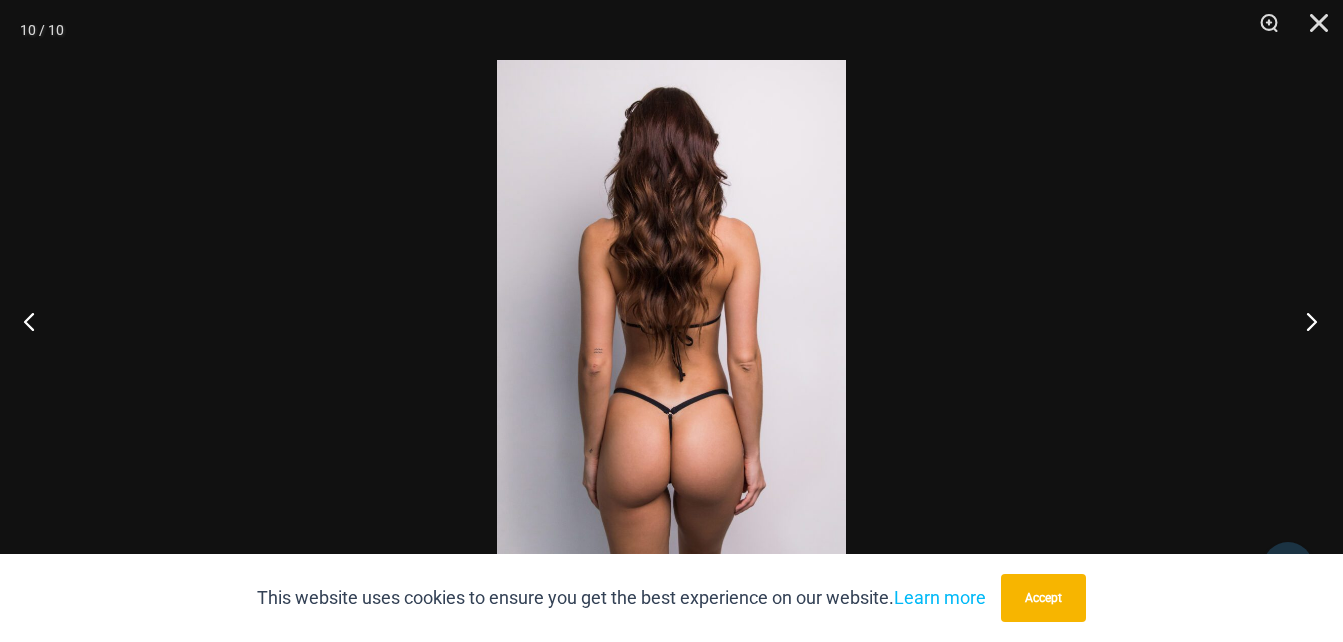 click at bounding box center [1305, 321] 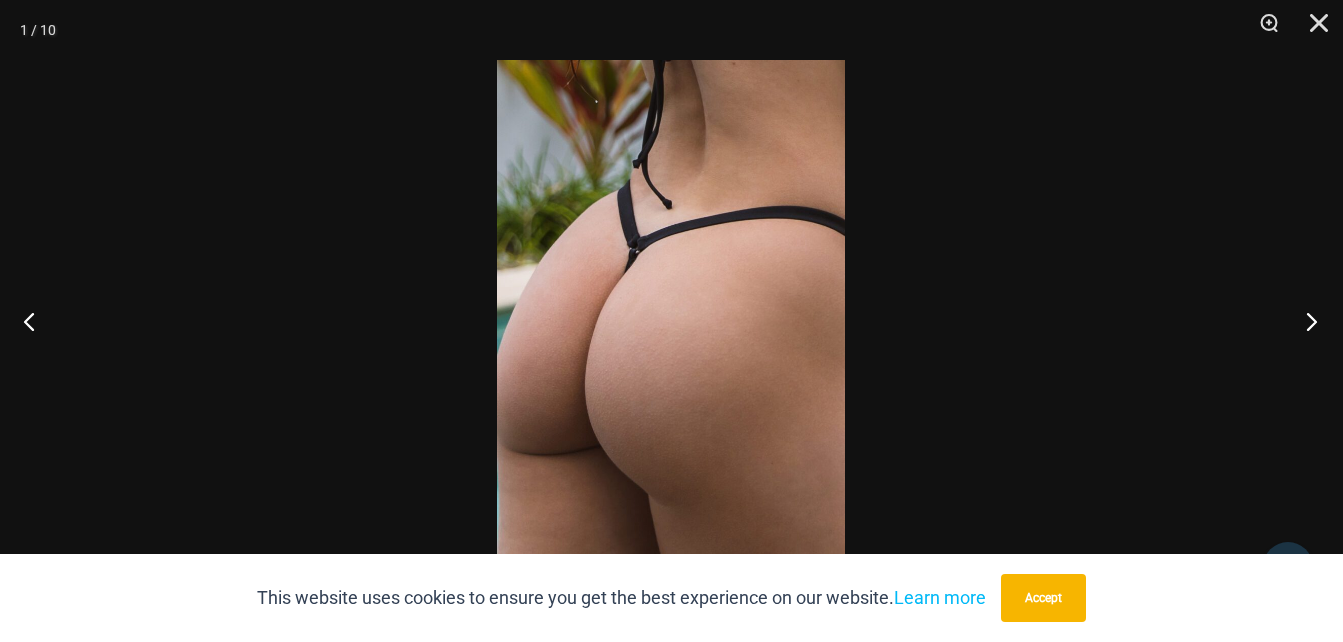 click at bounding box center (1305, 321) 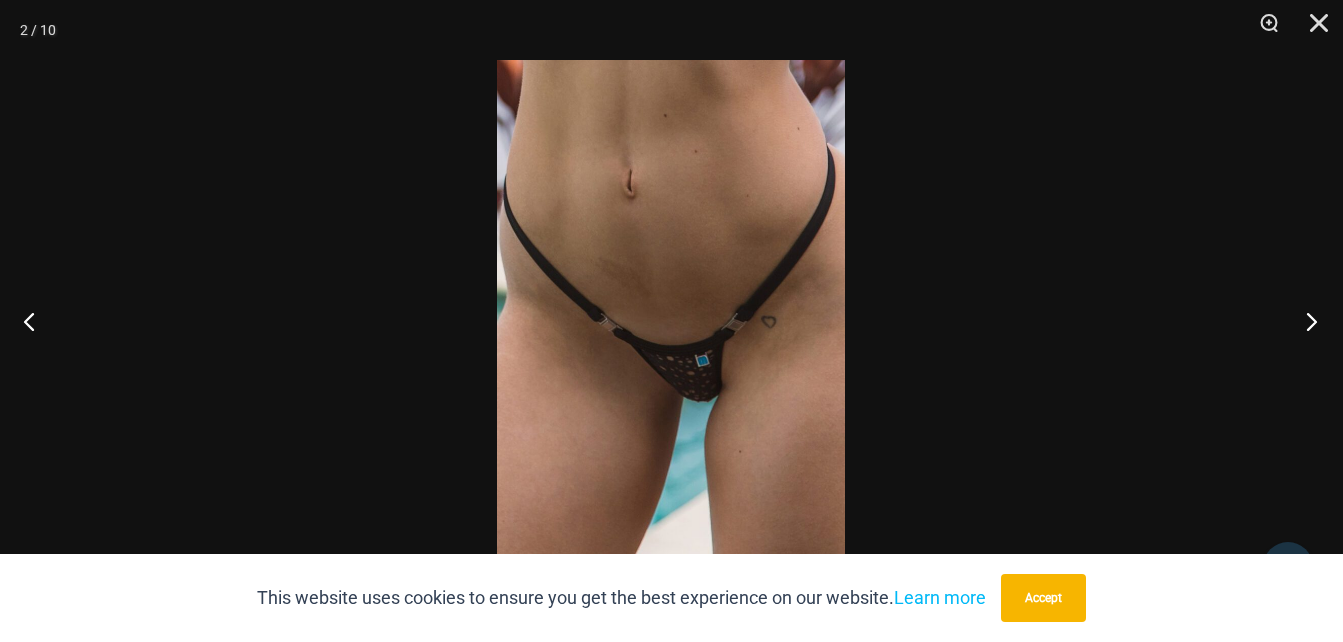click at bounding box center [1305, 321] 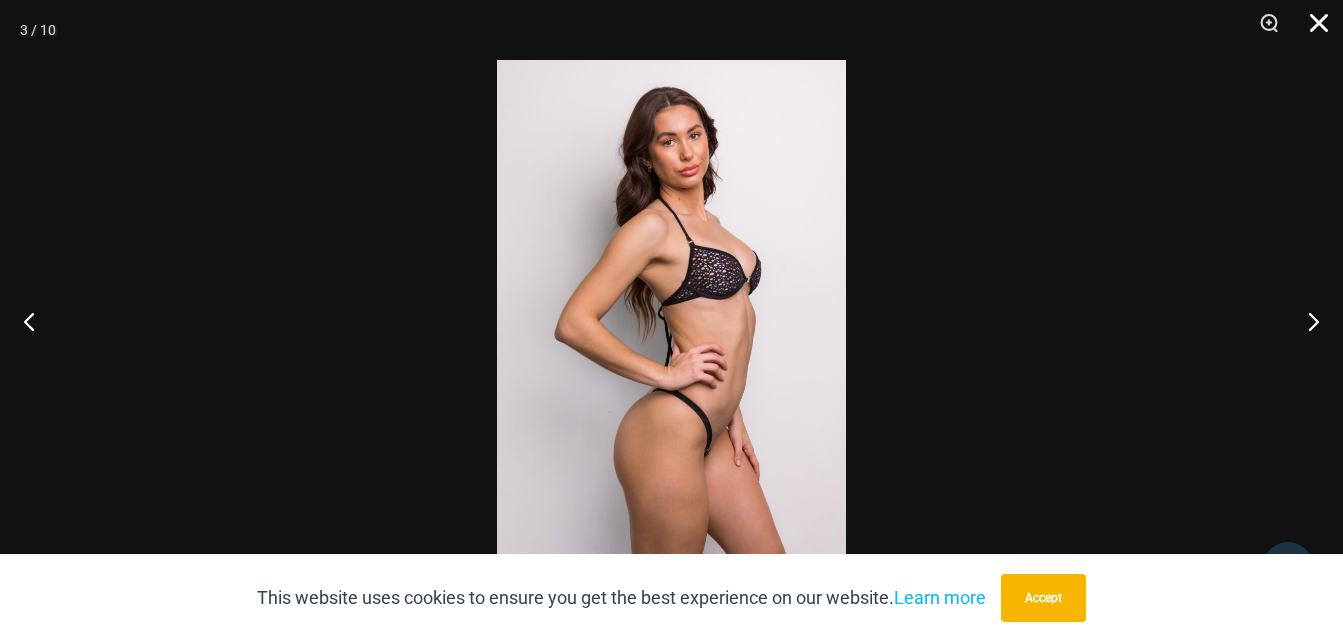 click at bounding box center (1312, 30) 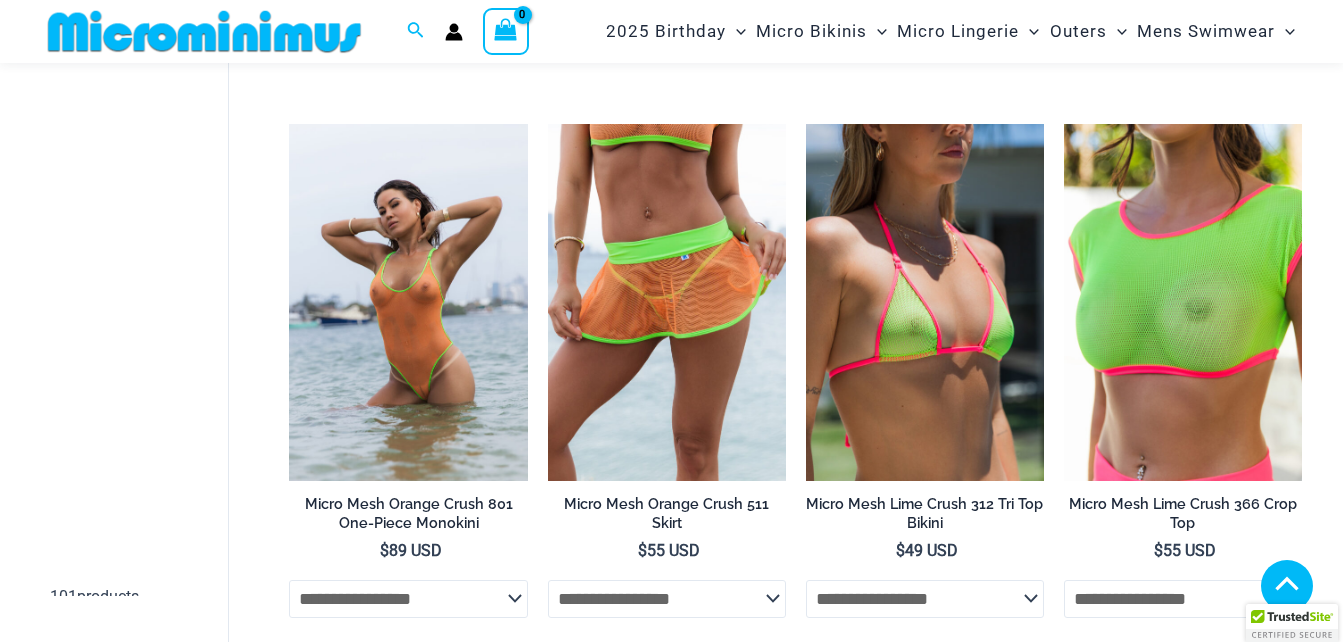 scroll, scrollTop: 1637, scrollLeft: 0, axis: vertical 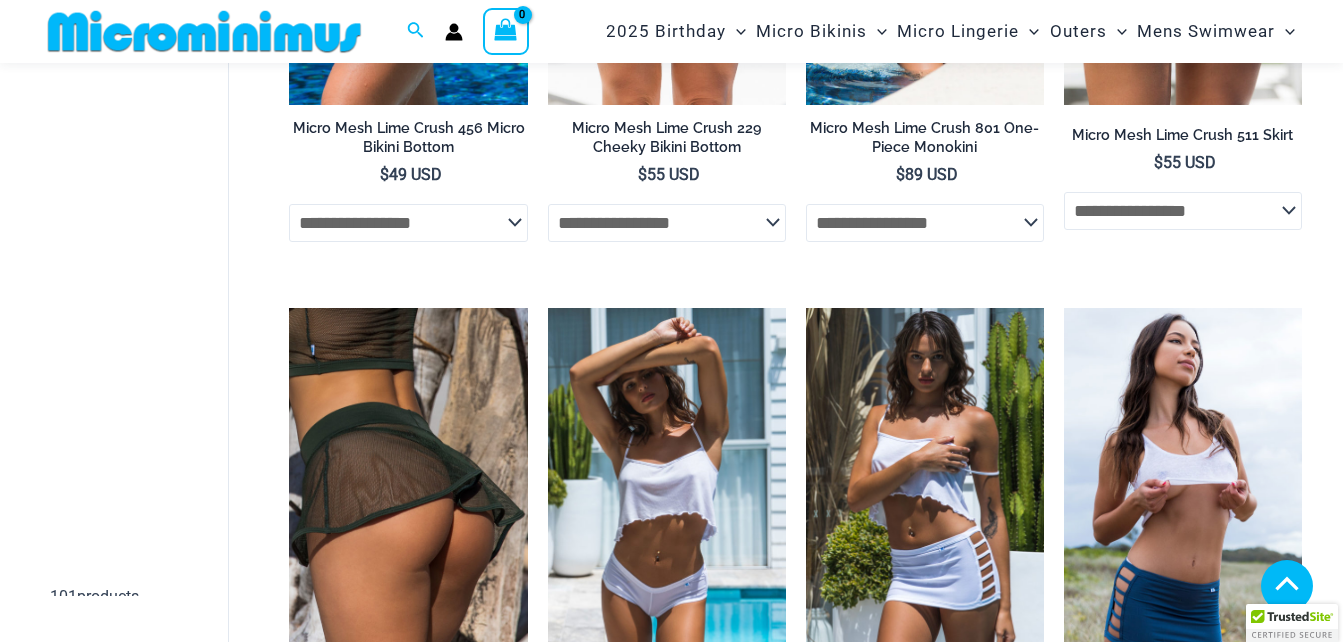 click on "→" at bounding box center (526, 3154) 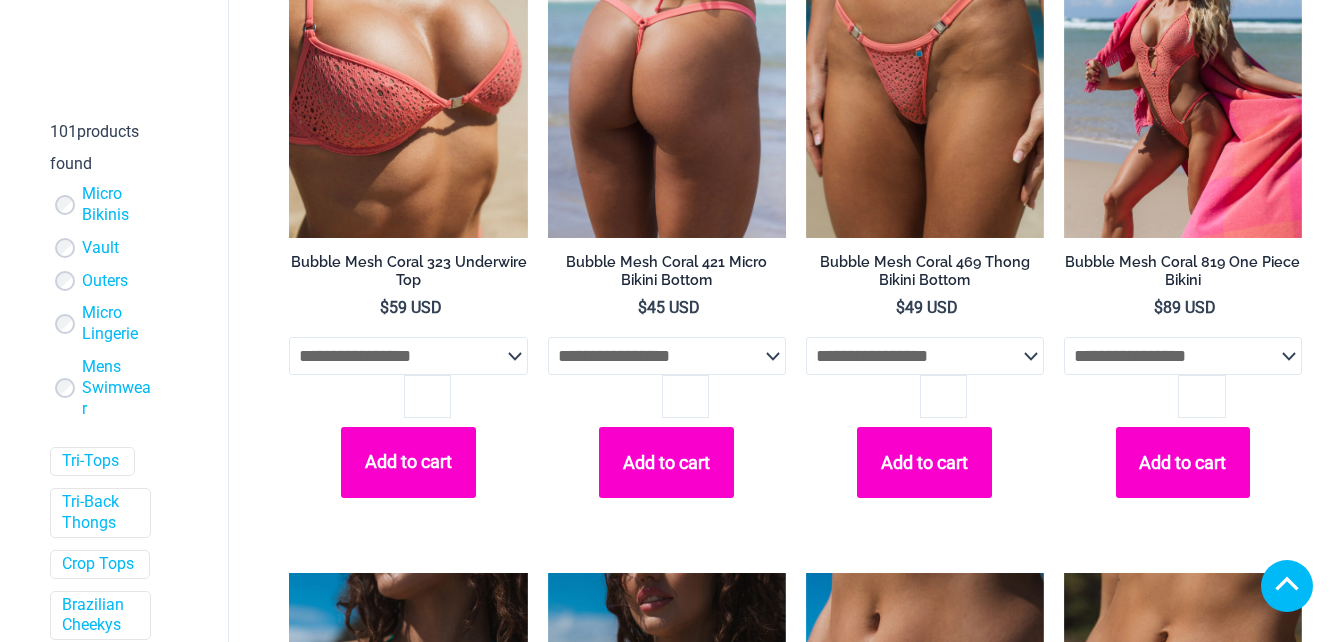 scroll, scrollTop: 746, scrollLeft: 0, axis: vertical 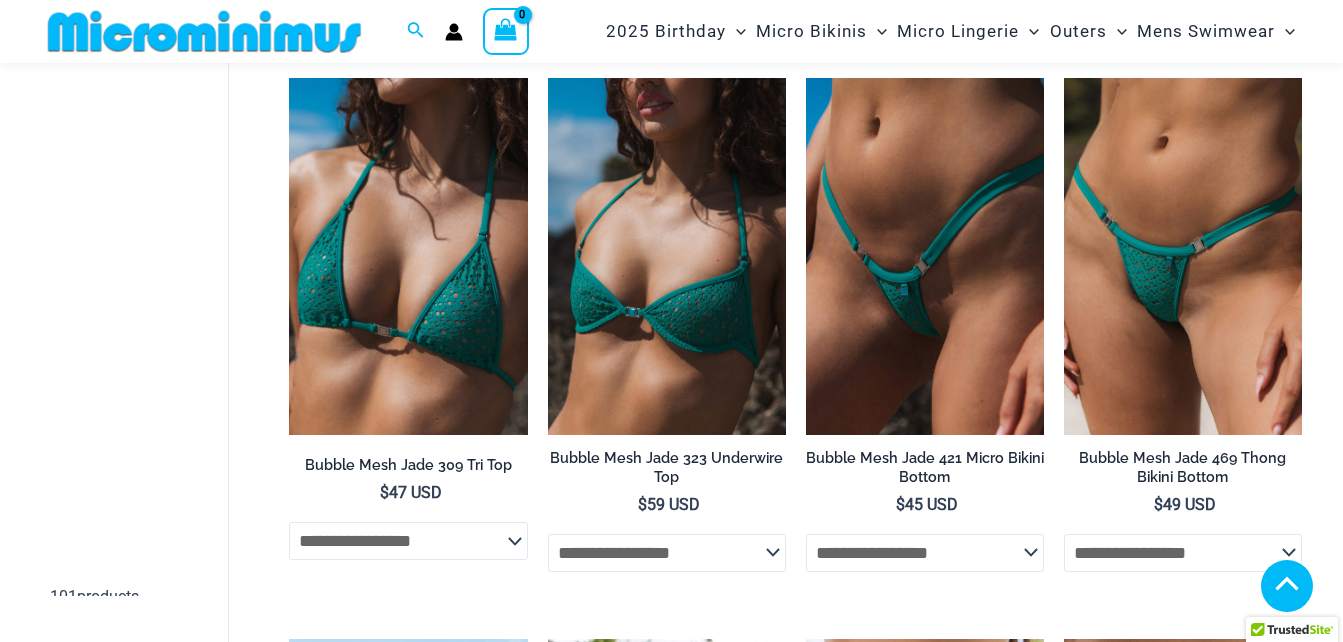 click at bounding box center [925, 3621] 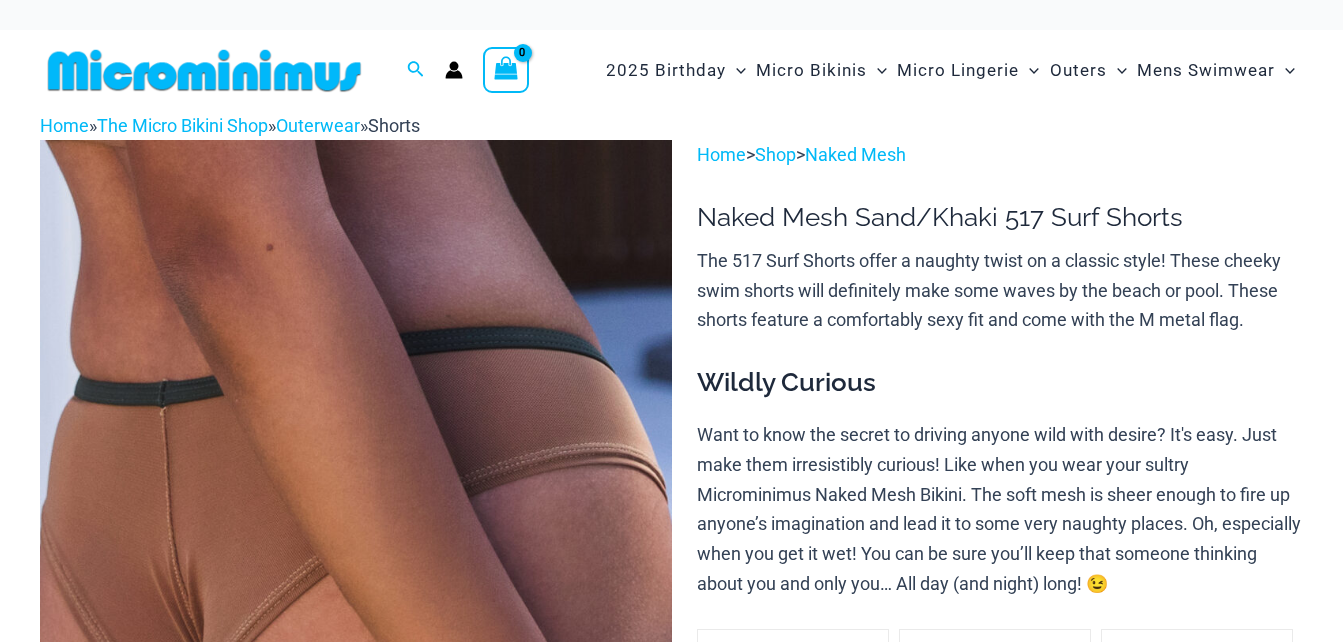 scroll, scrollTop: 367, scrollLeft: 0, axis: vertical 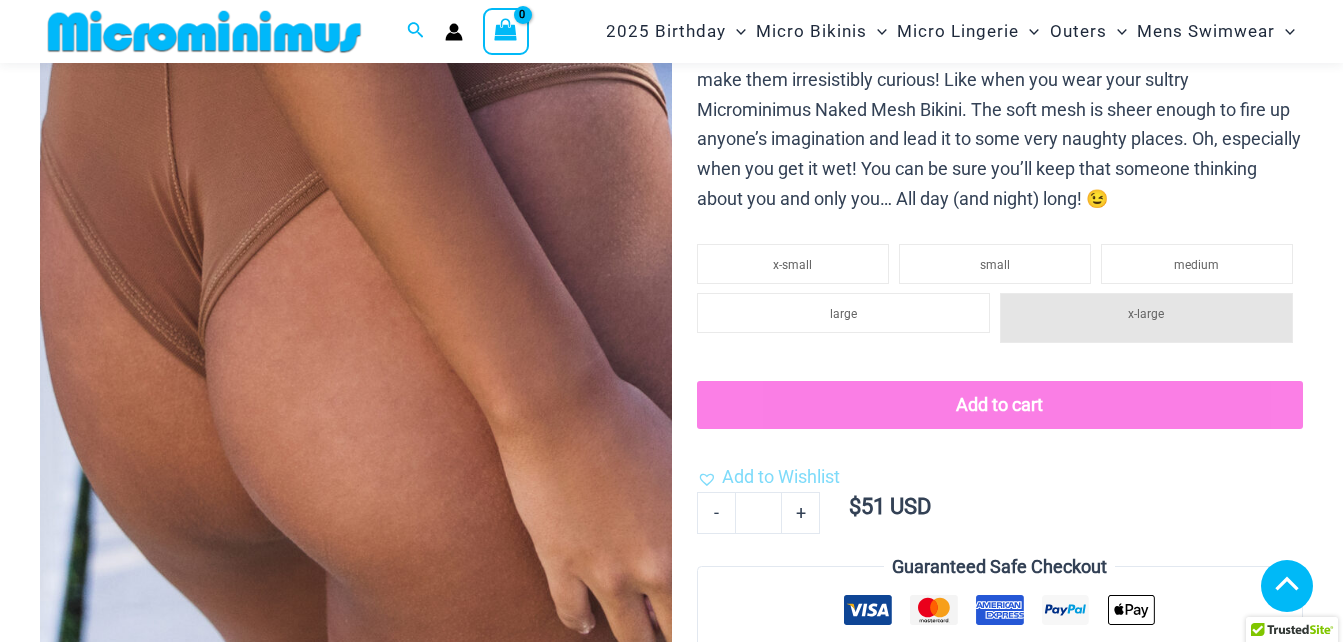click 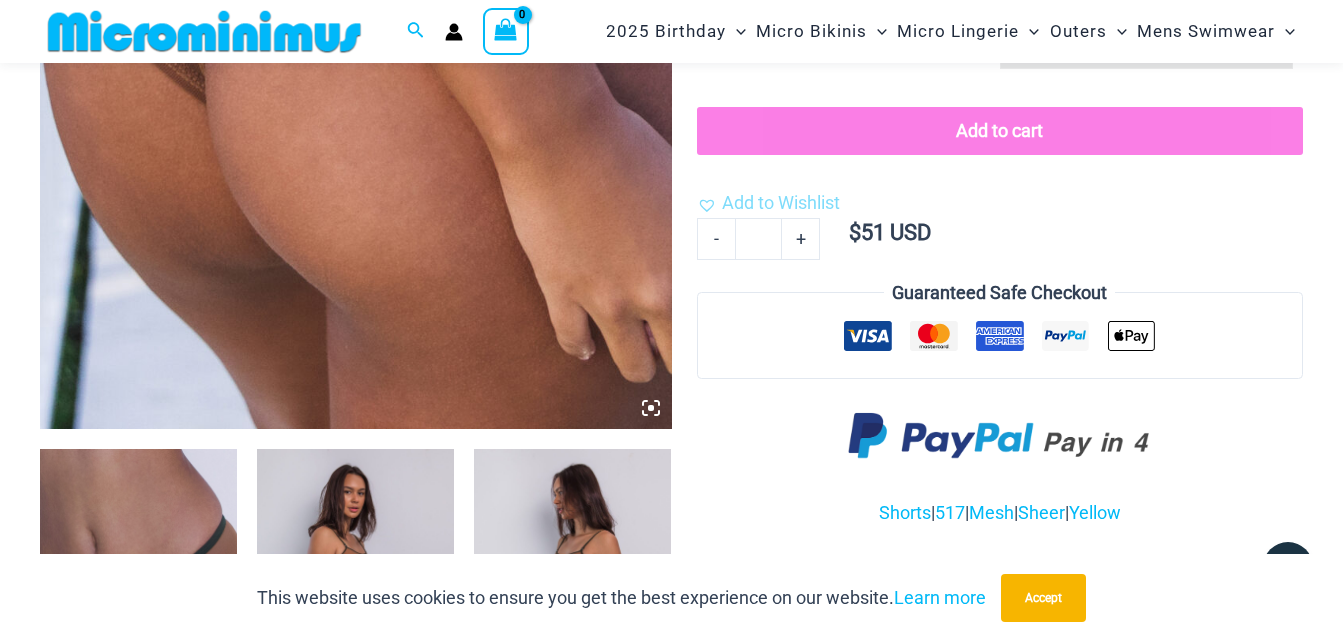 scroll, scrollTop: 582, scrollLeft: 0, axis: vertical 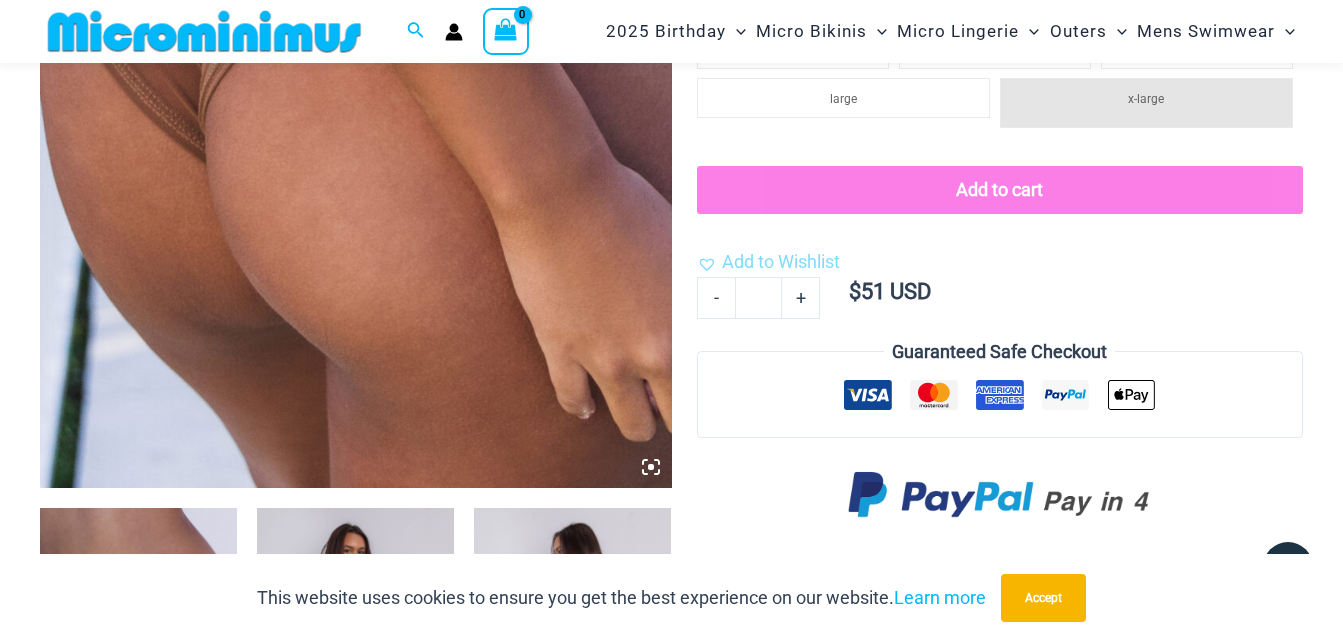 click 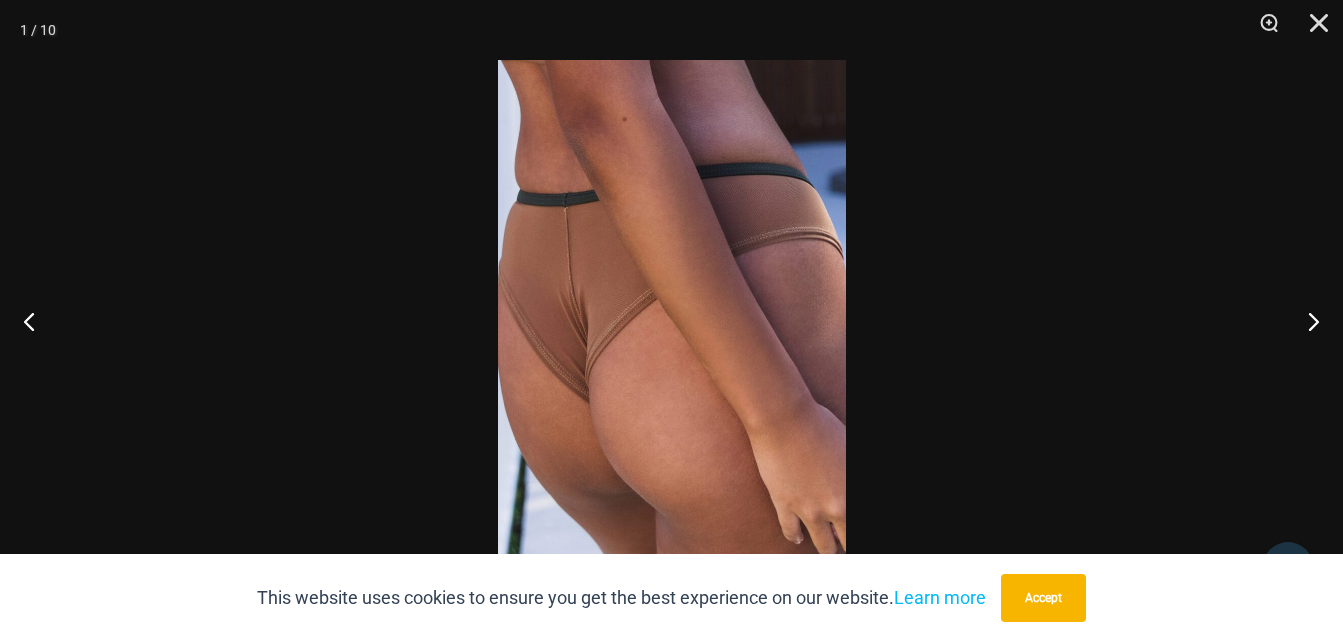 click at bounding box center (672, 321) 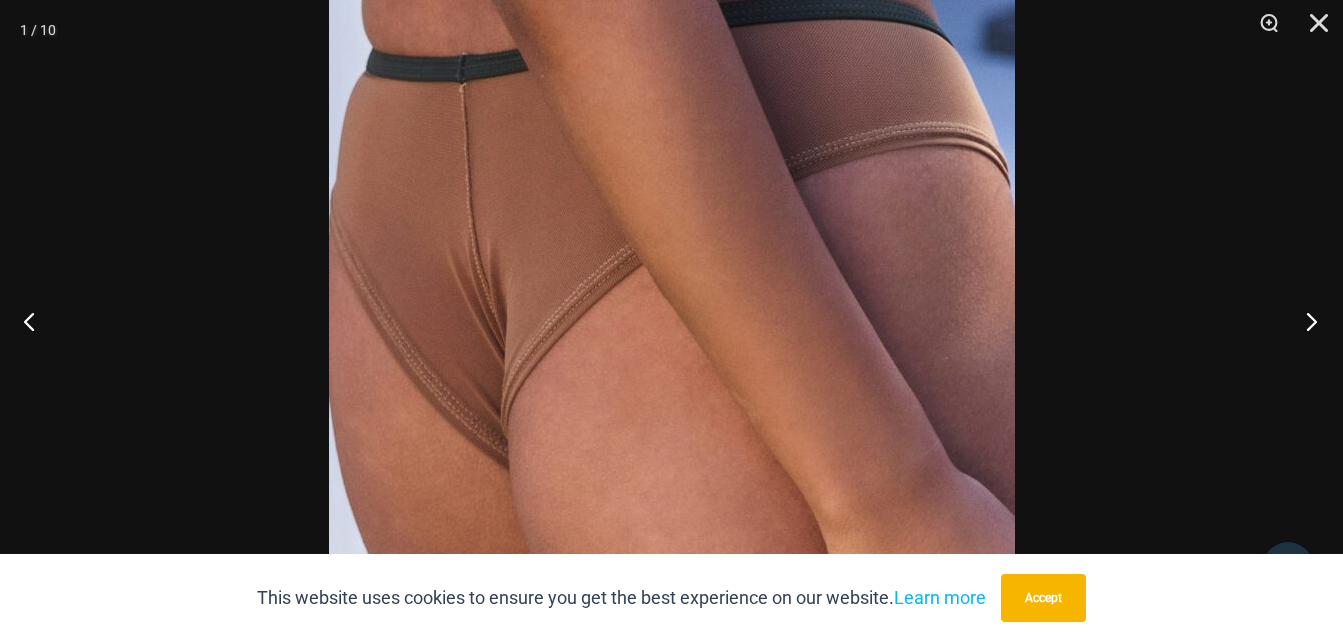 click at bounding box center (1305, 321) 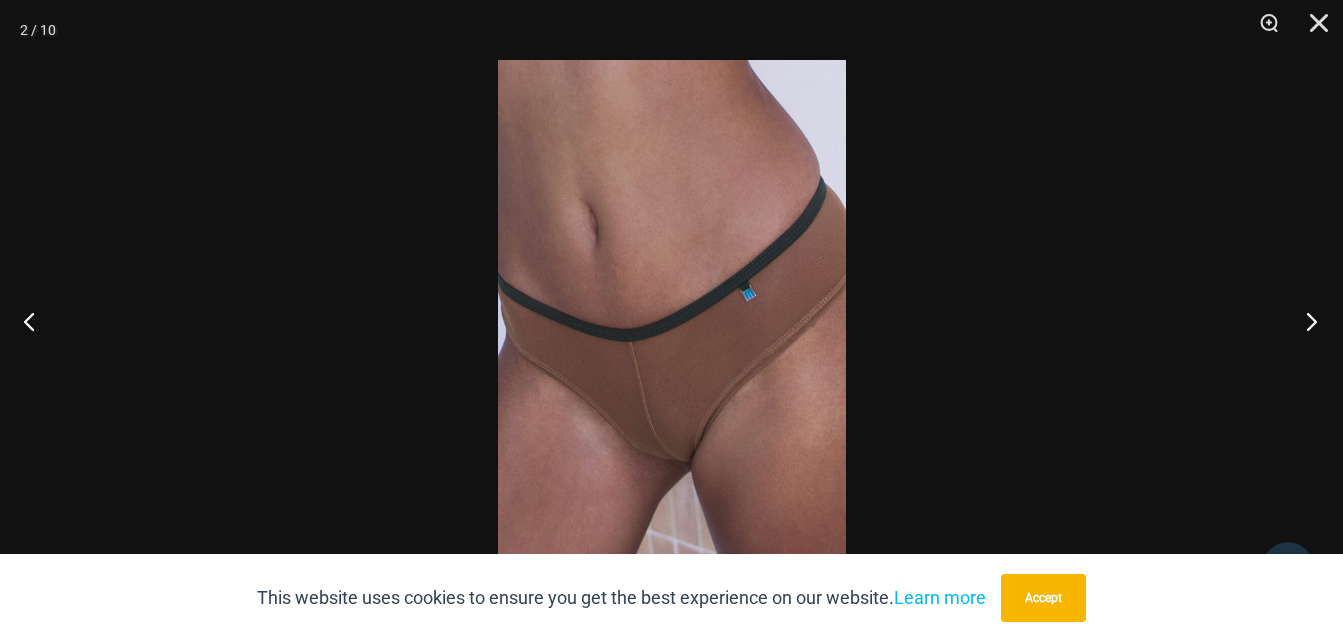 click at bounding box center [1305, 321] 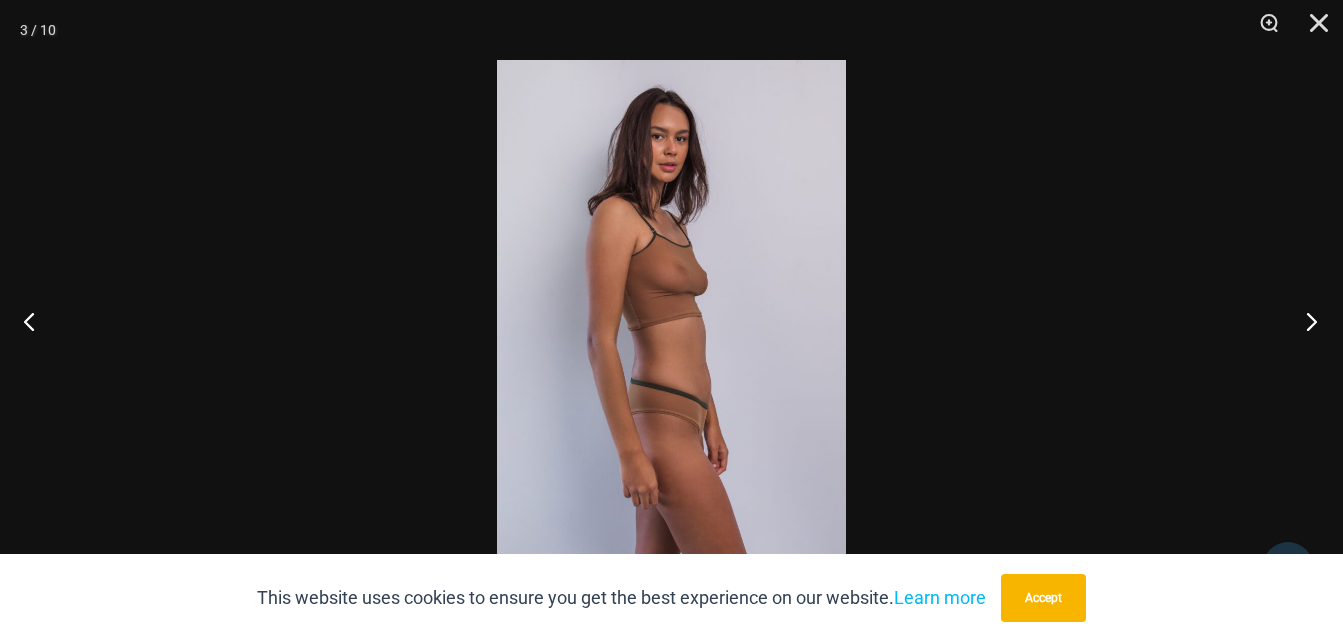 click at bounding box center [1305, 321] 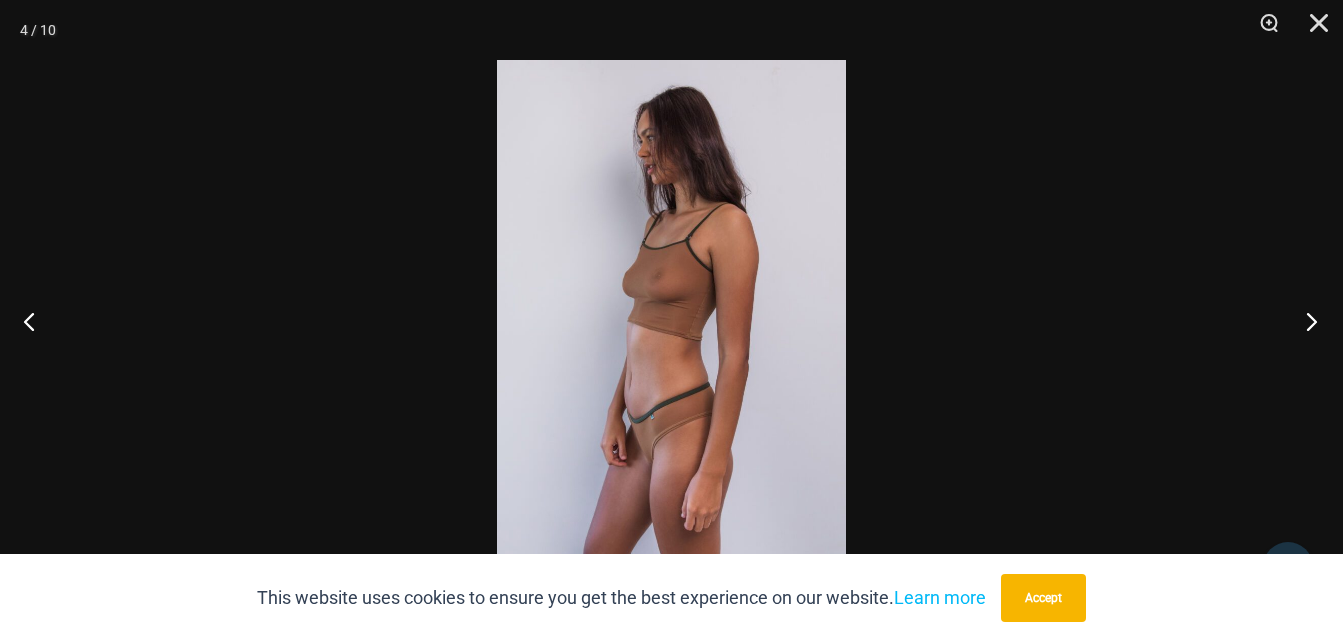 click at bounding box center [1305, 321] 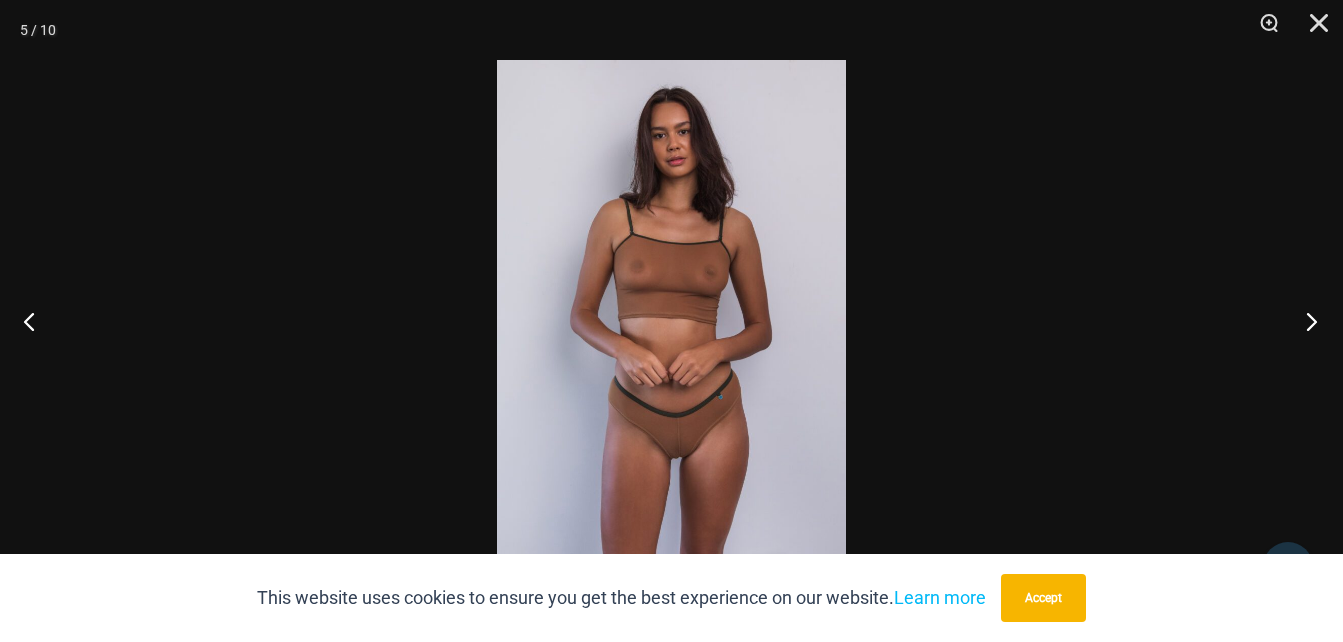 click at bounding box center [1305, 321] 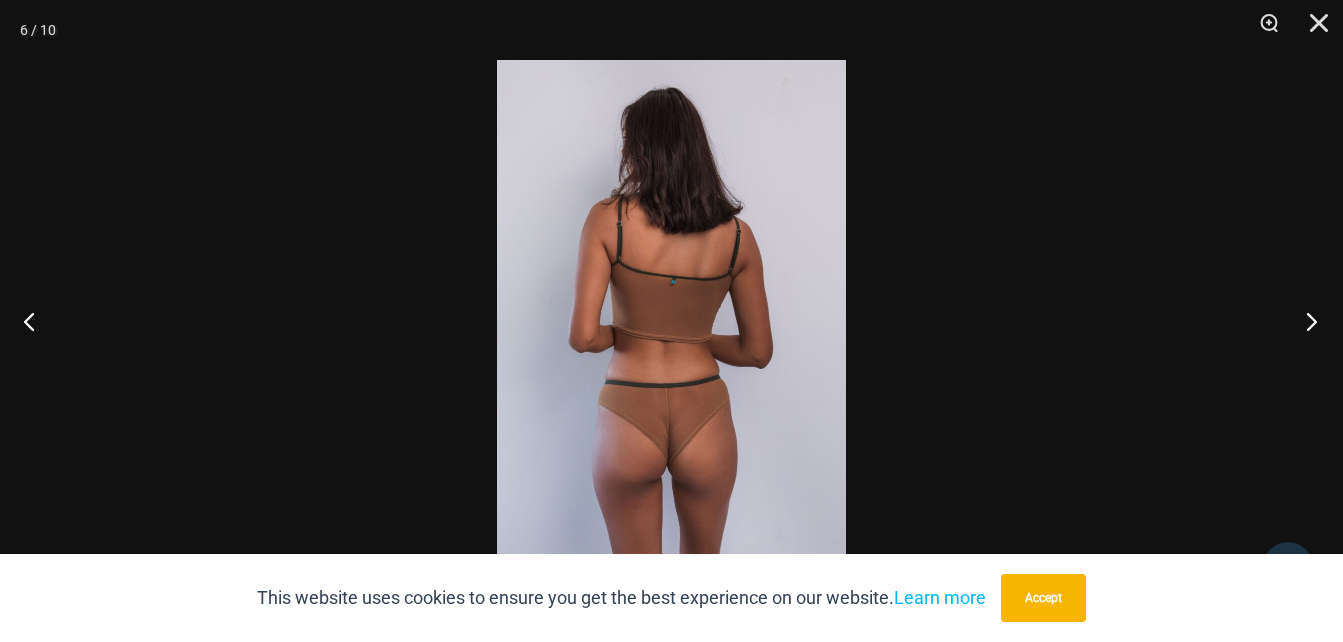 click at bounding box center (1305, 321) 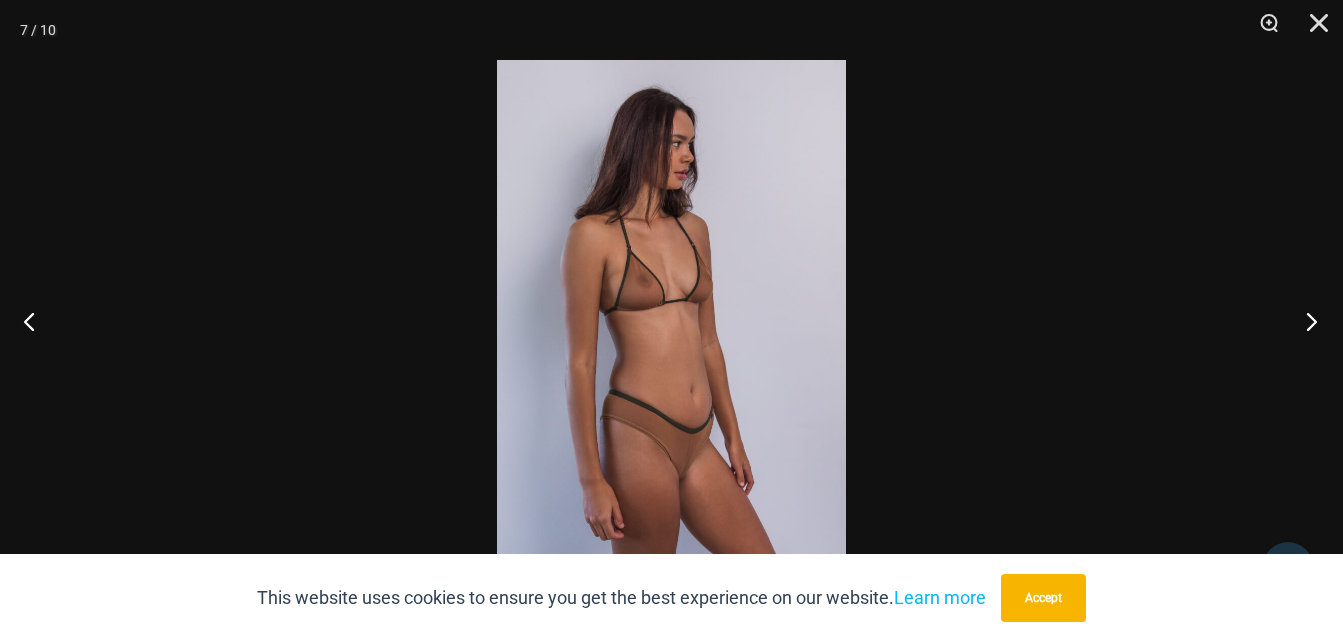 click at bounding box center [1305, 321] 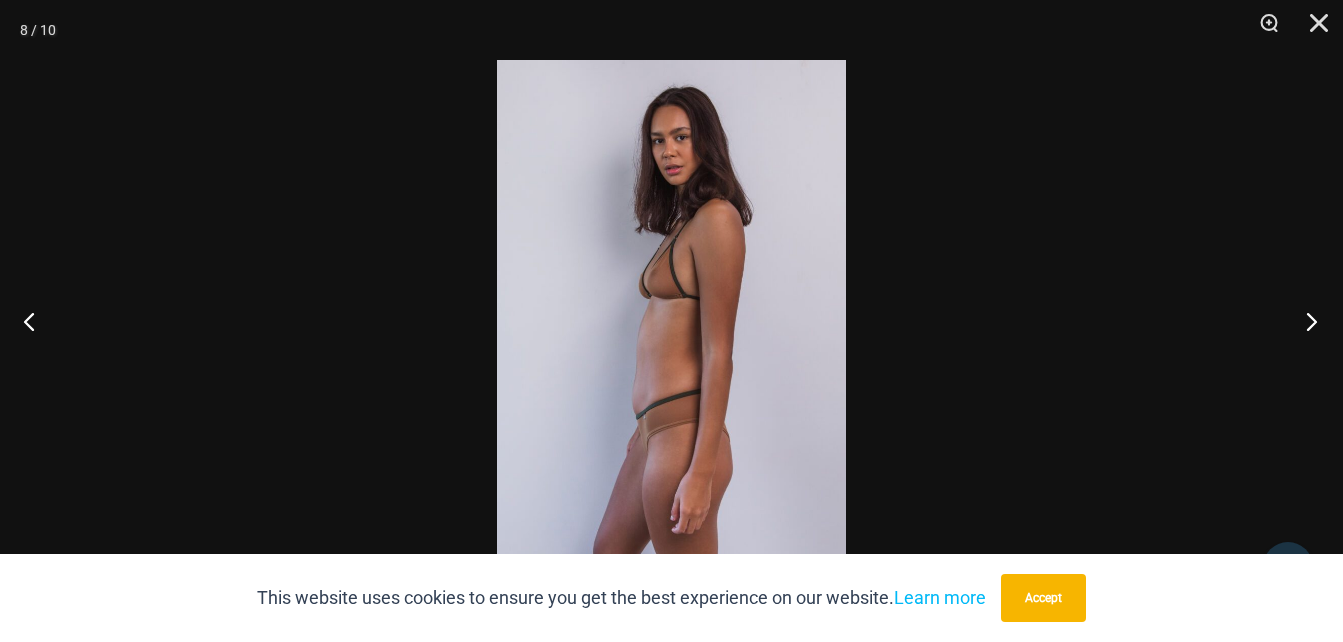 click at bounding box center [1305, 321] 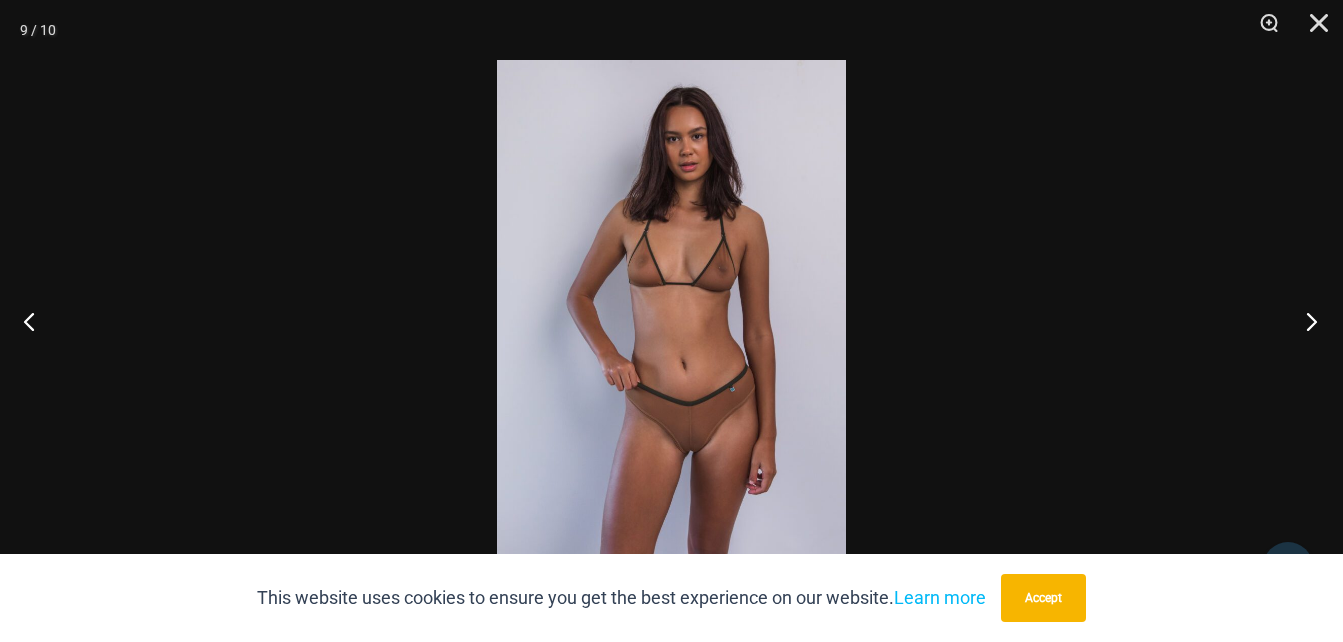 click at bounding box center (1305, 321) 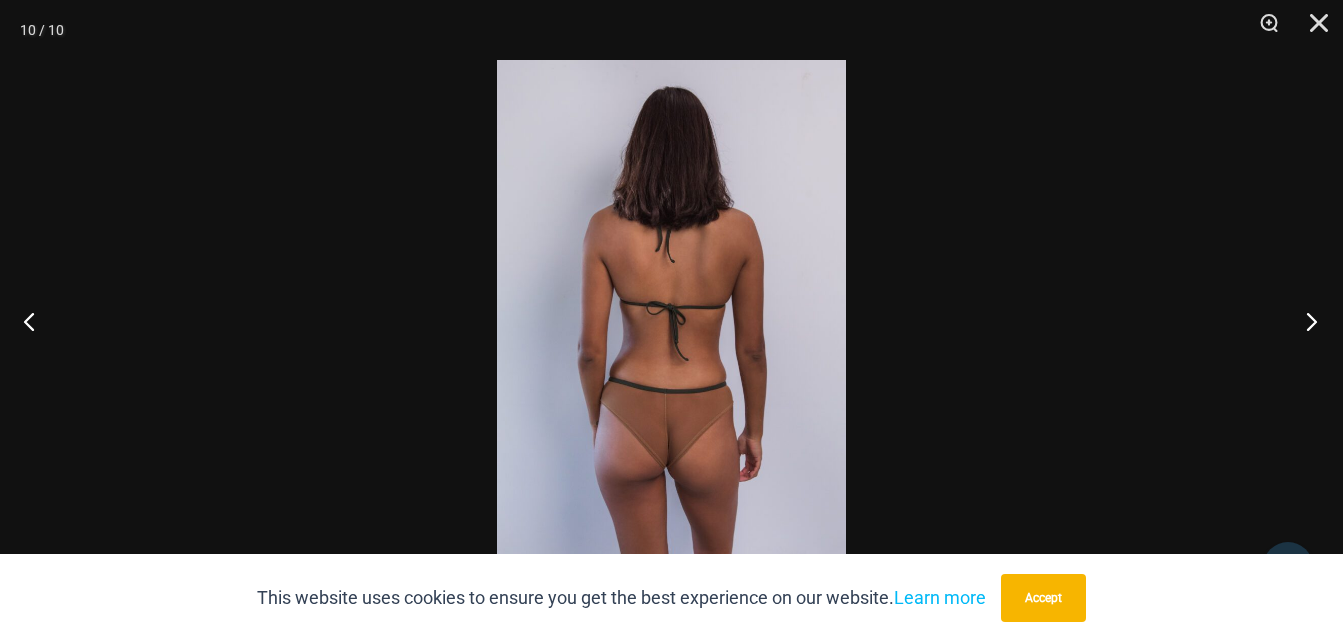 click at bounding box center [1305, 321] 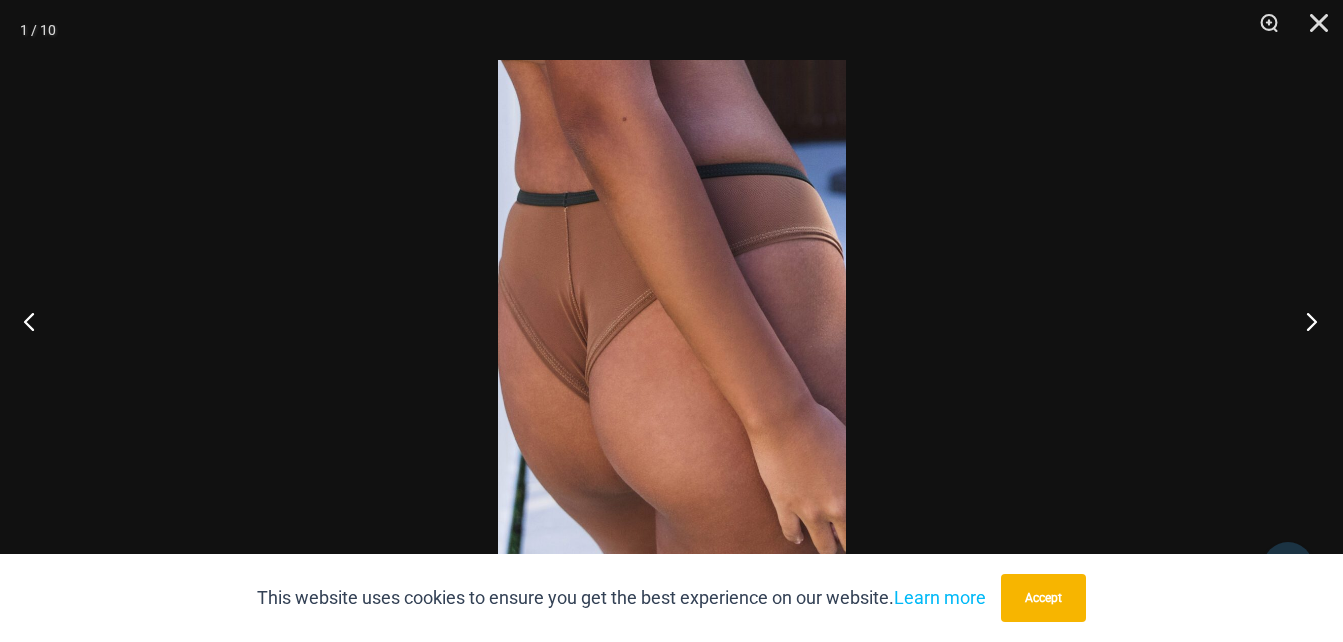 click at bounding box center [1305, 321] 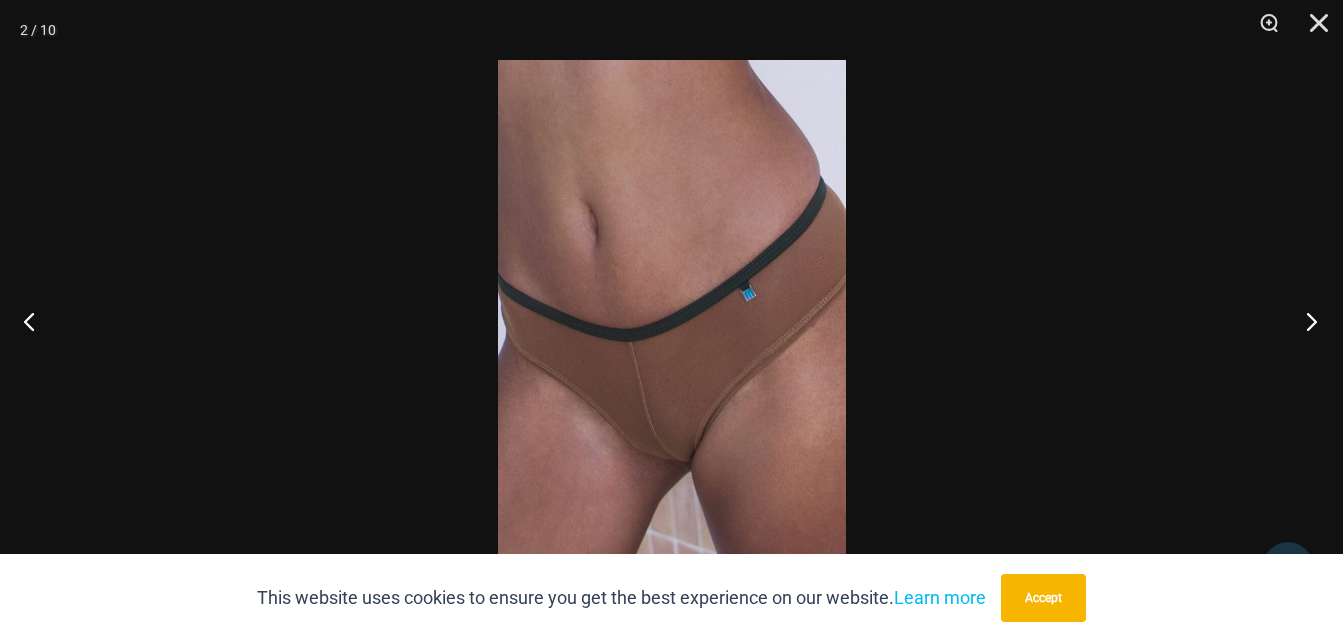 click at bounding box center [1305, 321] 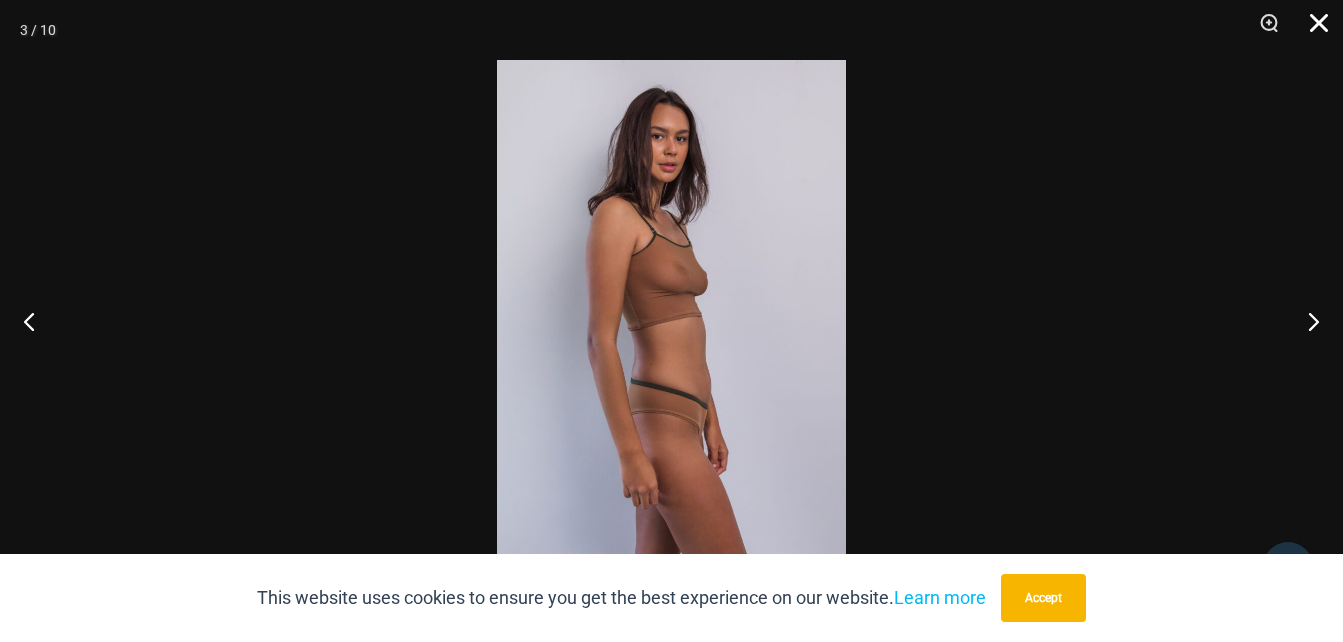click at bounding box center (1312, 30) 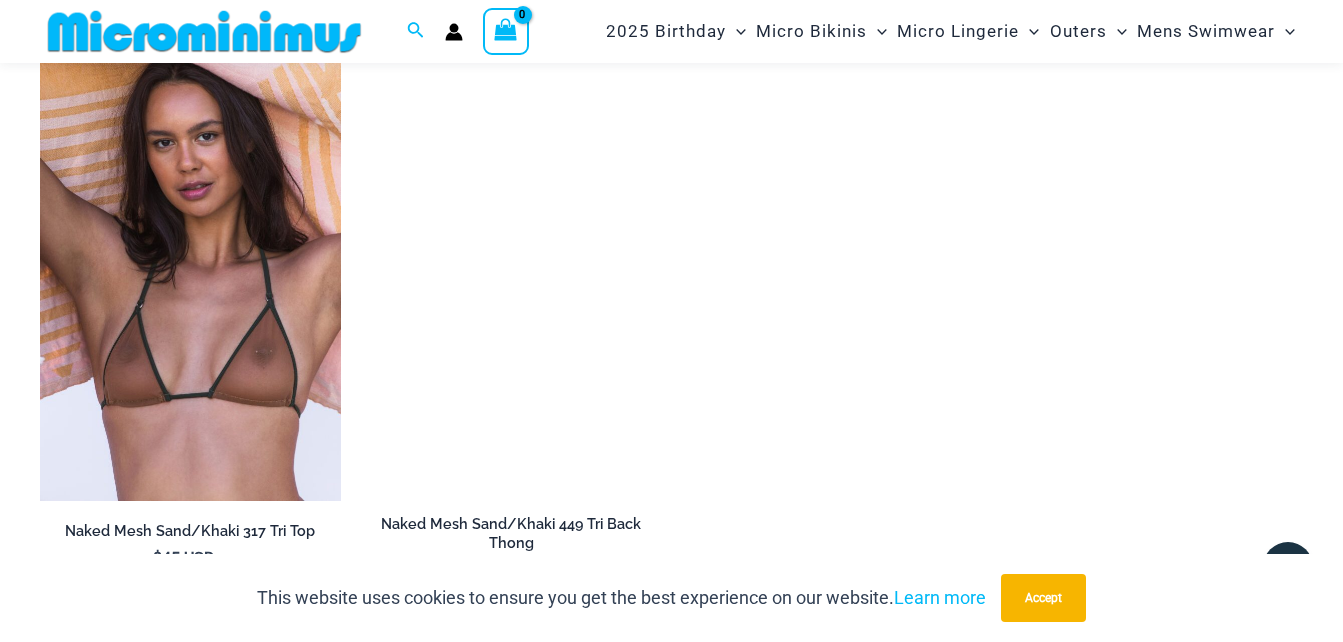 scroll, scrollTop: 2082, scrollLeft: 0, axis: vertical 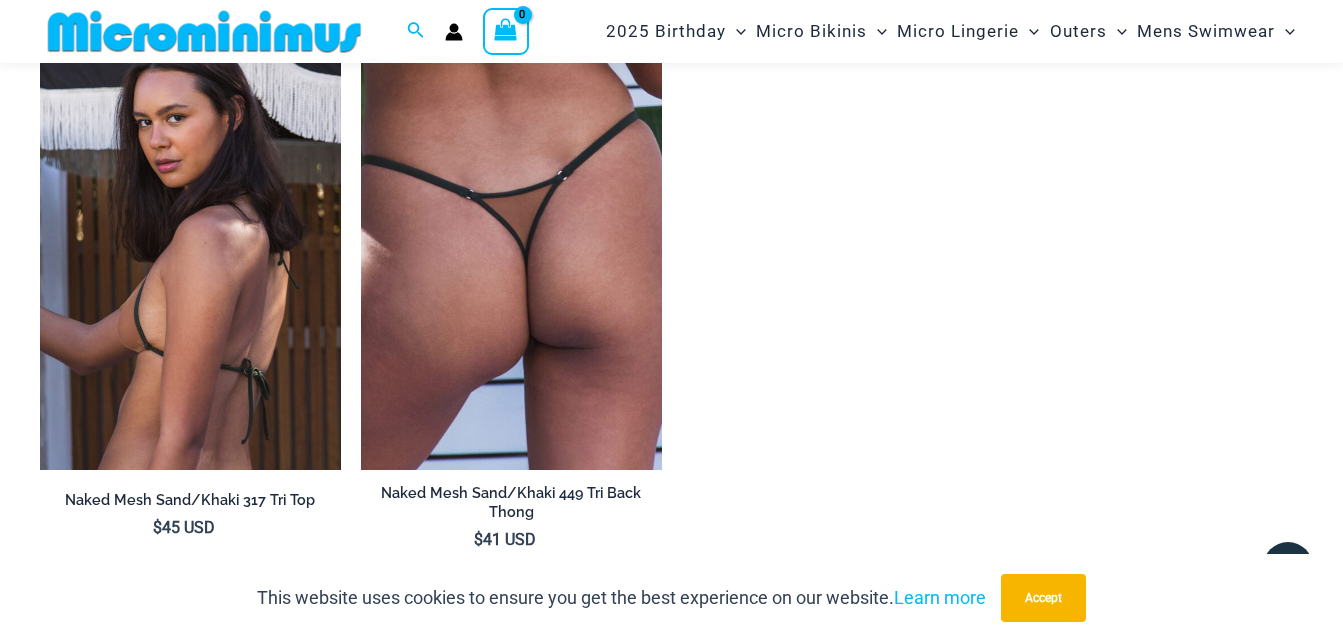 click at bounding box center (190, 244) 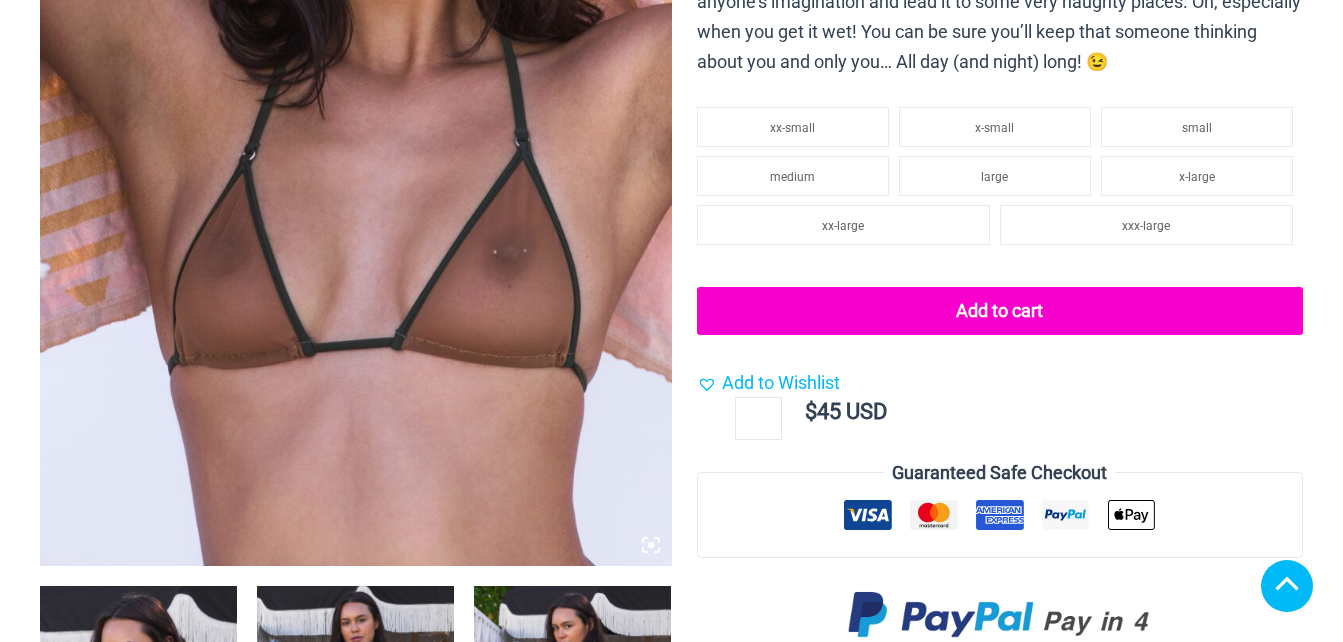 scroll, scrollTop: 739, scrollLeft: 0, axis: vertical 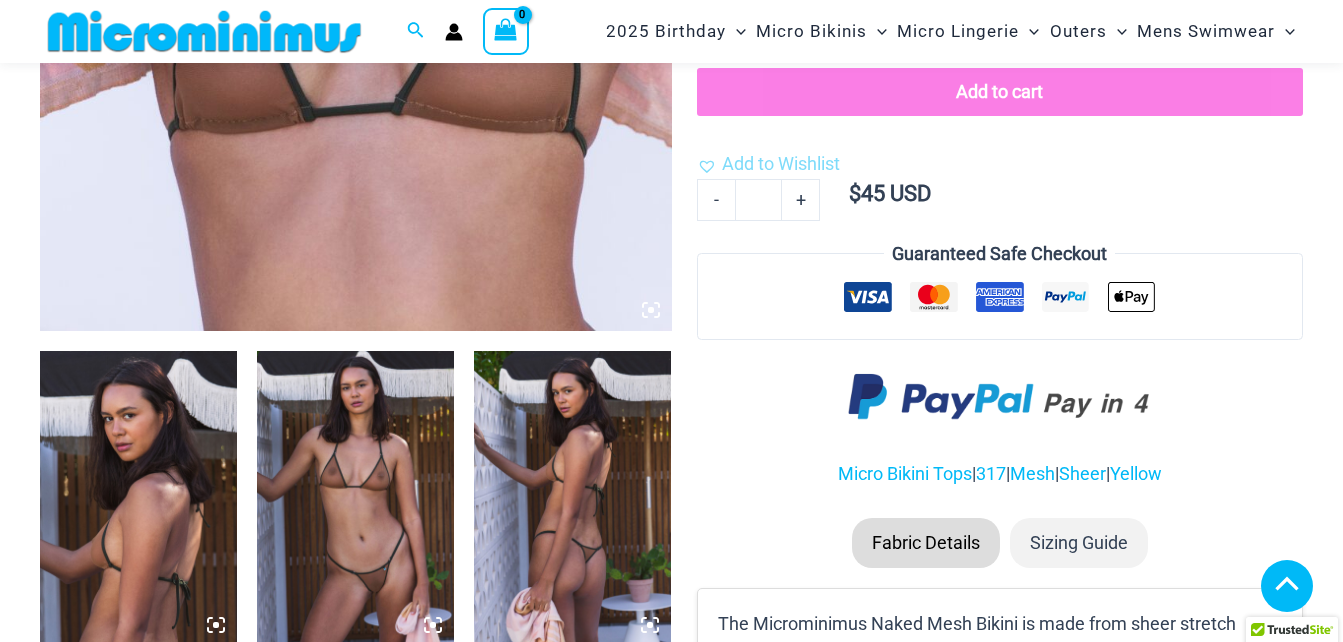 click 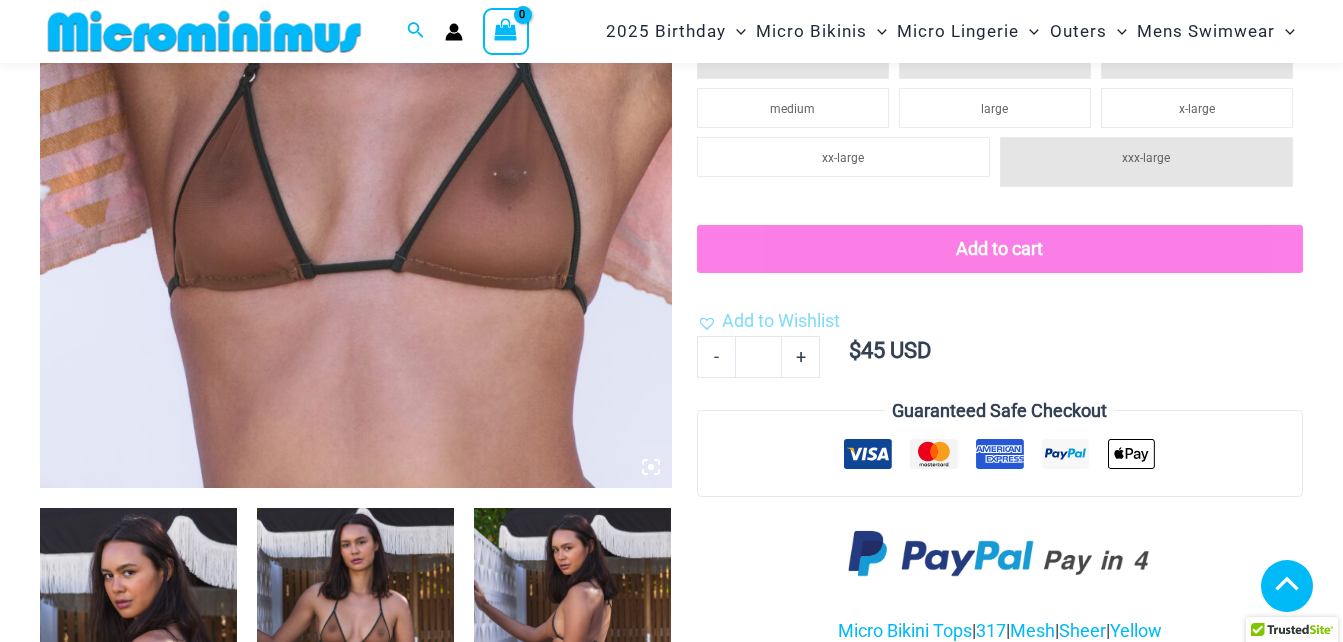click at bounding box center (356, 13) 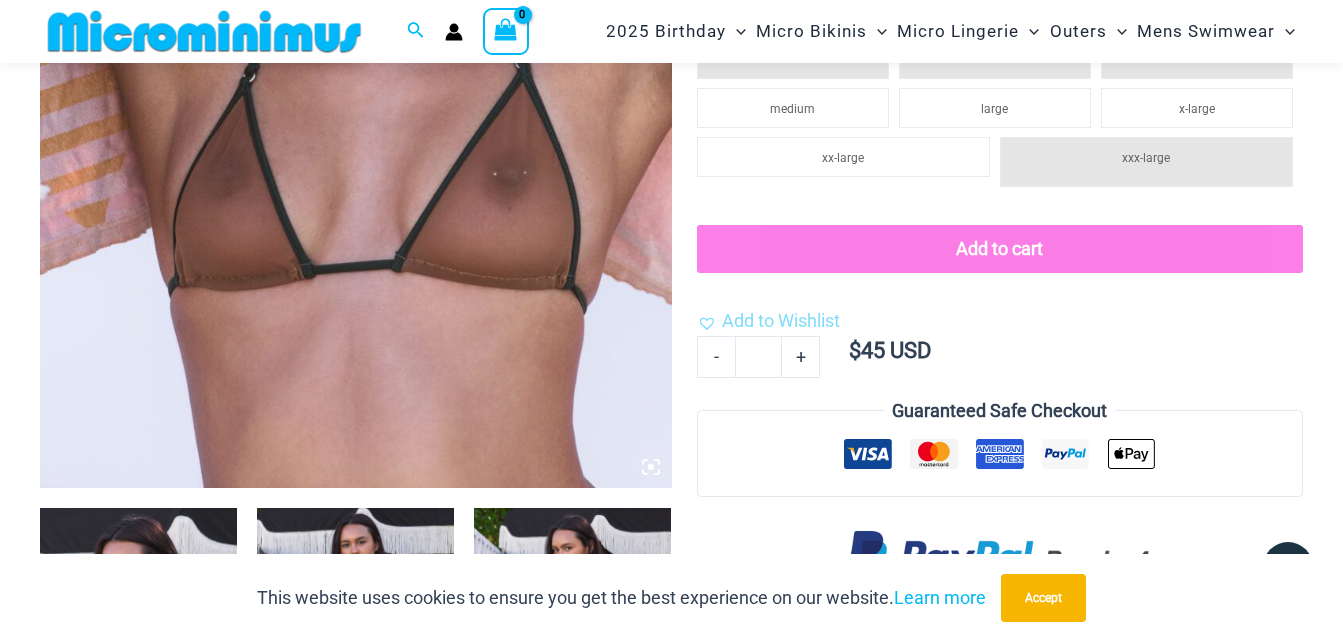click 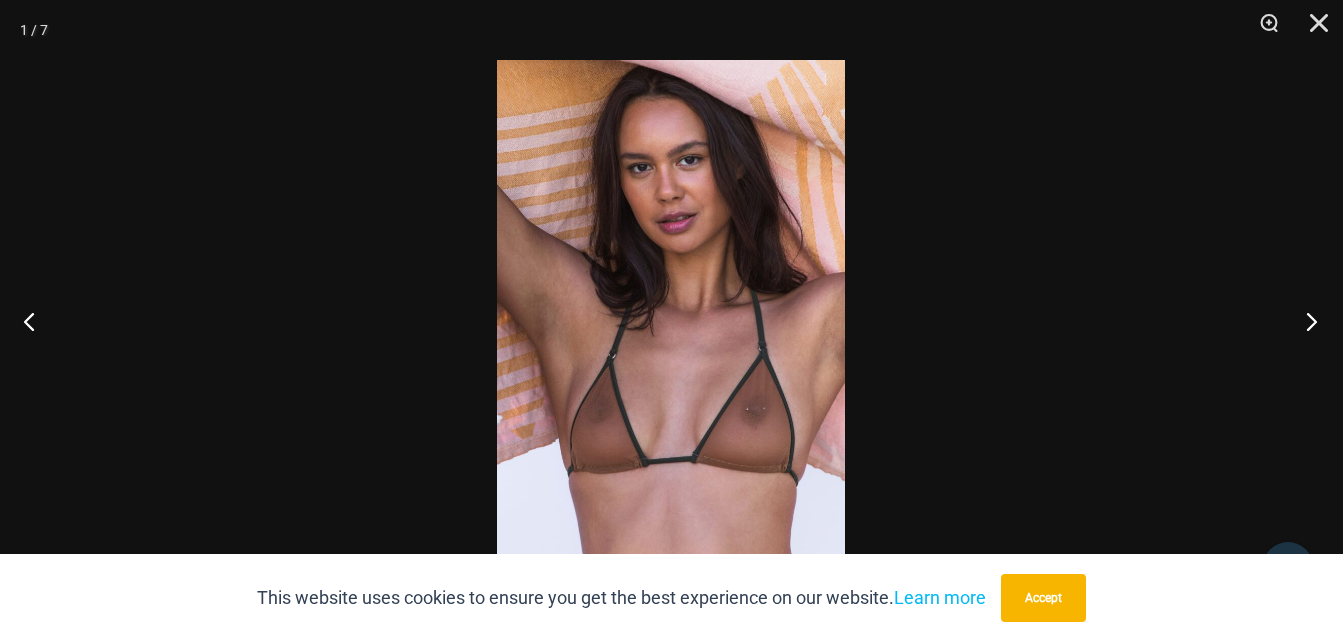 click at bounding box center [1305, 321] 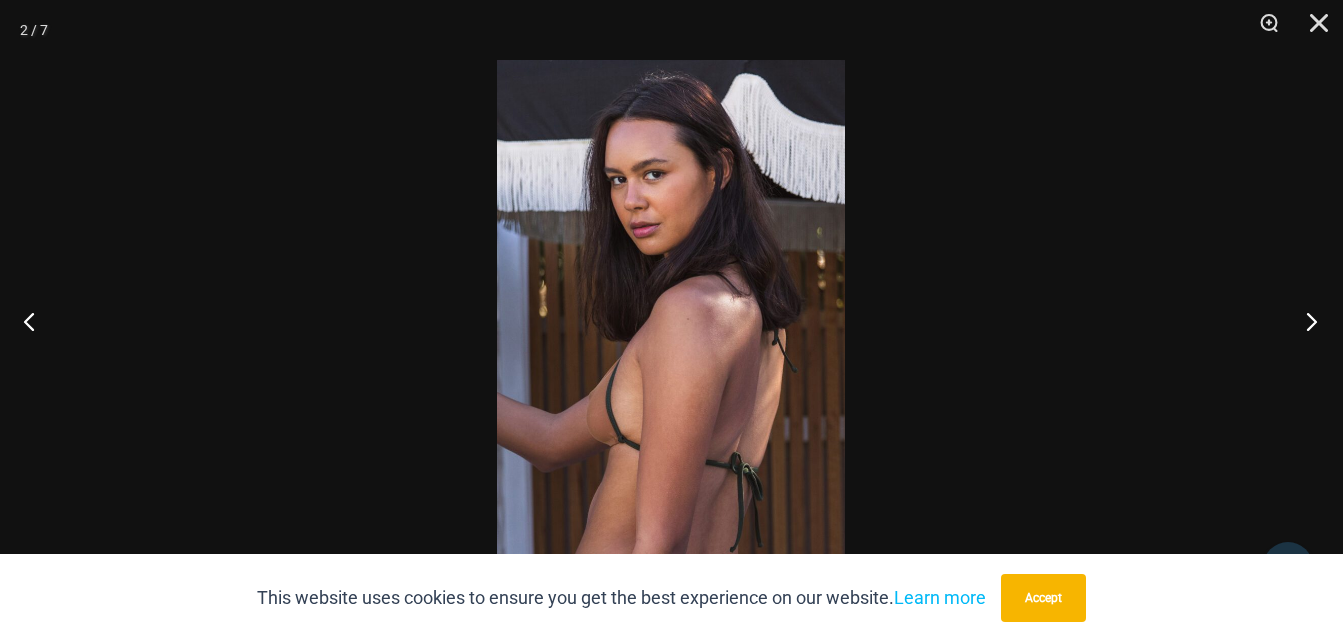 click at bounding box center [1305, 321] 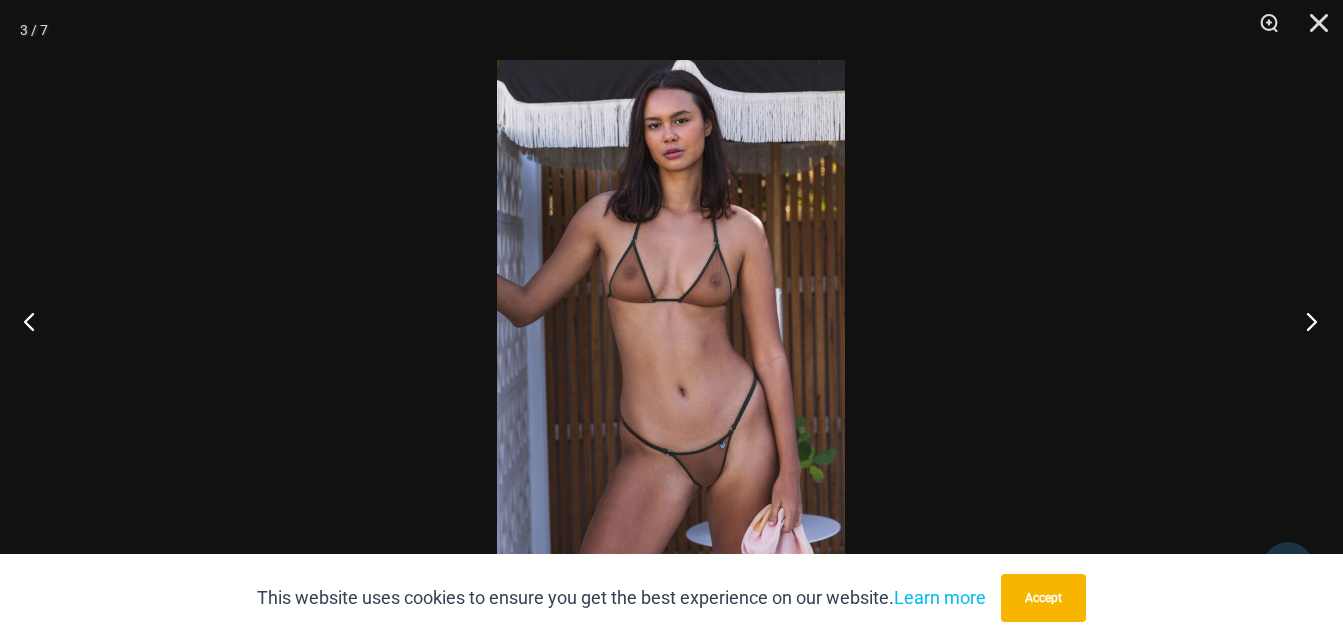 click at bounding box center [1305, 321] 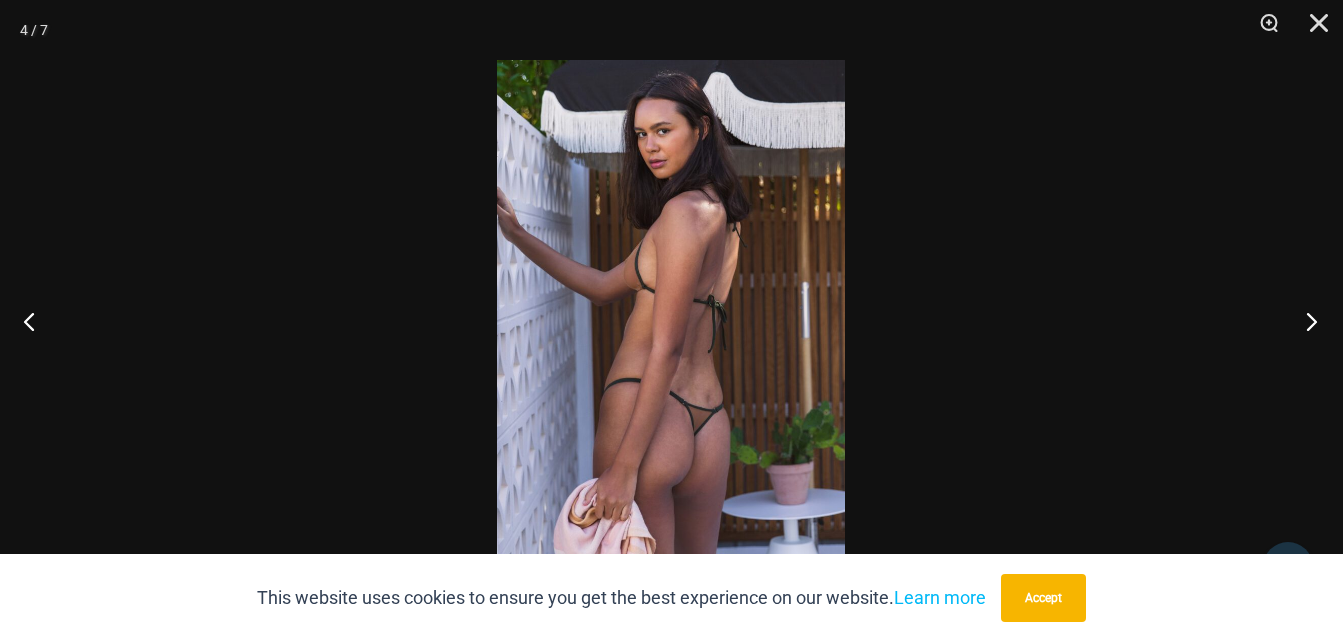 click at bounding box center (1305, 321) 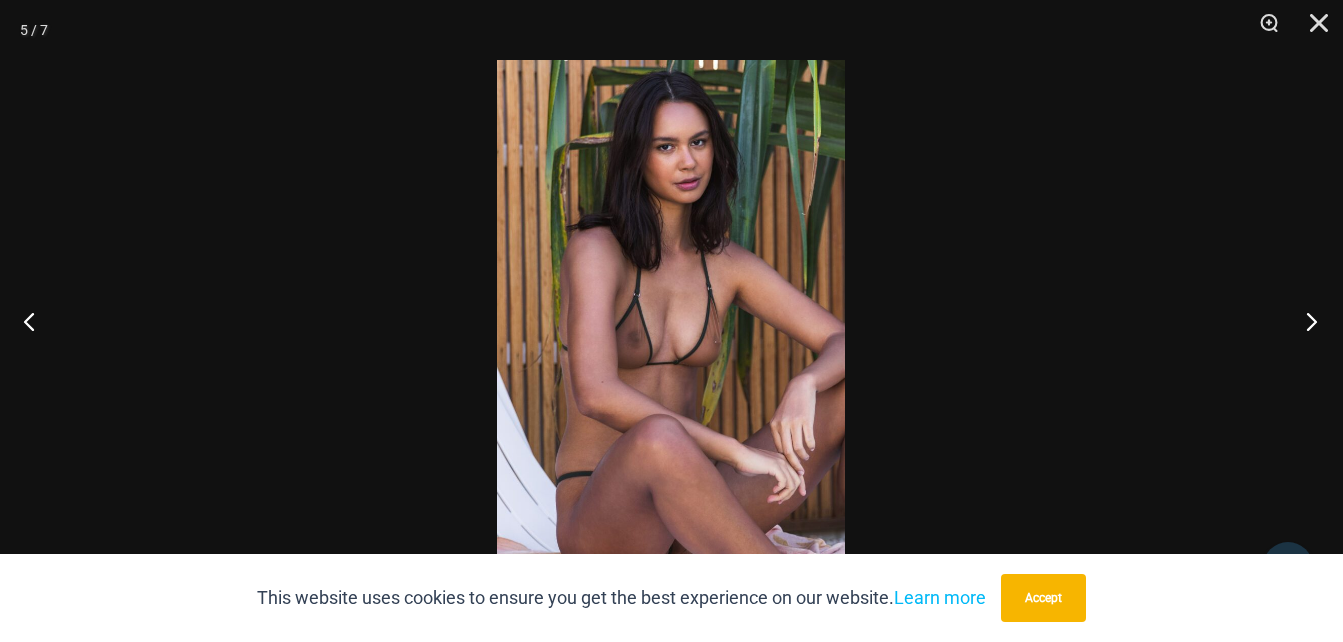 click at bounding box center [1305, 321] 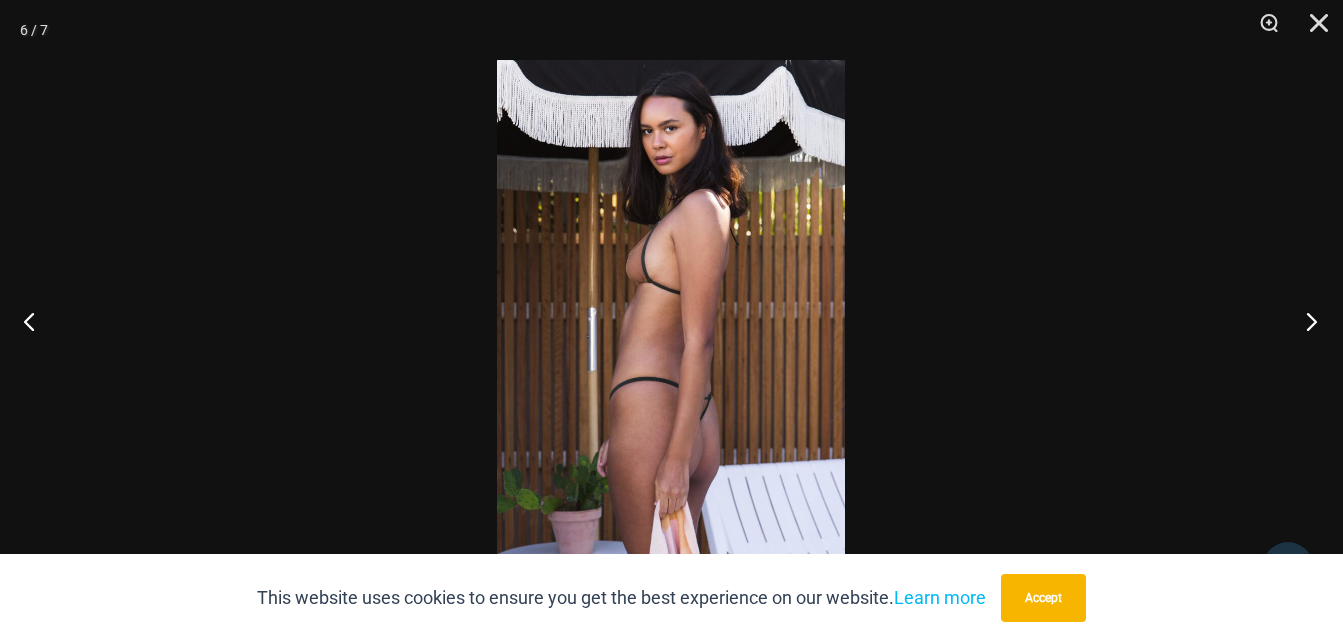 click at bounding box center (1305, 321) 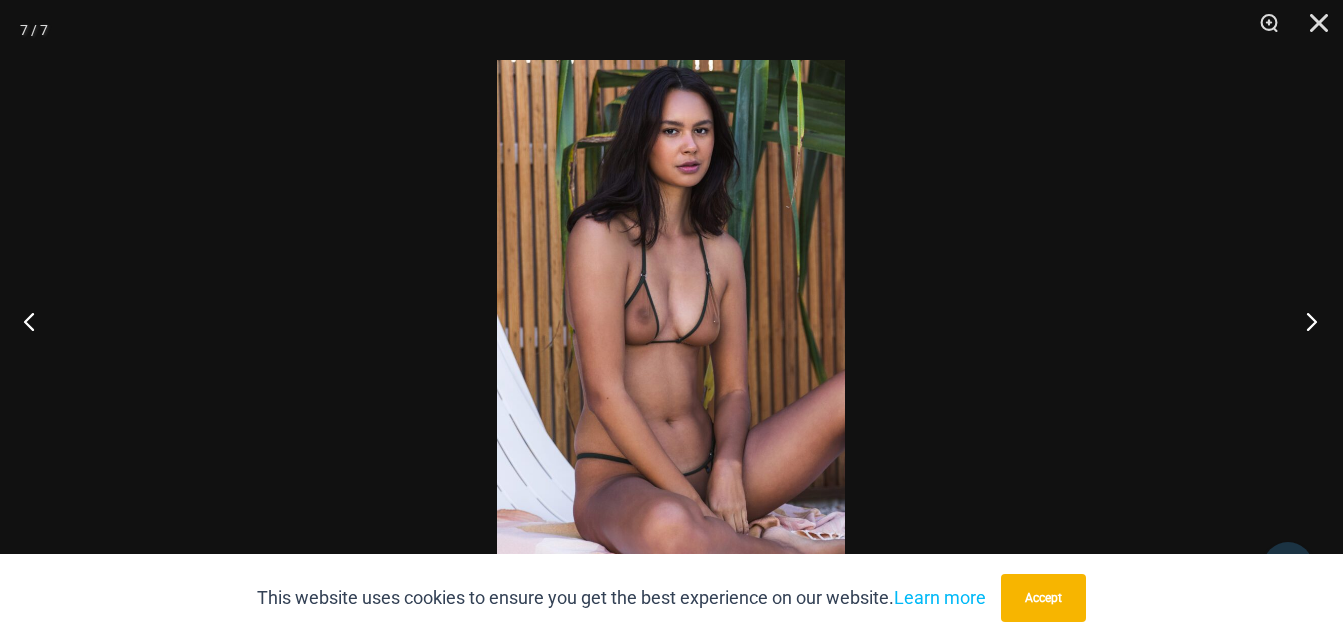 click at bounding box center [1305, 321] 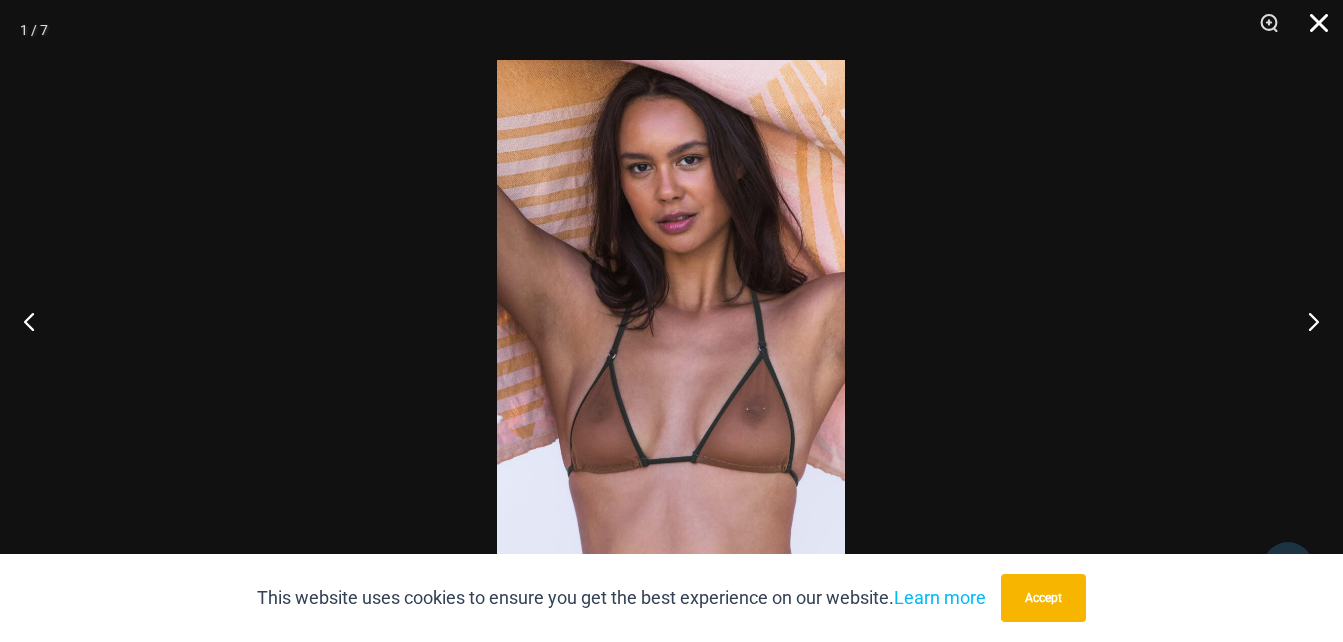 click at bounding box center (1312, 30) 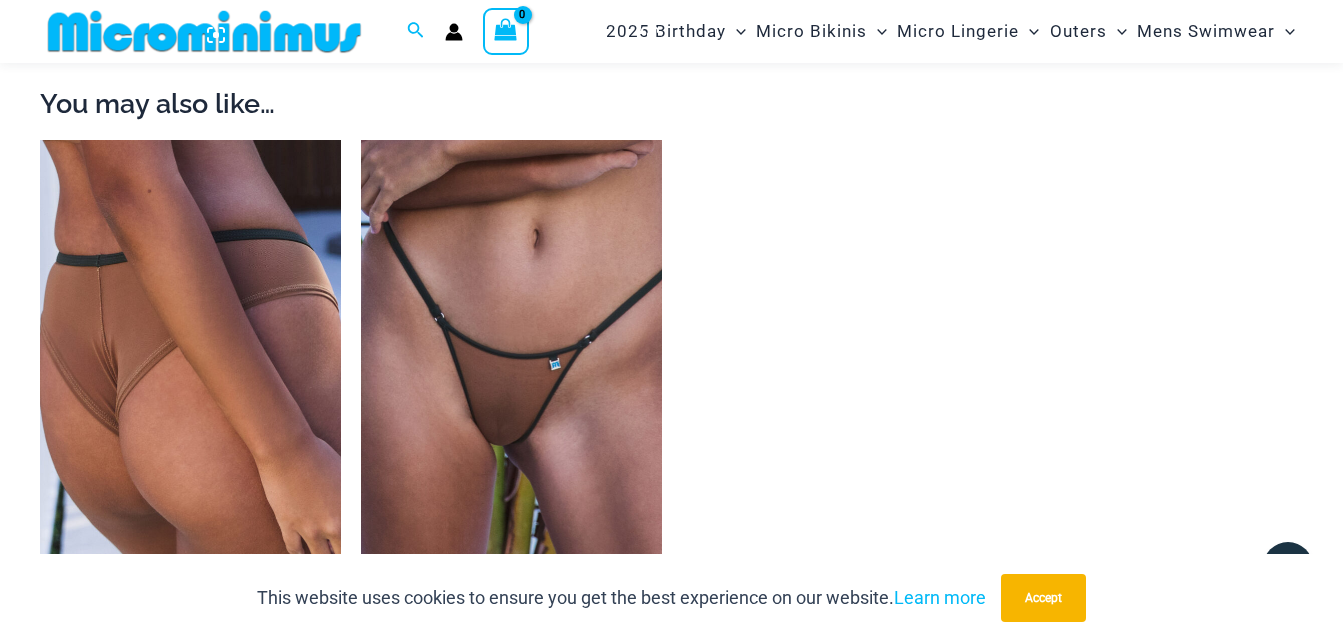 scroll, scrollTop: 1682, scrollLeft: 0, axis: vertical 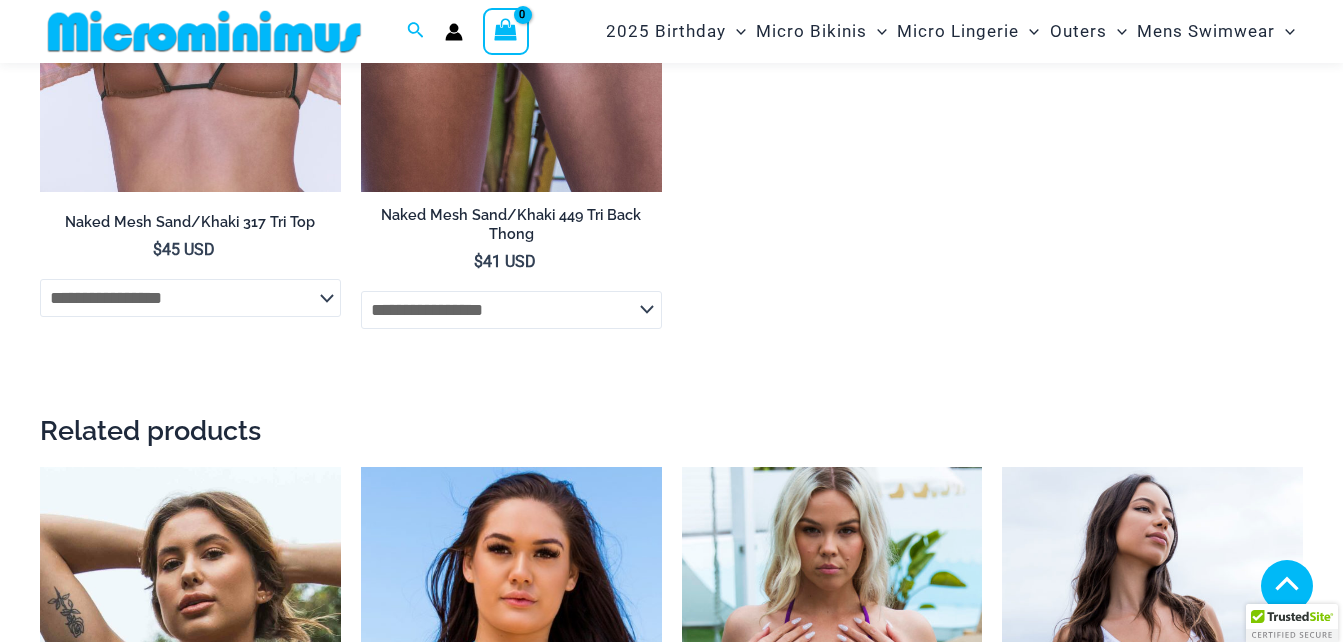 click at bounding box center (511, -34) 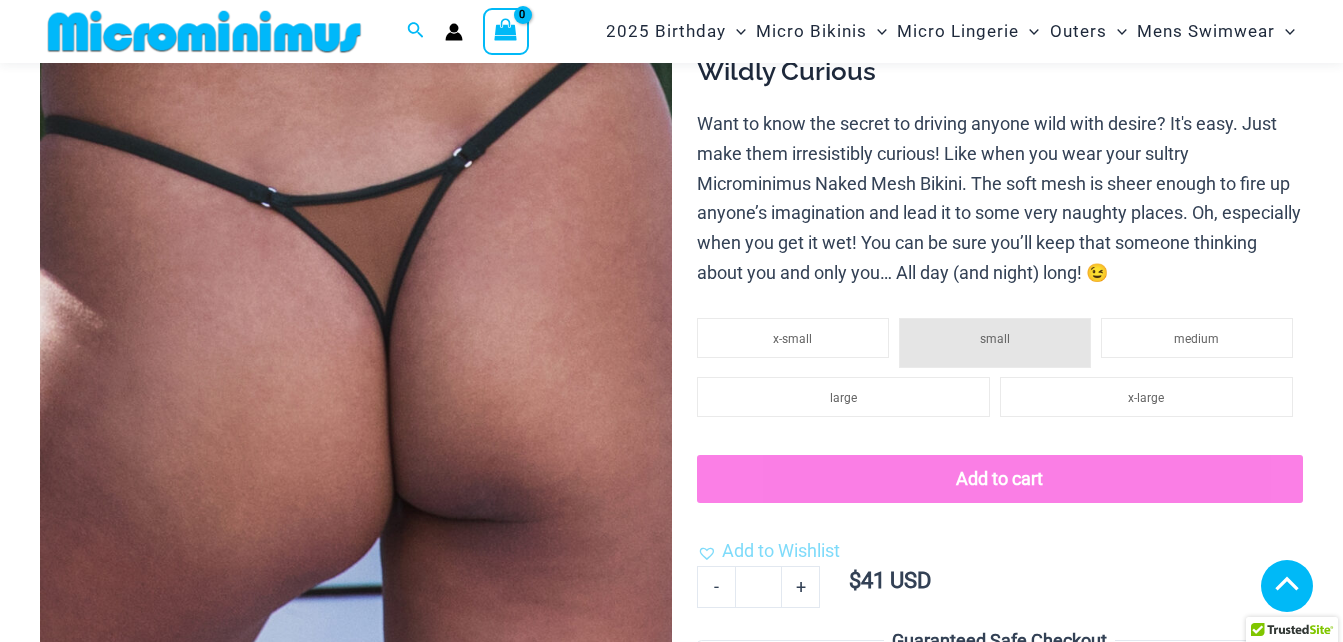 scroll, scrollTop: 1682, scrollLeft: 0, axis: vertical 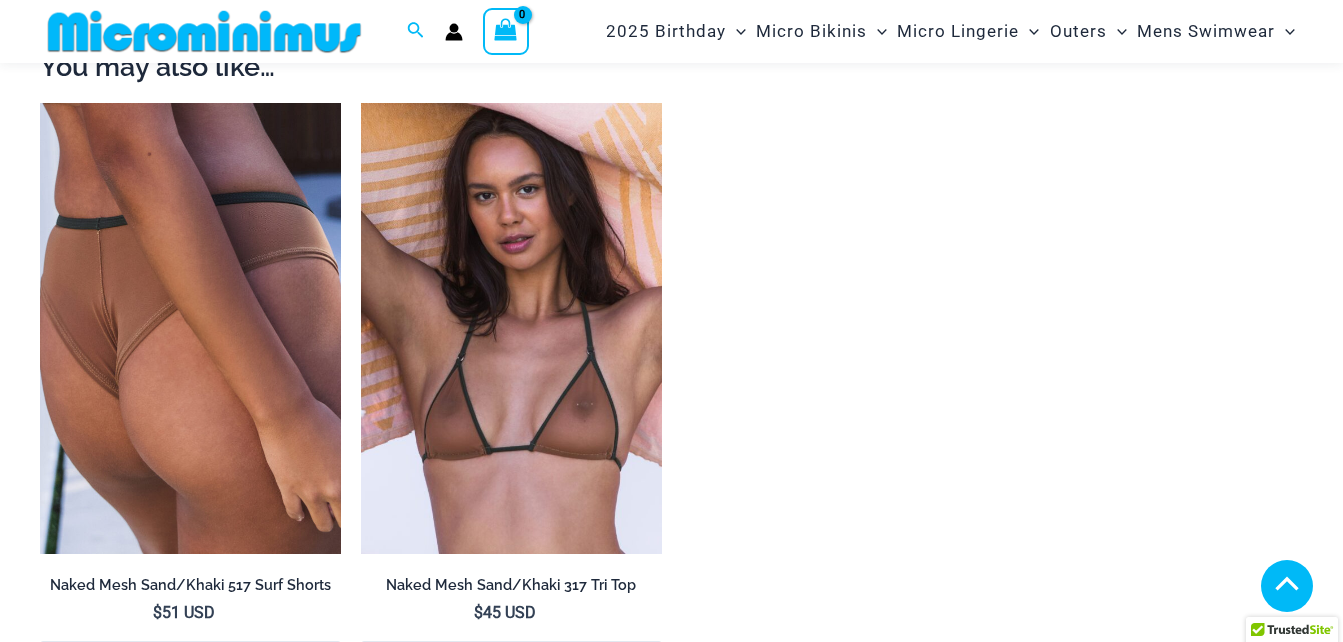 click 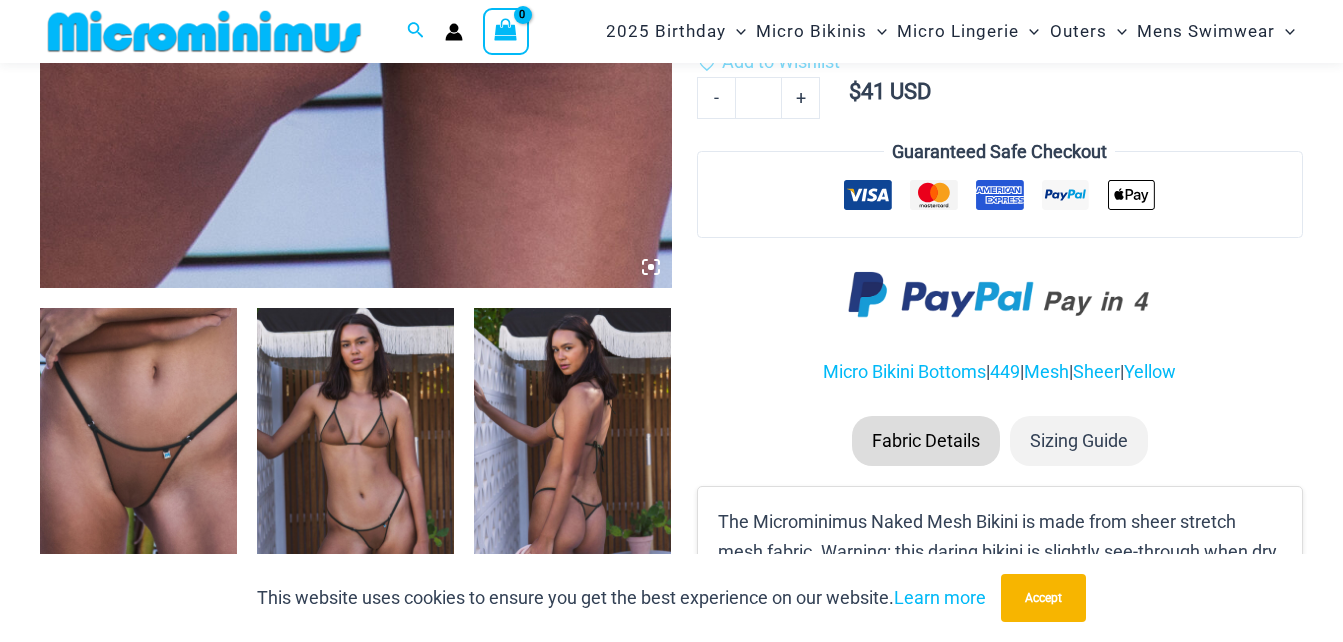 click 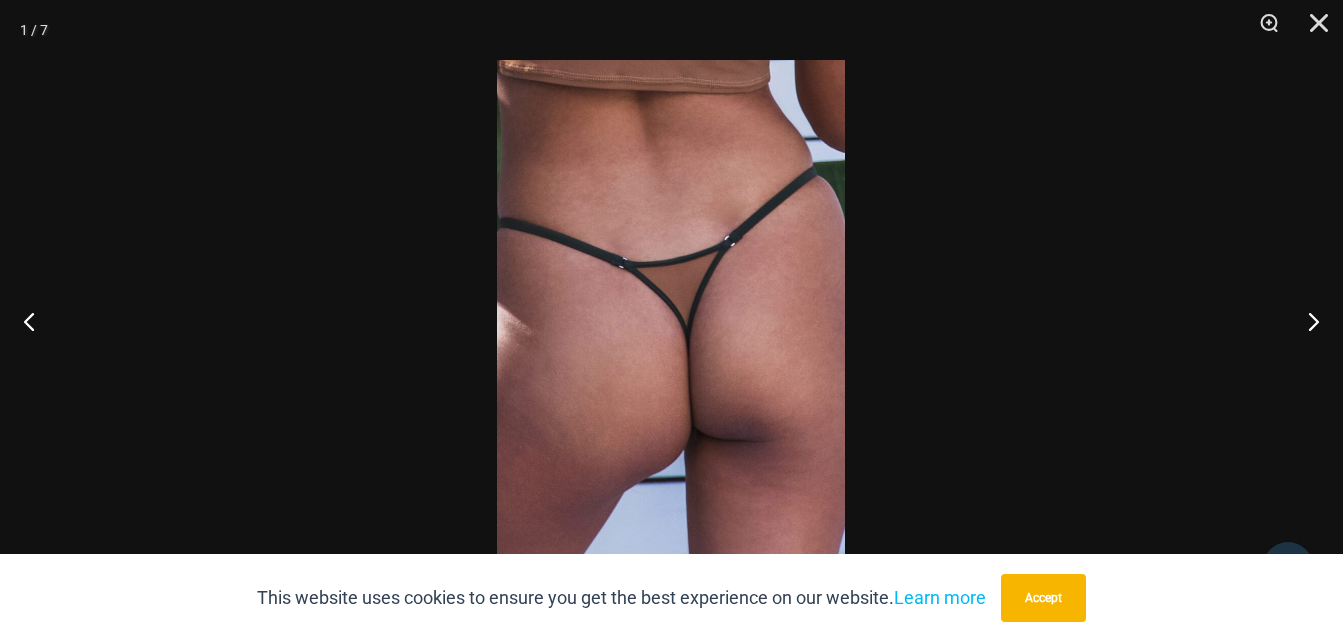 drag, startPoint x: 860, startPoint y: 277, endPoint x: 718, endPoint y: 297, distance: 143.40154 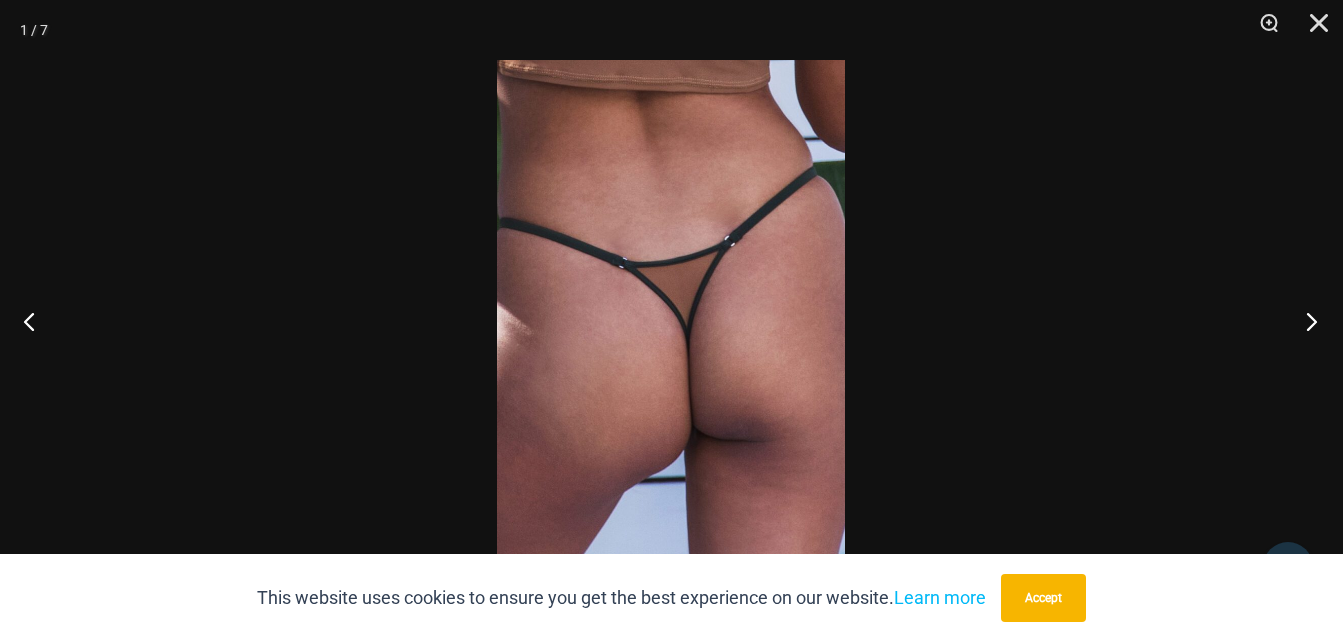 click at bounding box center [1305, 321] 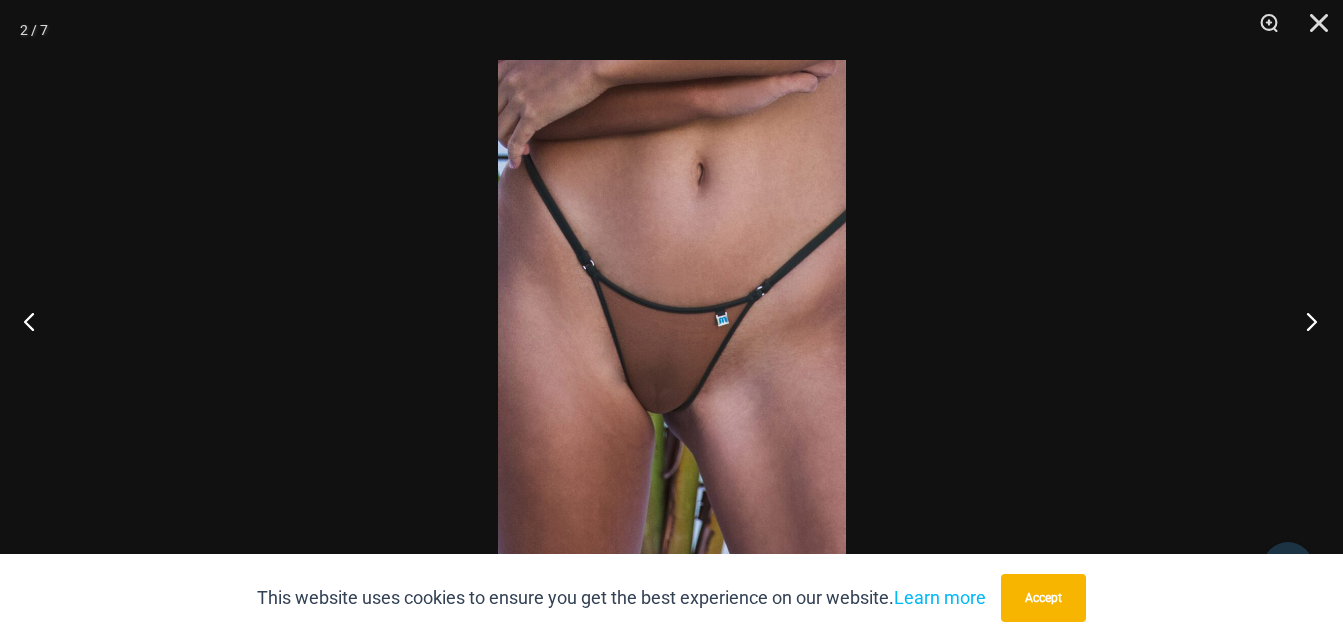 click at bounding box center (1305, 321) 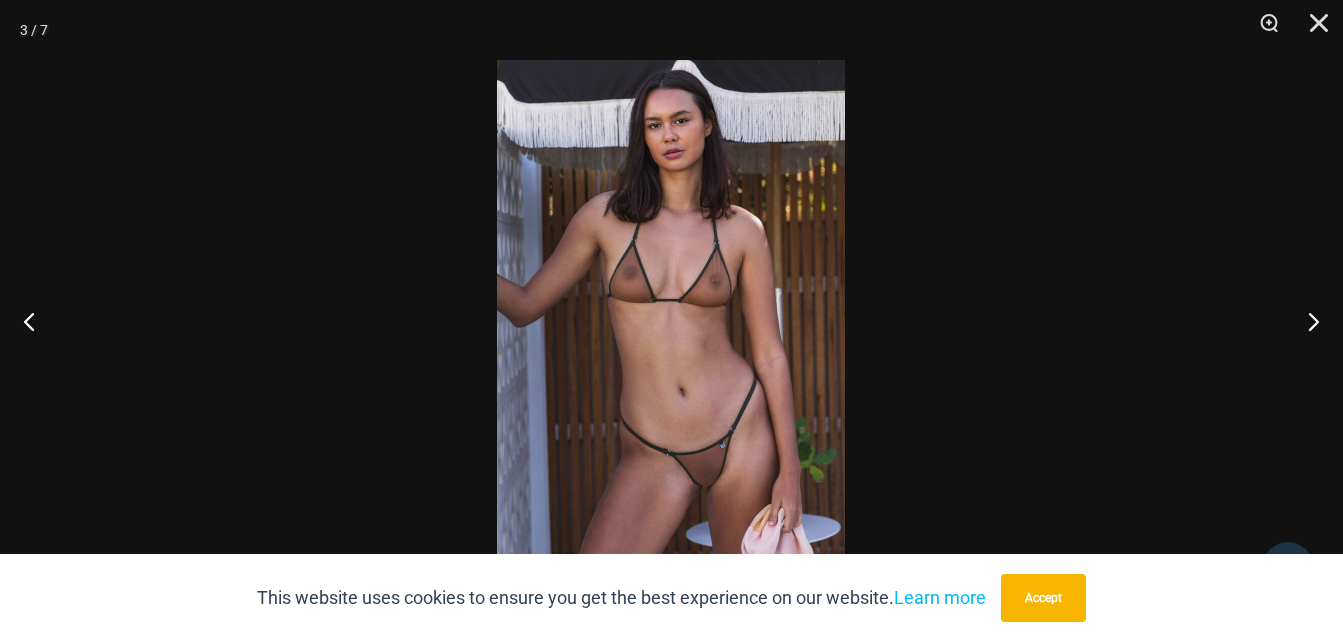 click at bounding box center [671, 321] 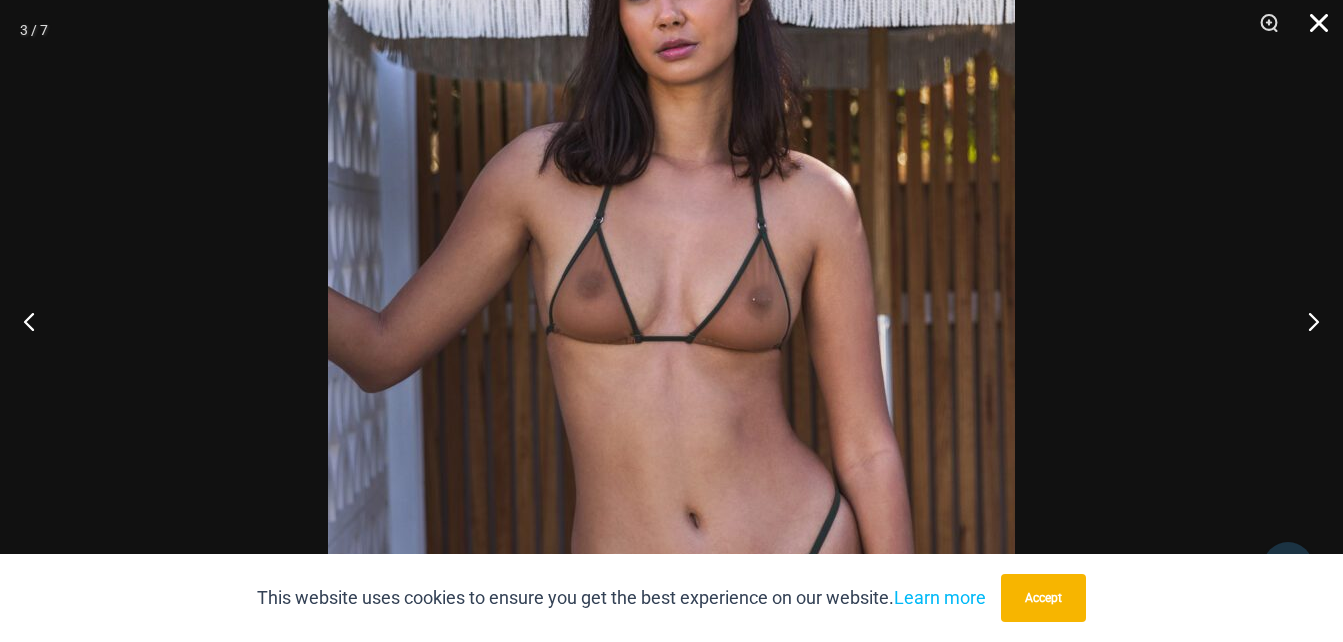 click at bounding box center [1312, 30] 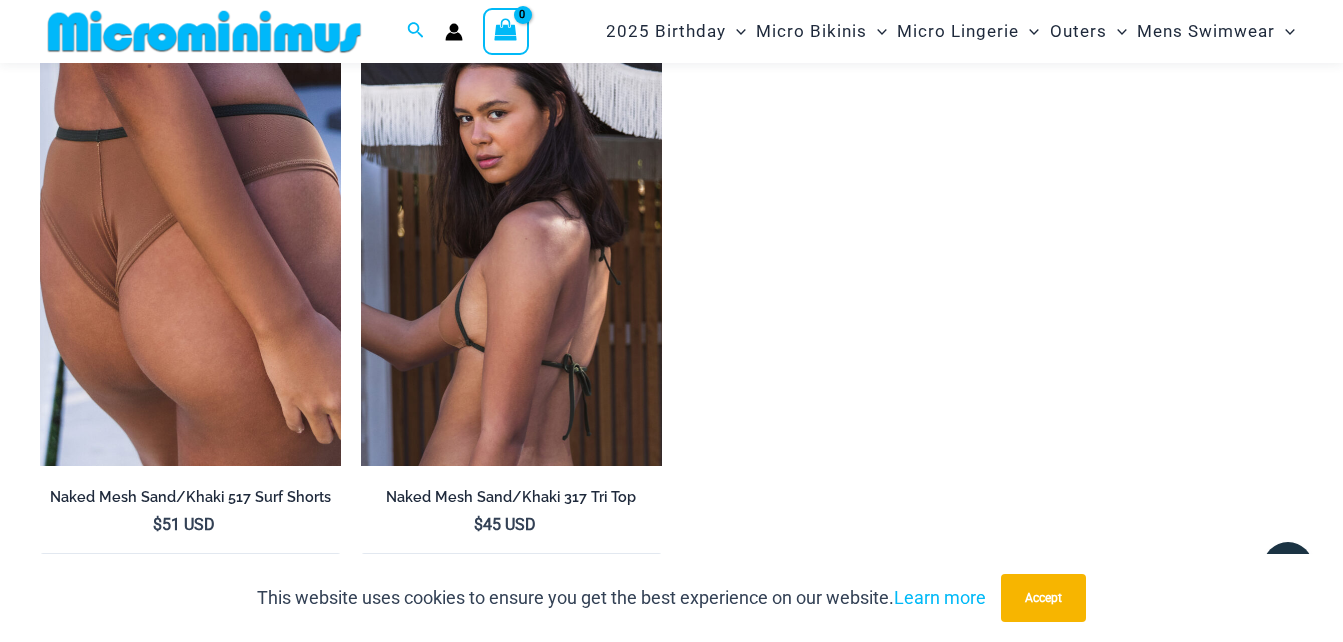 scroll, scrollTop: 1782, scrollLeft: 0, axis: vertical 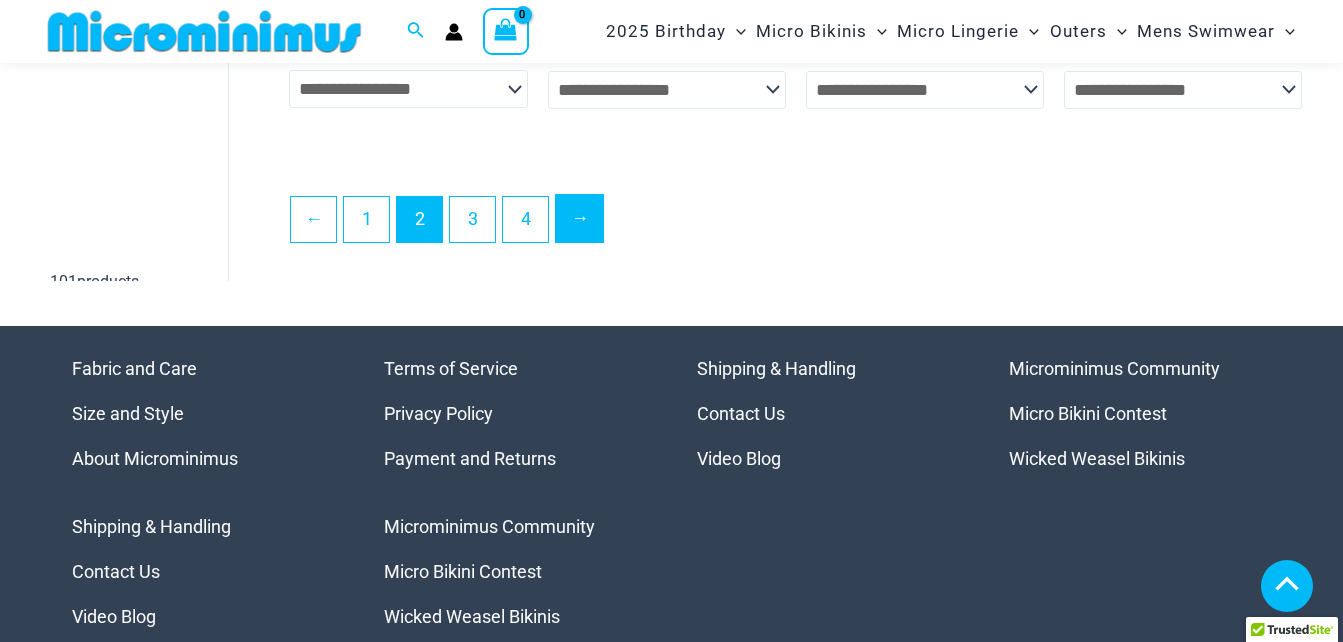 click on "→" at bounding box center [579, 218] 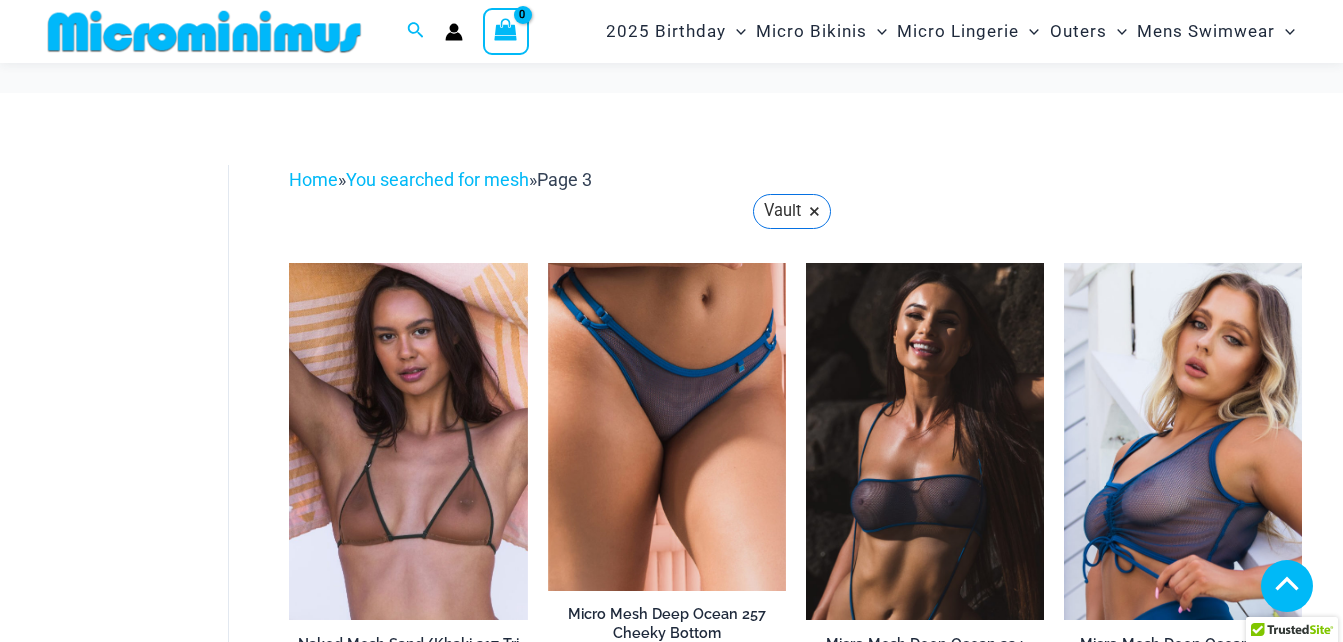 scroll, scrollTop: 1400, scrollLeft: 0, axis: vertical 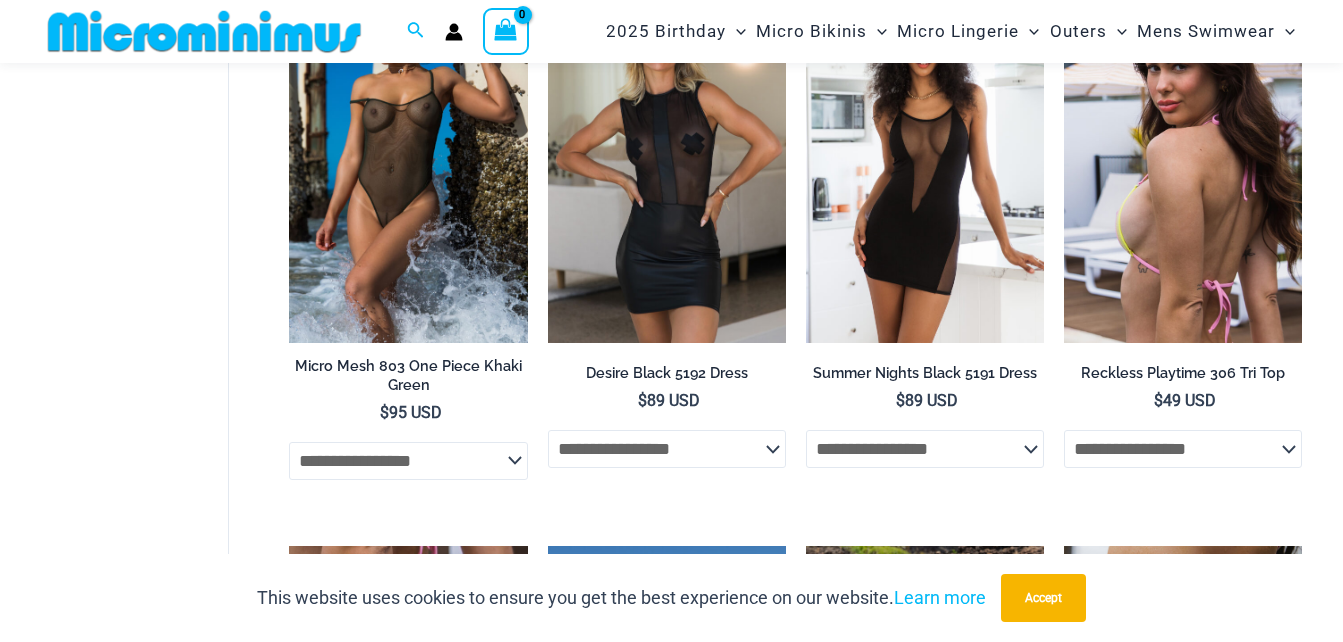 click at bounding box center (1183, 164) 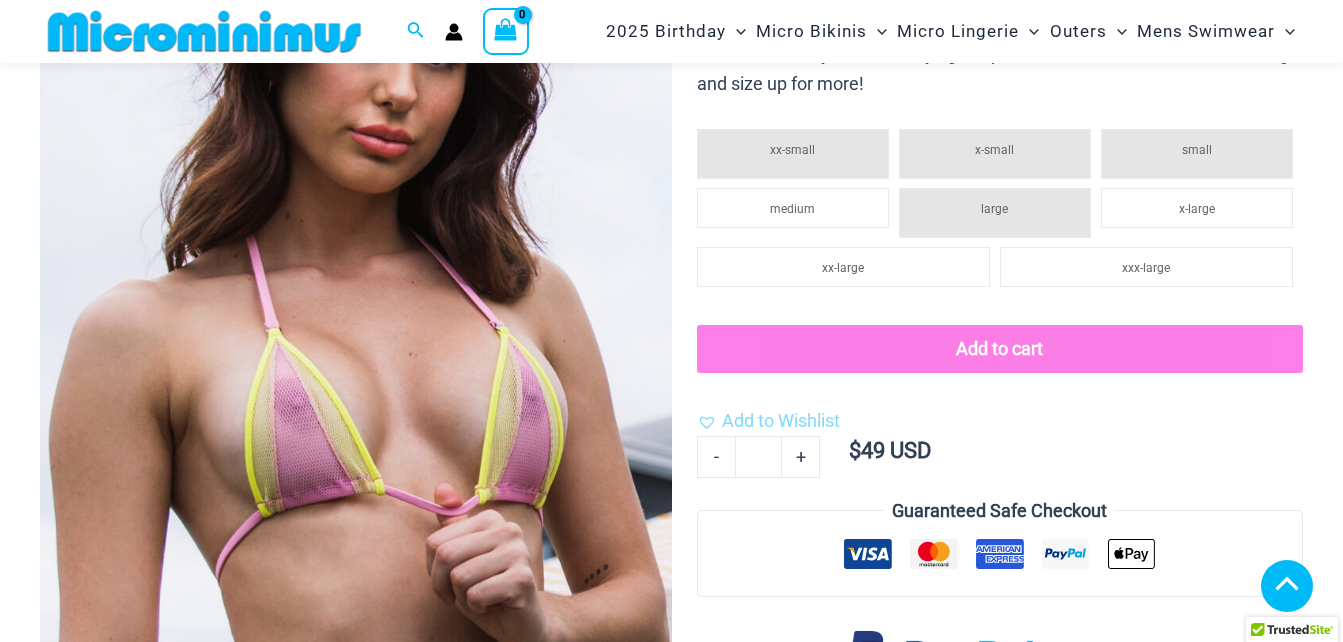 scroll, scrollTop: 882, scrollLeft: 0, axis: vertical 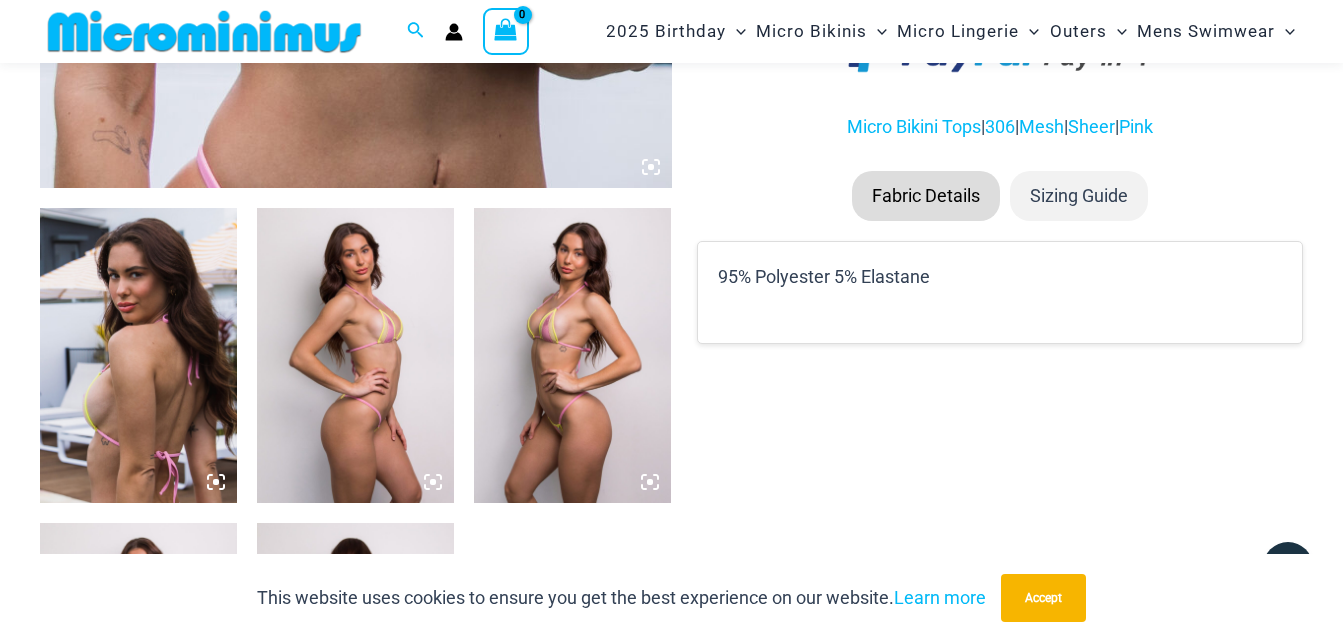 click 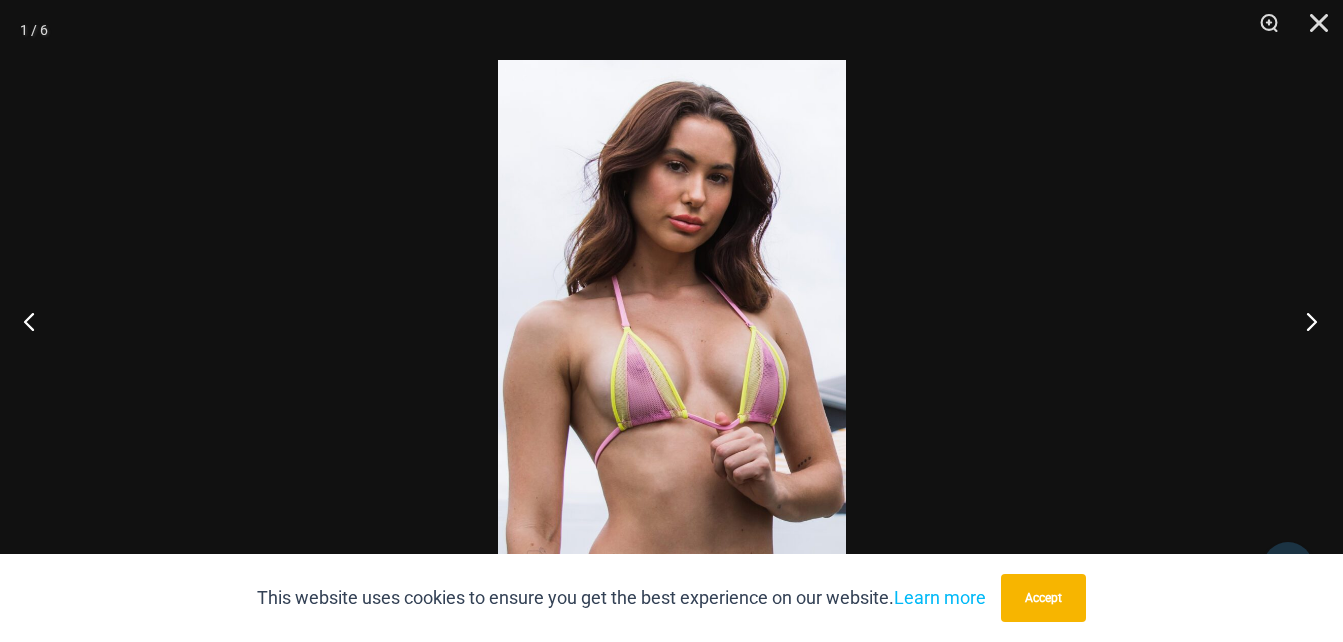 click at bounding box center [1305, 321] 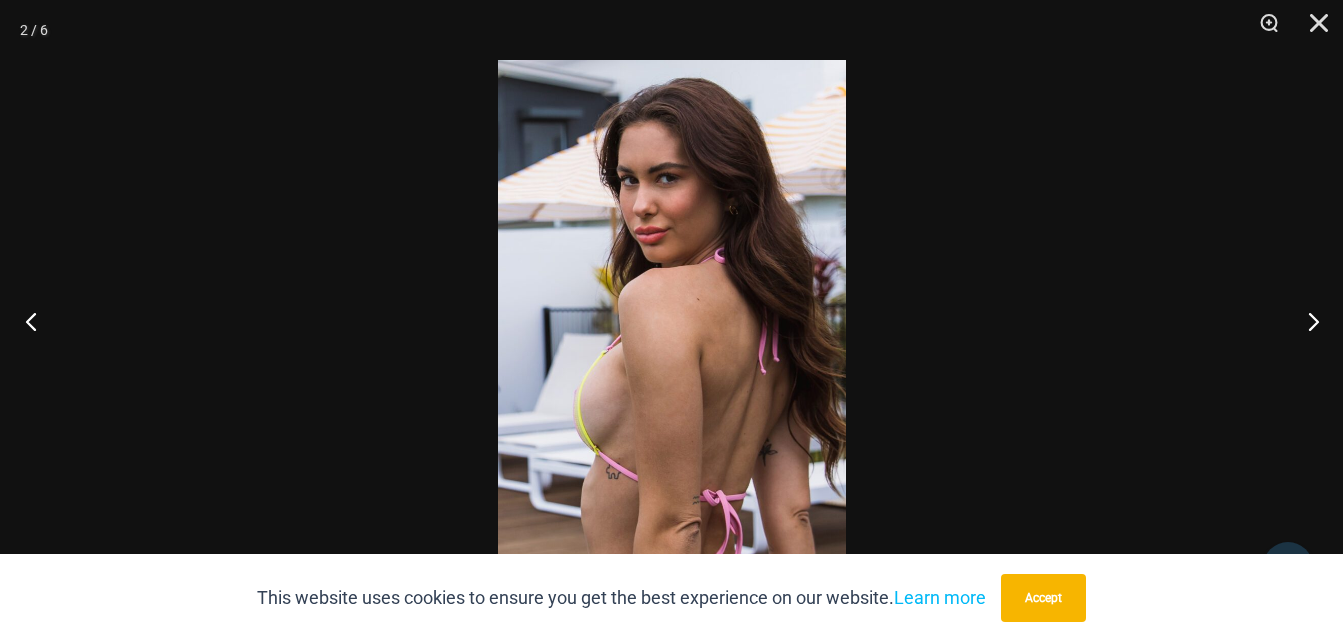 click at bounding box center [37, 321] 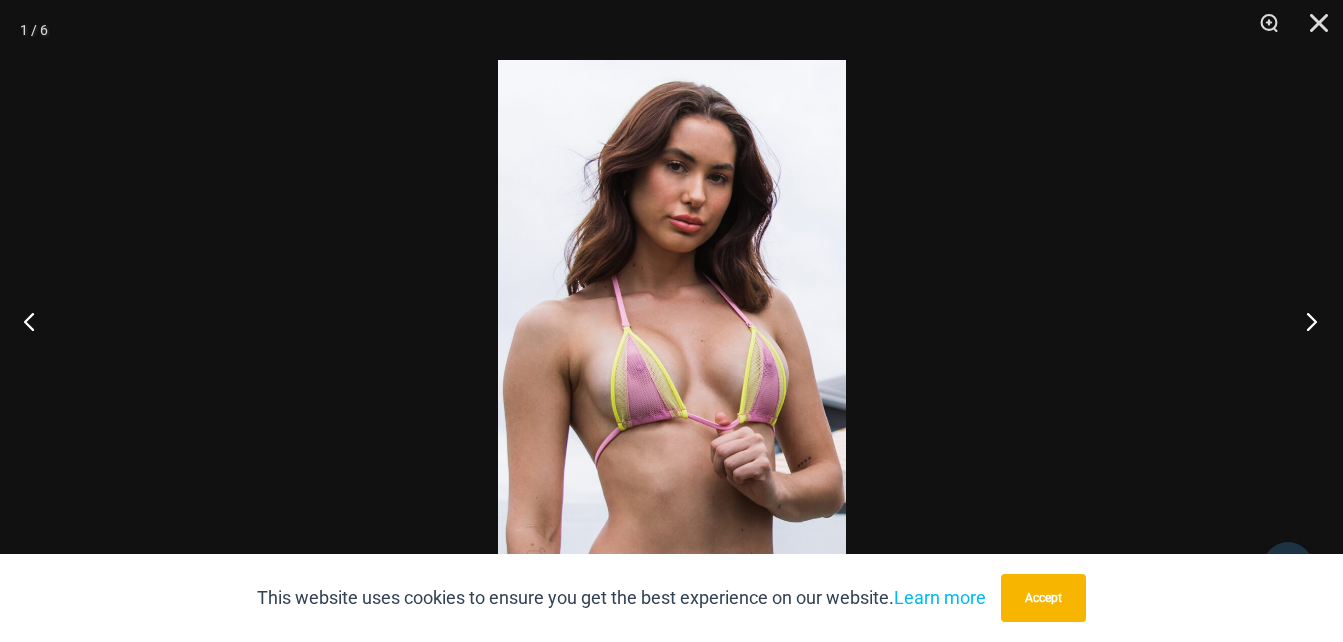click at bounding box center (1305, 321) 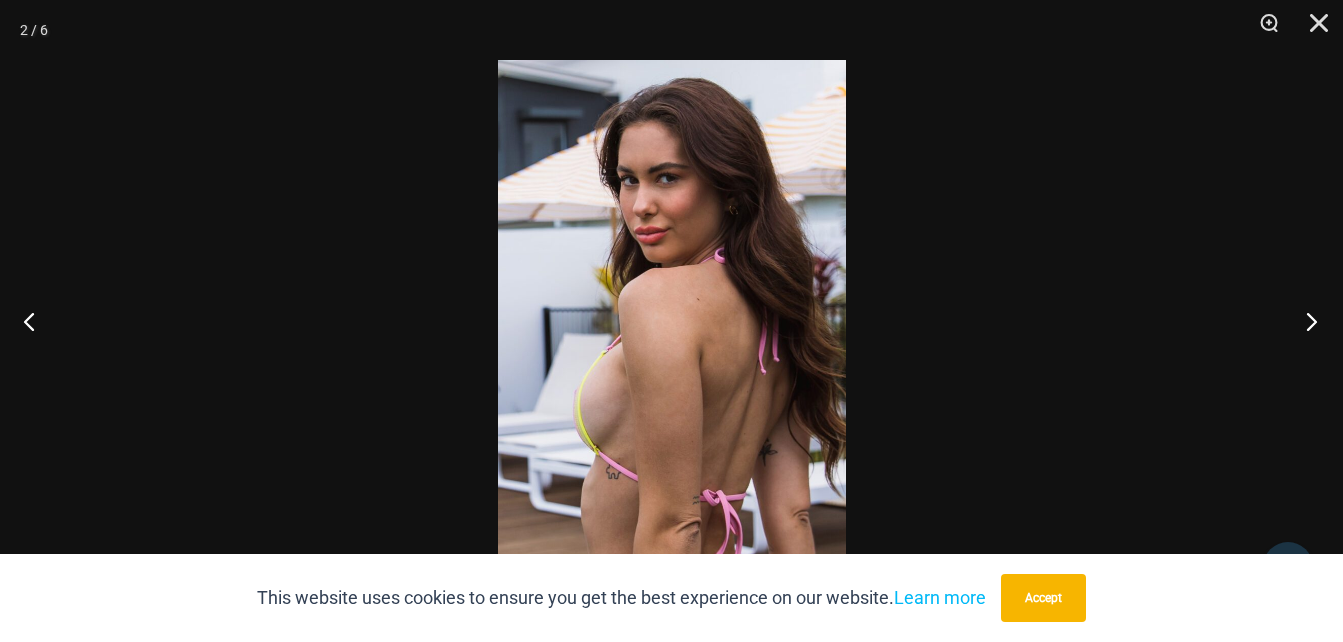 click at bounding box center [1305, 321] 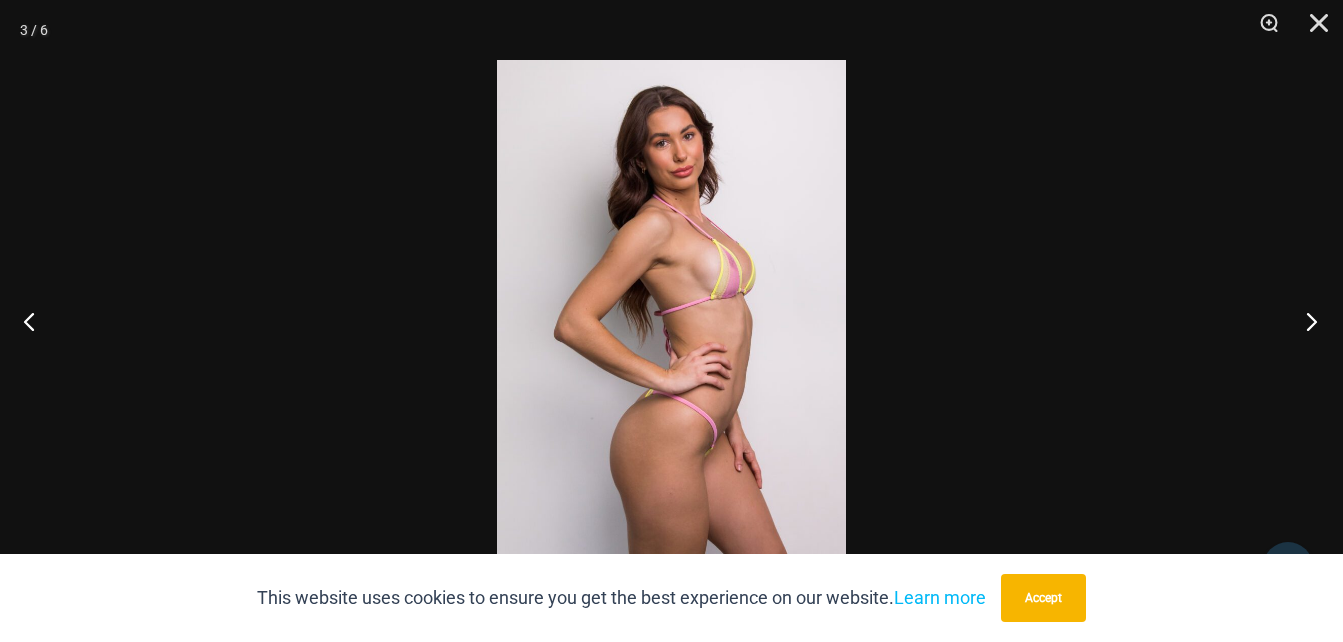 click at bounding box center [1305, 321] 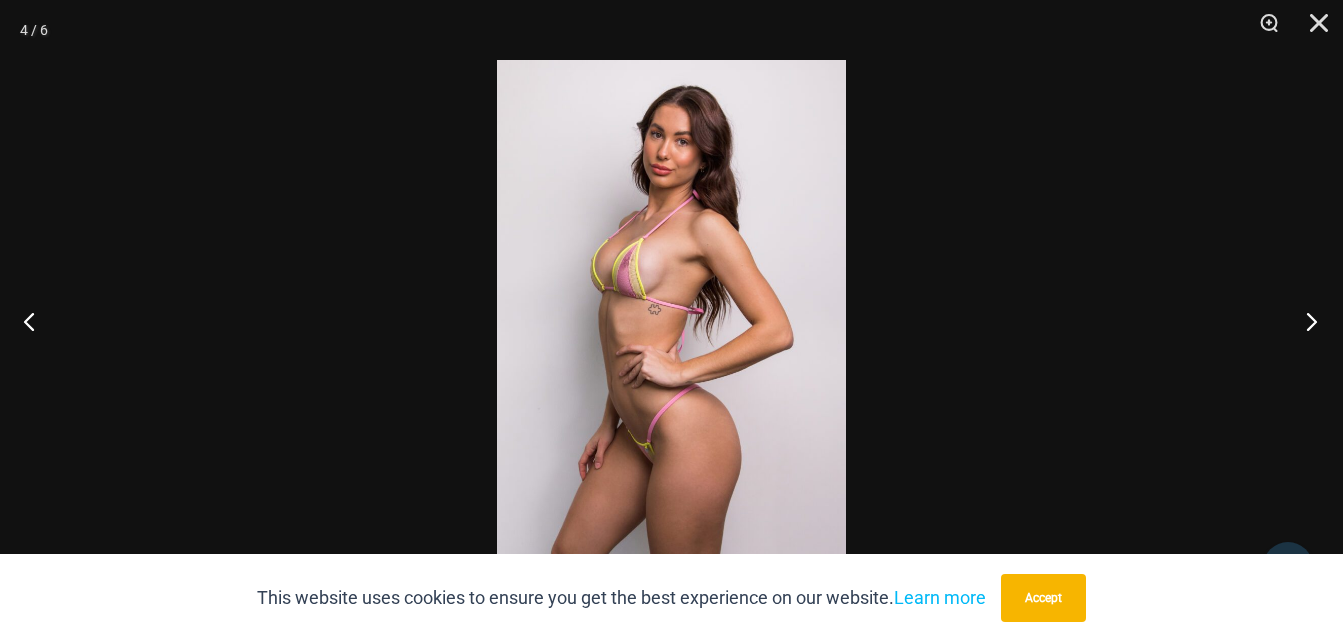 click at bounding box center (1305, 321) 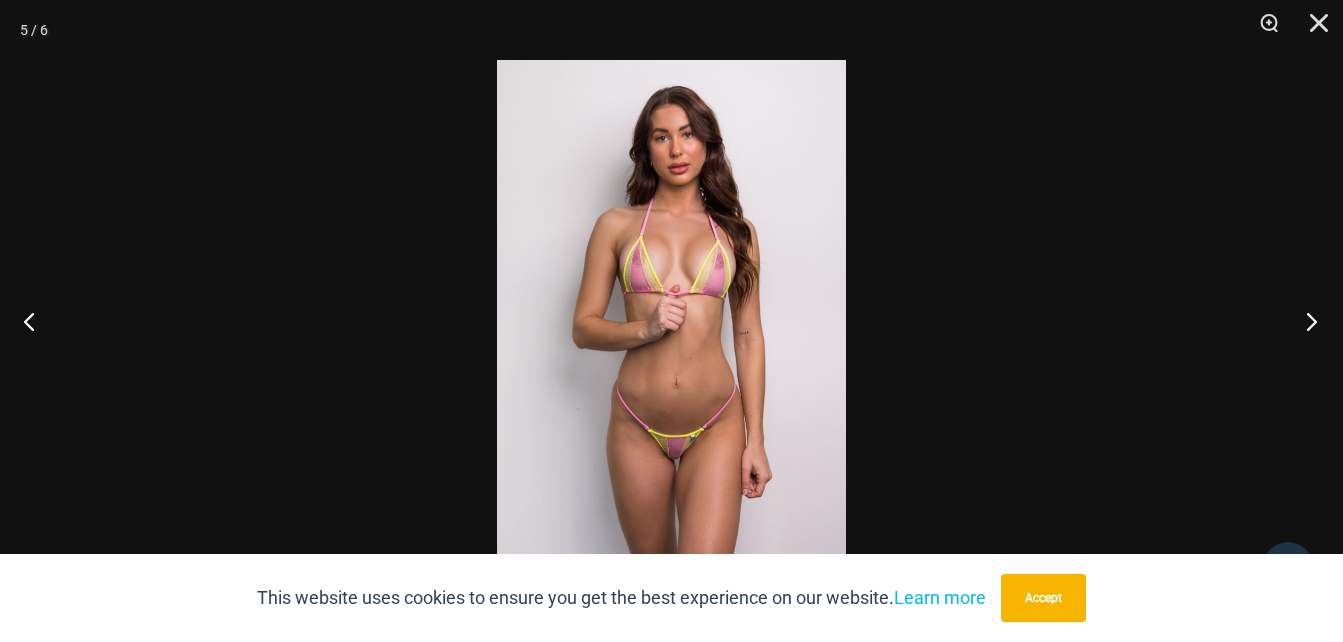 click at bounding box center [1305, 321] 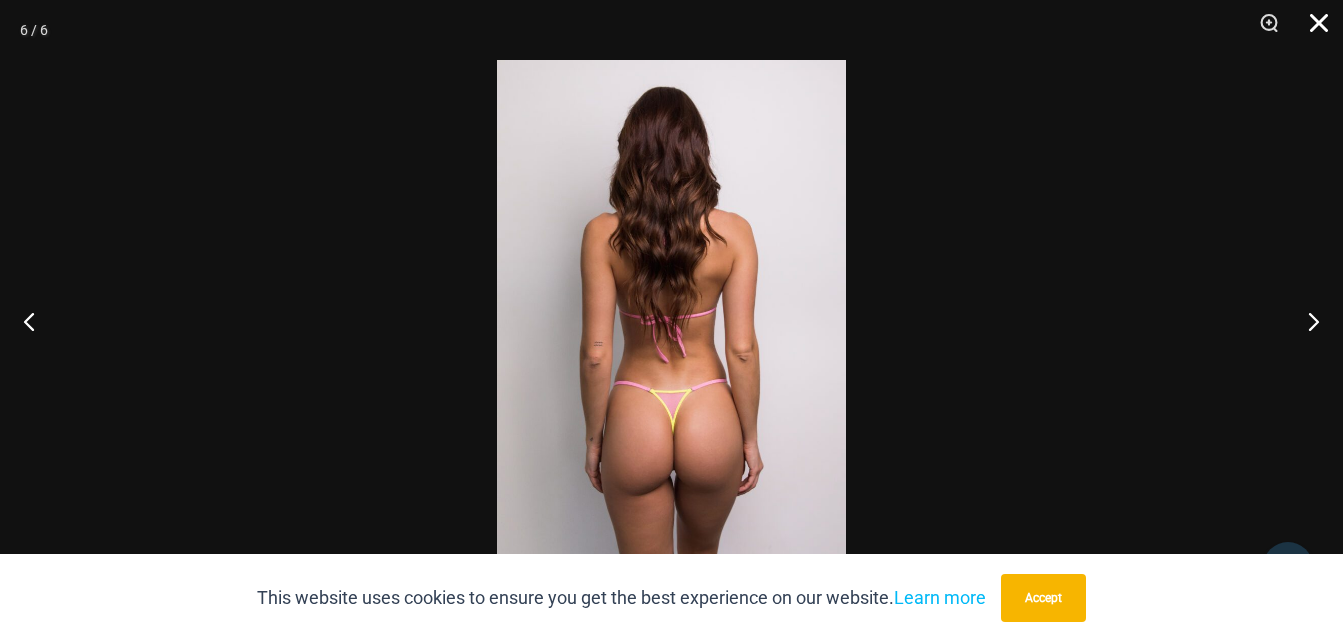 click at bounding box center [1312, 30] 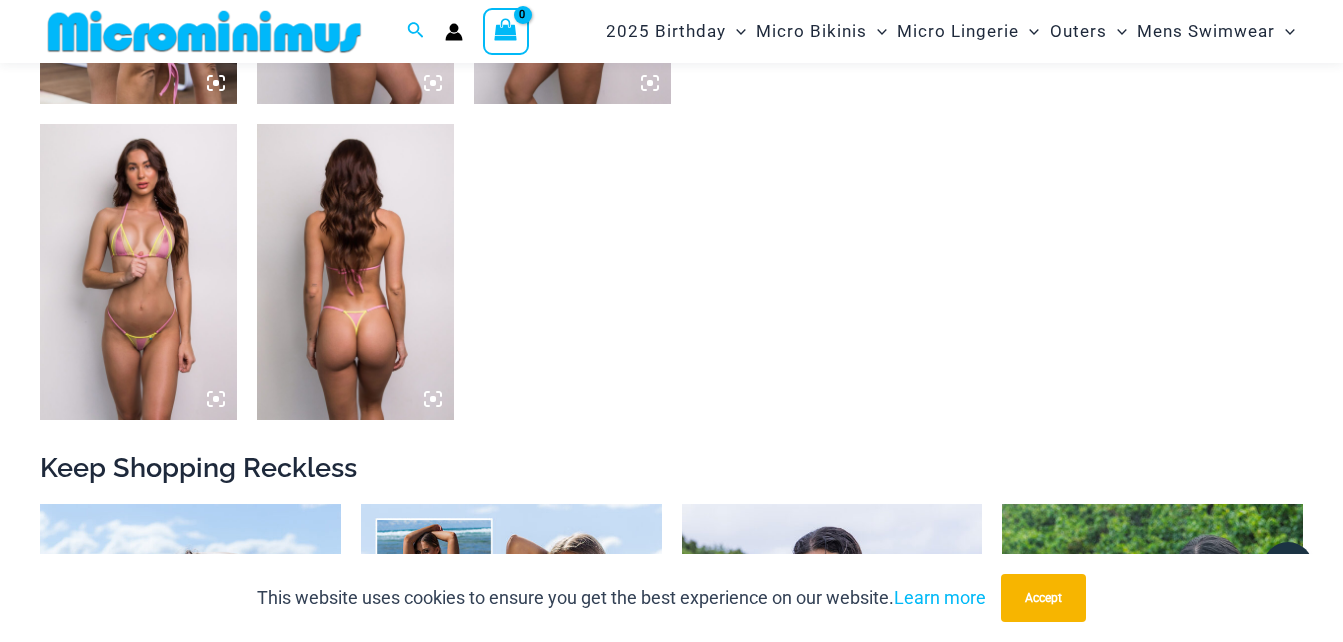 scroll, scrollTop: 1282, scrollLeft: 0, axis: vertical 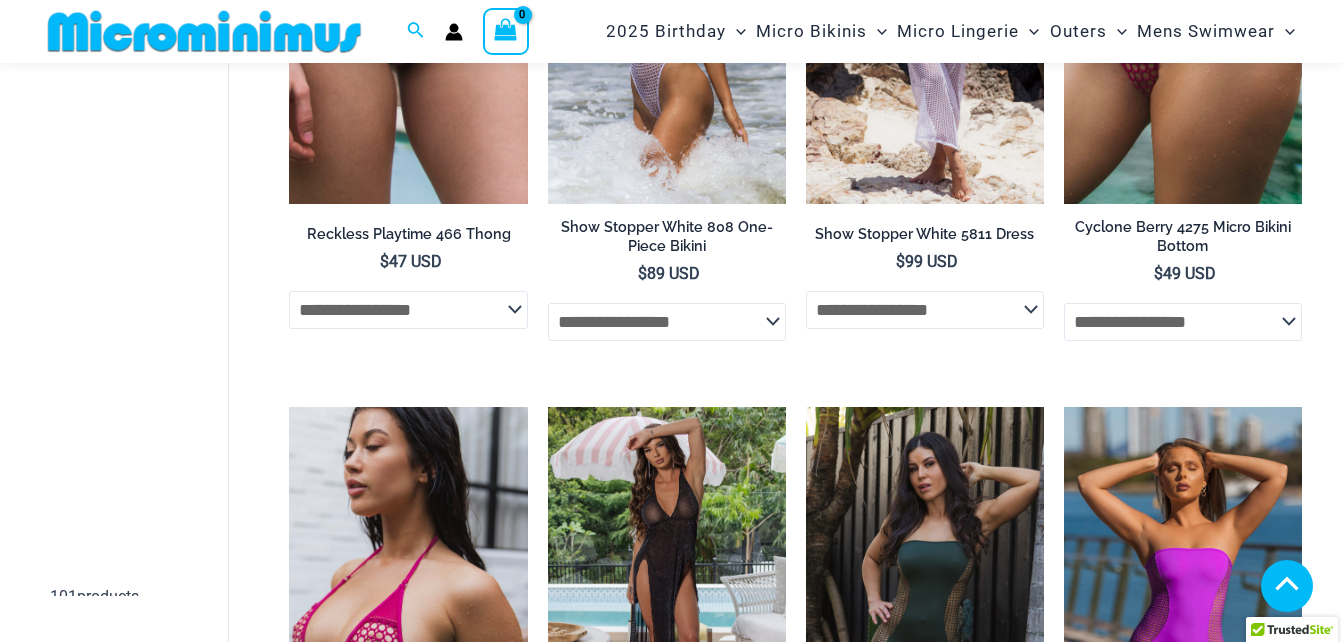 click at bounding box center (408, 24) 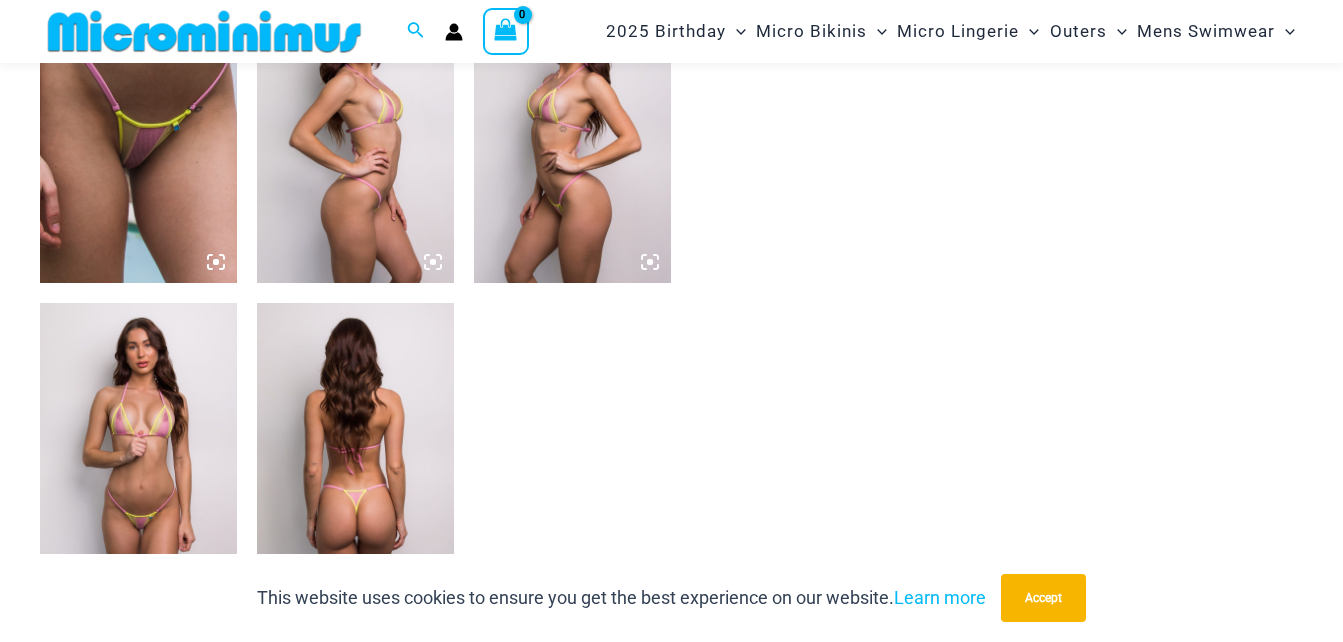 scroll, scrollTop: 882, scrollLeft: 0, axis: vertical 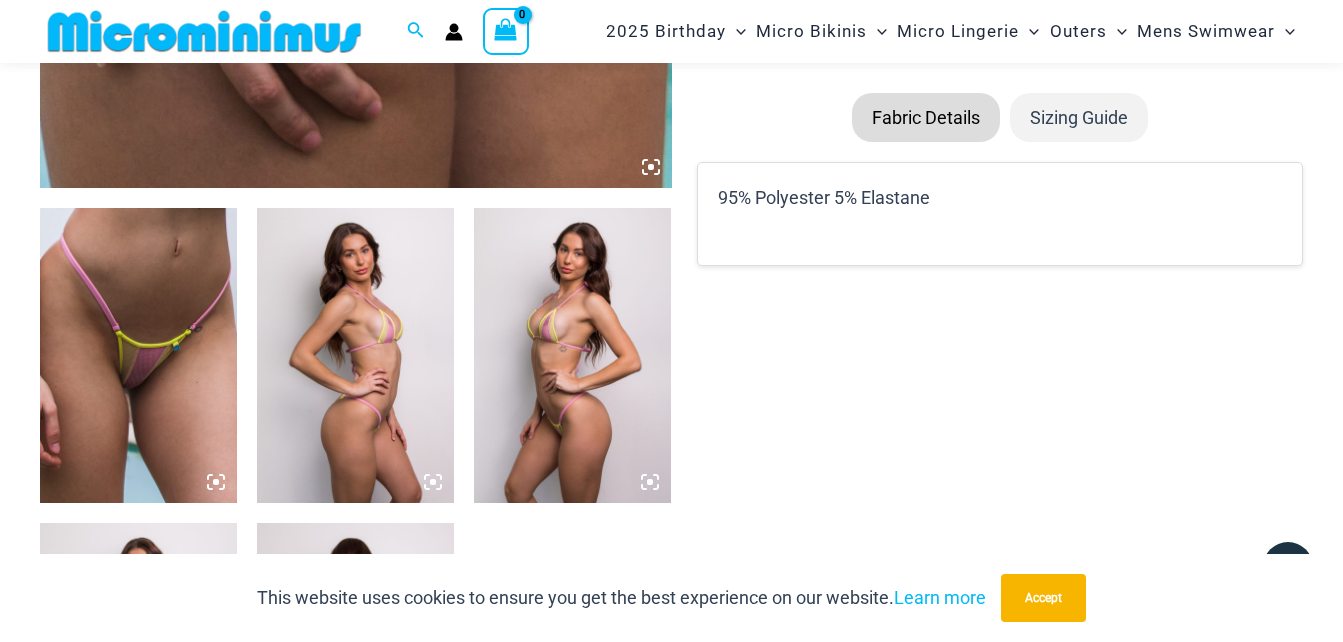 click 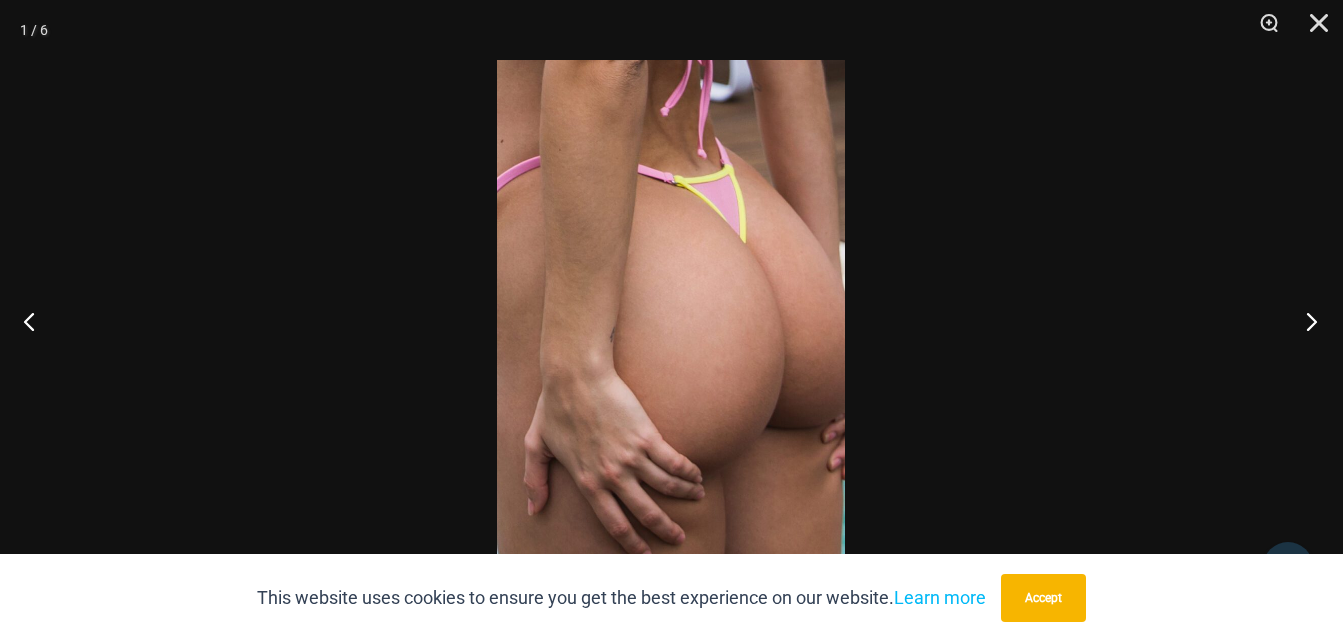 click at bounding box center (1305, 321) 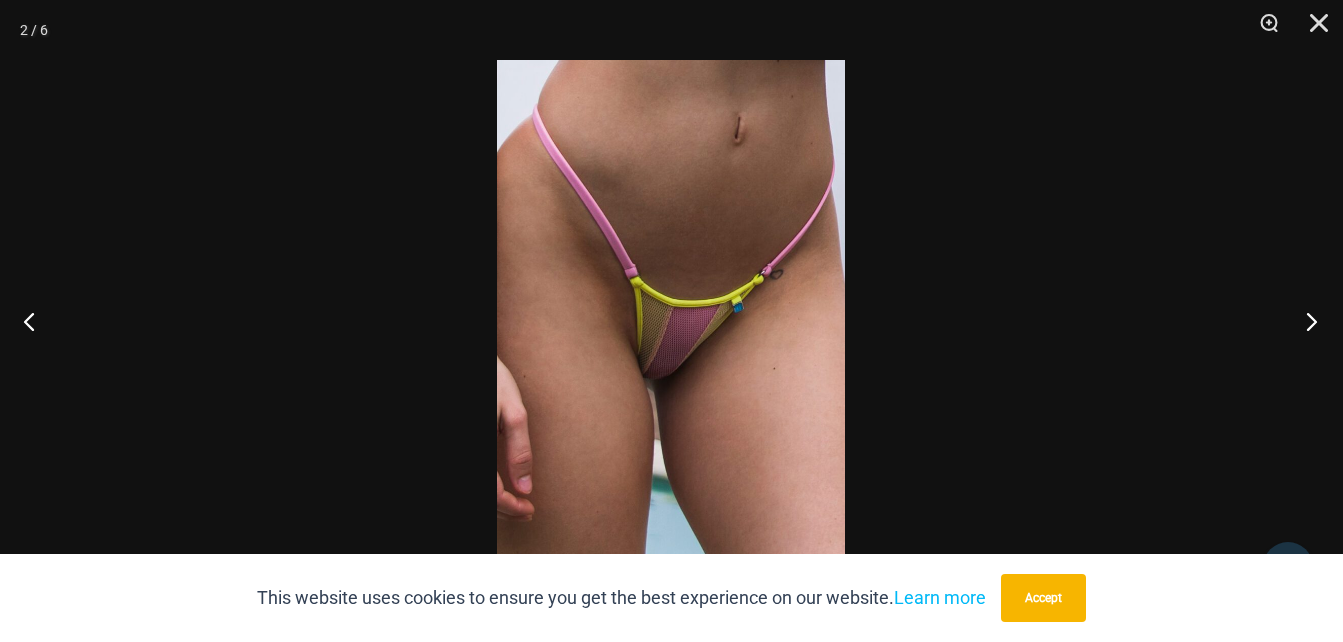 click at bounding box center (1305, 321) 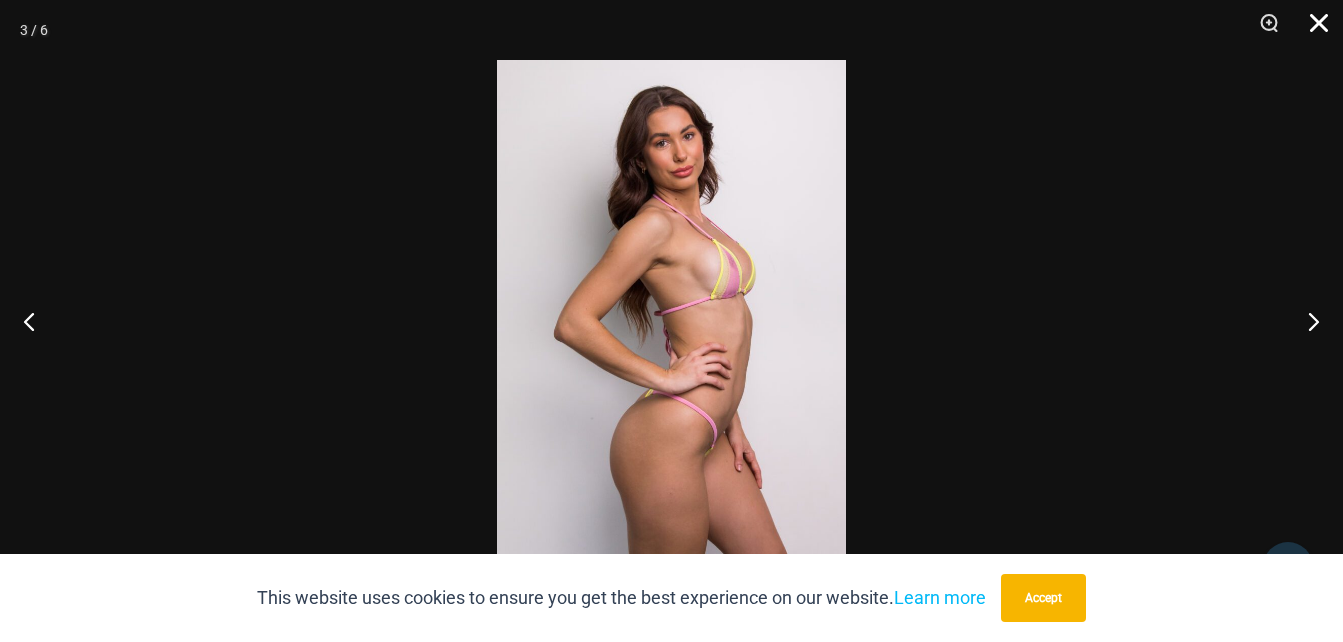 click at bounding box center (1312, 30) 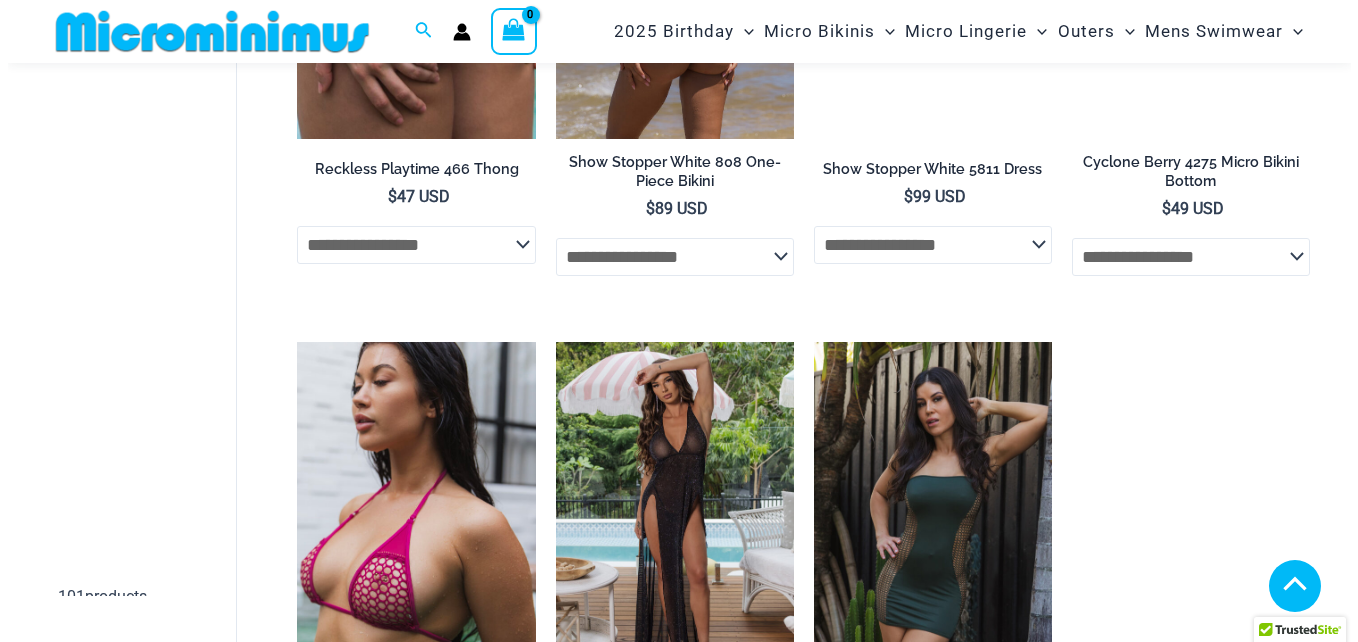 scroll, scrollTop: 2180, scrollLeft: 0, axis: vertical 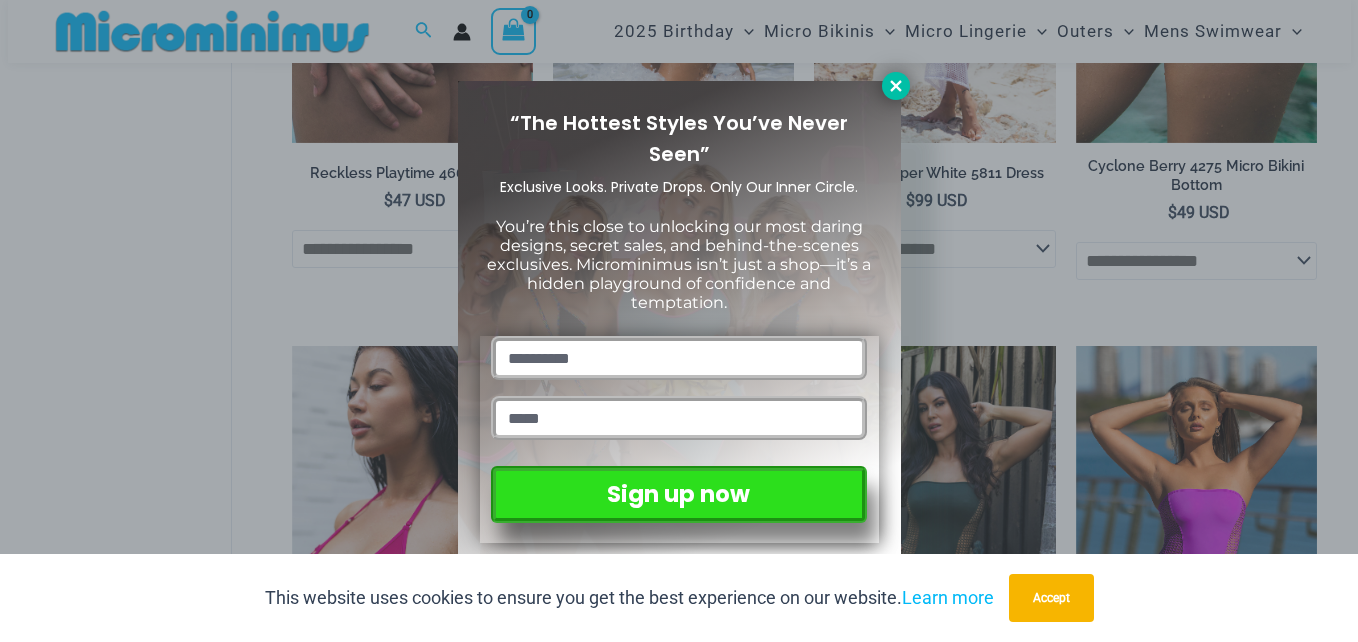 click 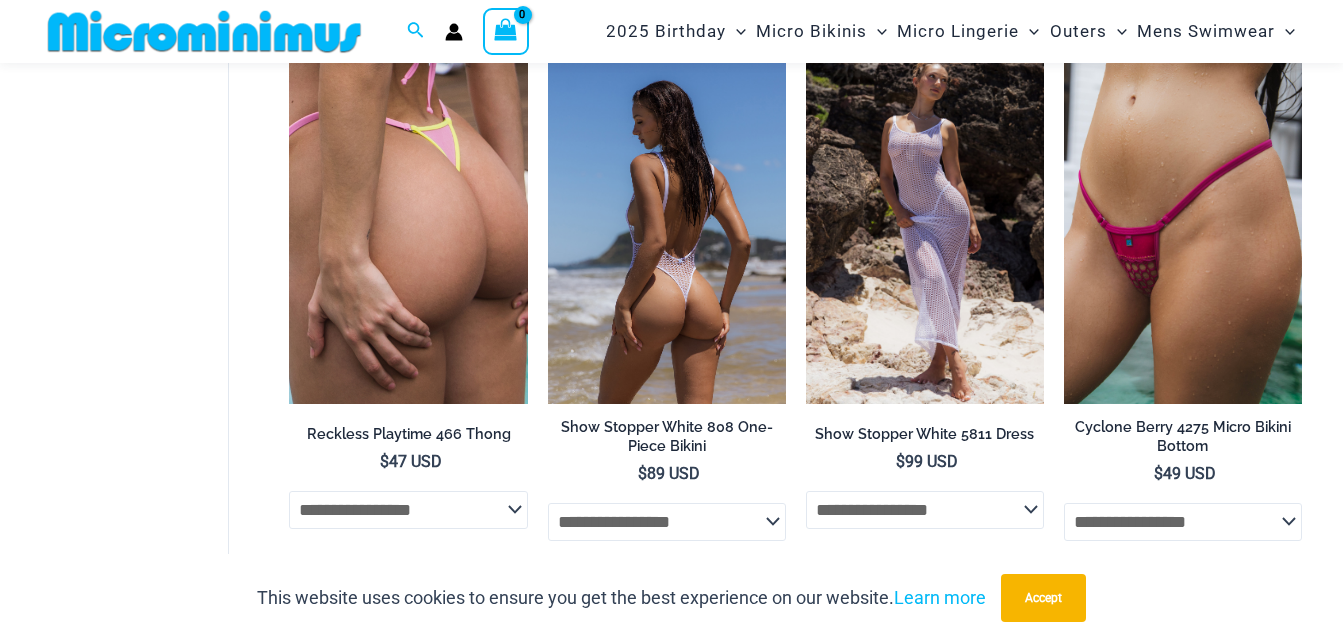scroll, scrollTop: 1865, scrollLeft: 0, axis: vertical 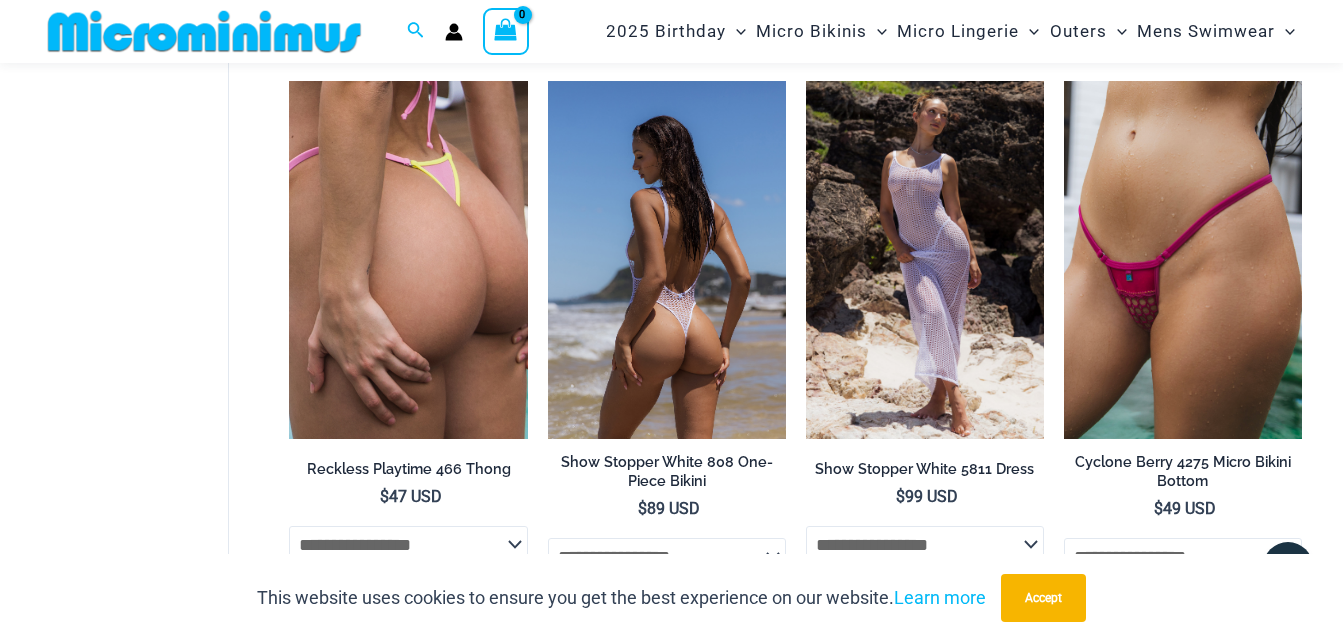 click at bounding box center (667, 259) 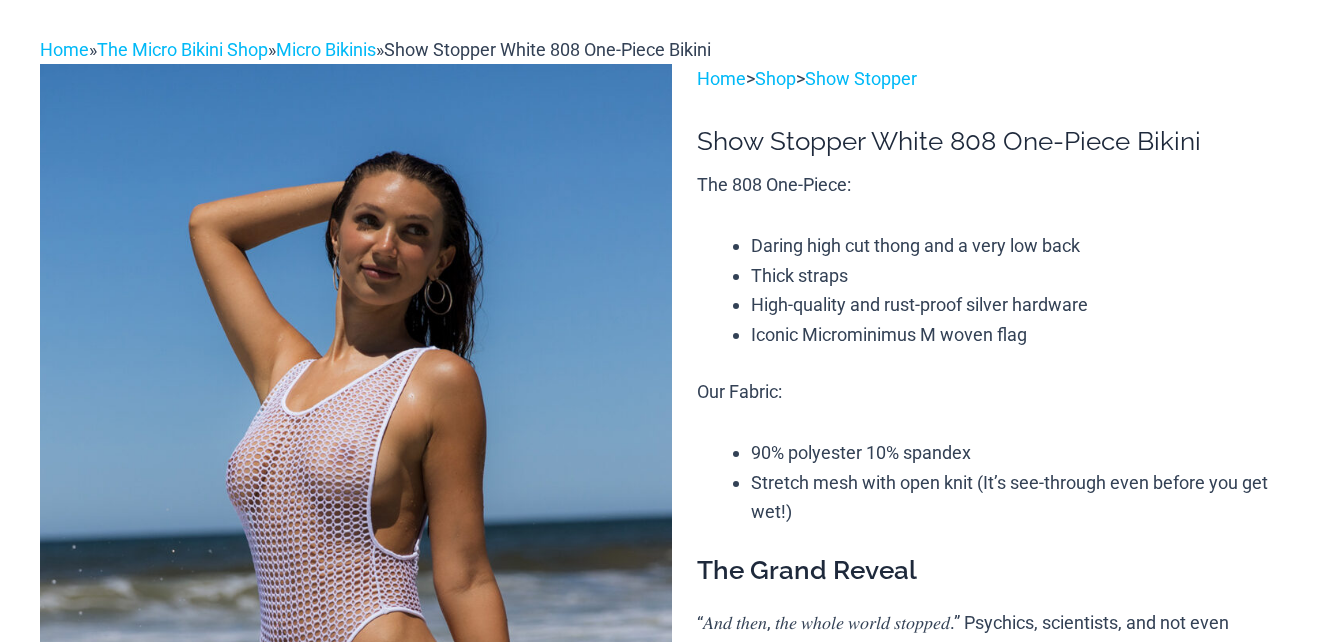scroll, scrollTop: 200, scrollLeft: 0, axis: vertical 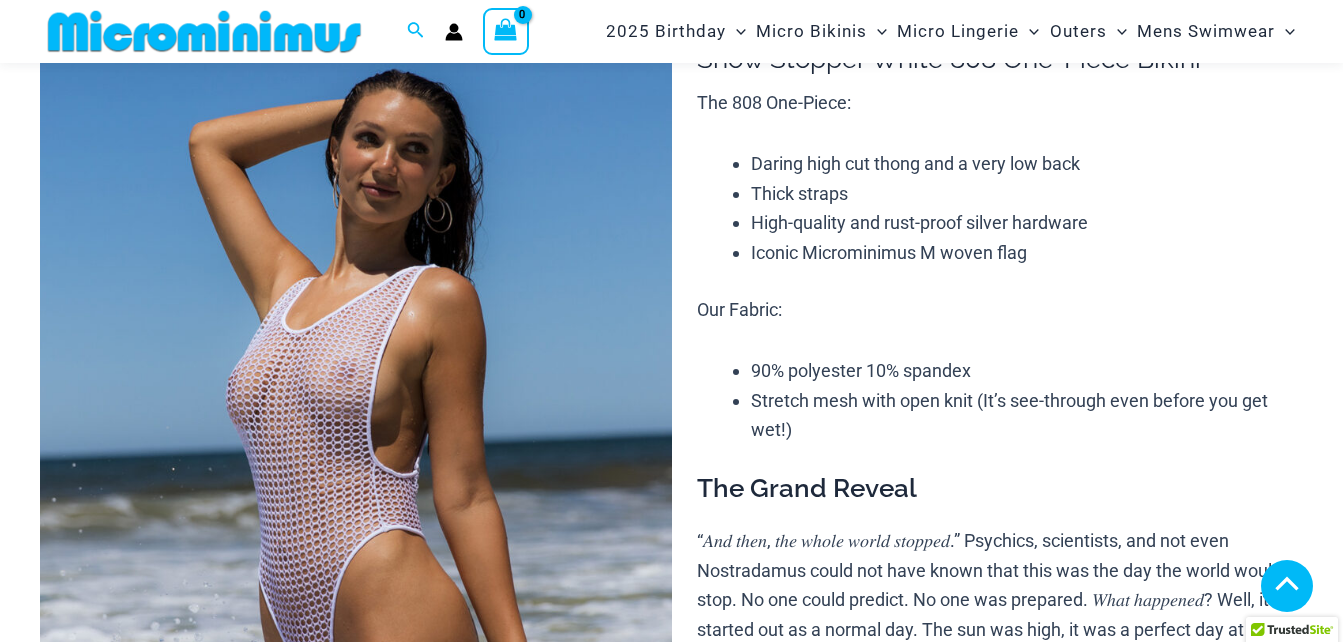 click 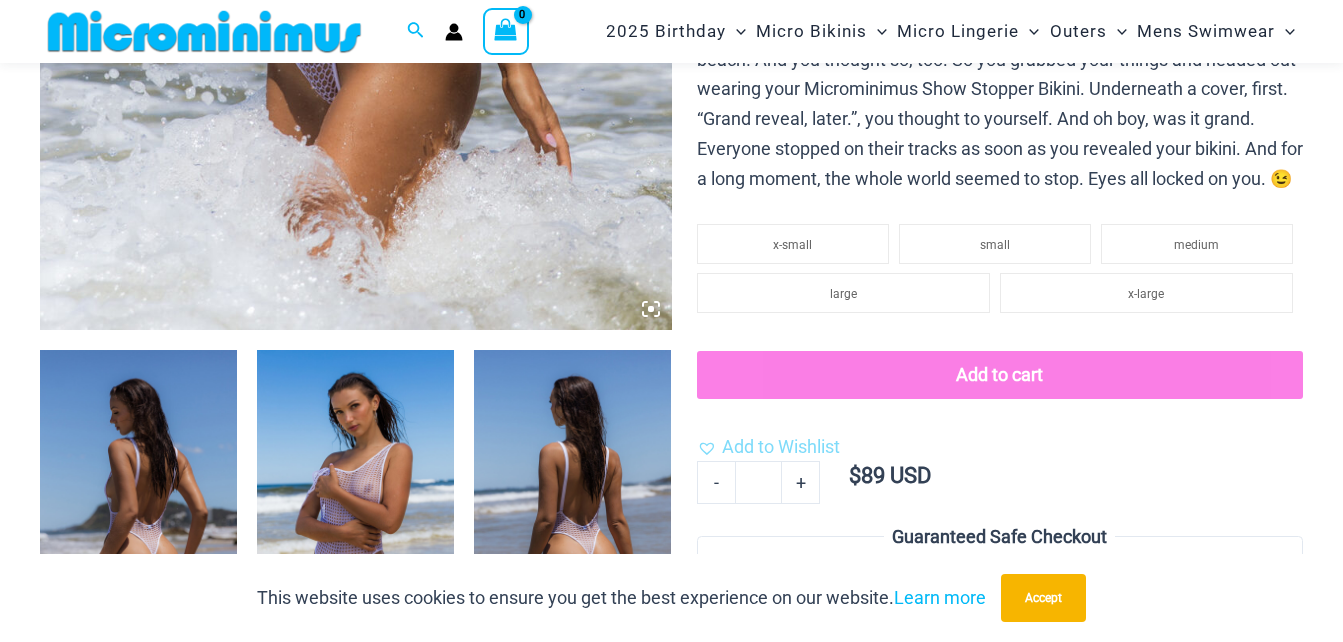 click 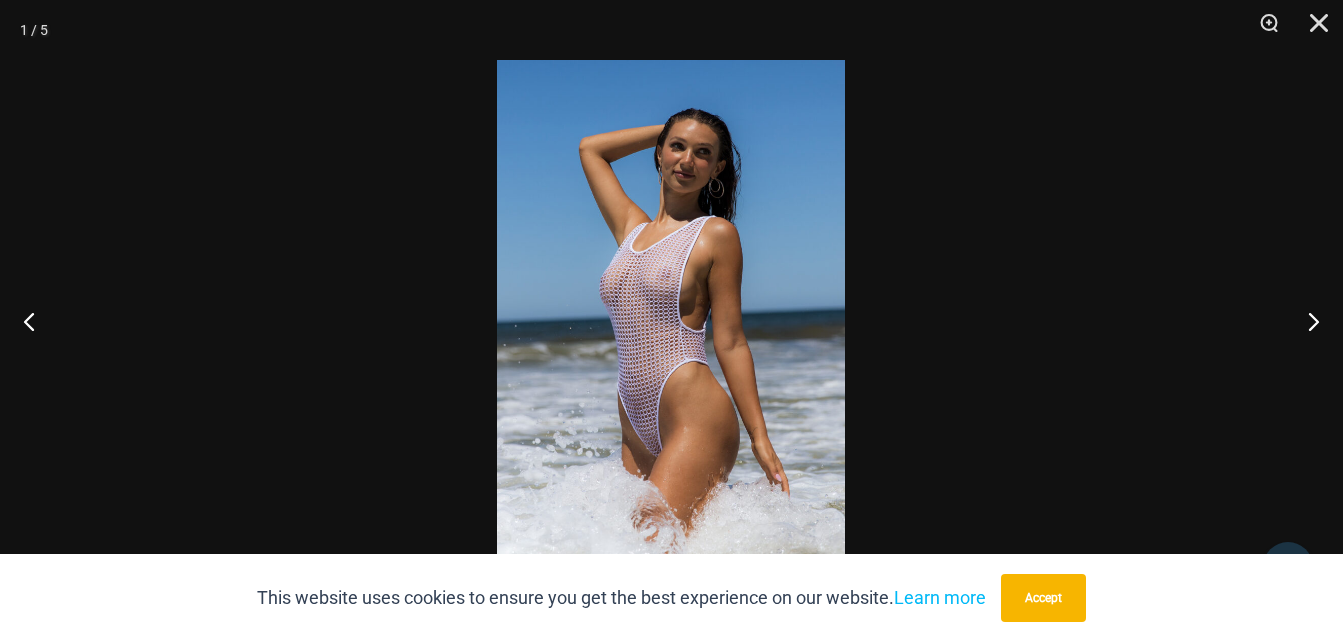 drag, startPoint x: 873, startPoint y: 290, endPoint x: 815, endPoint y: 282, distance: 58.549126 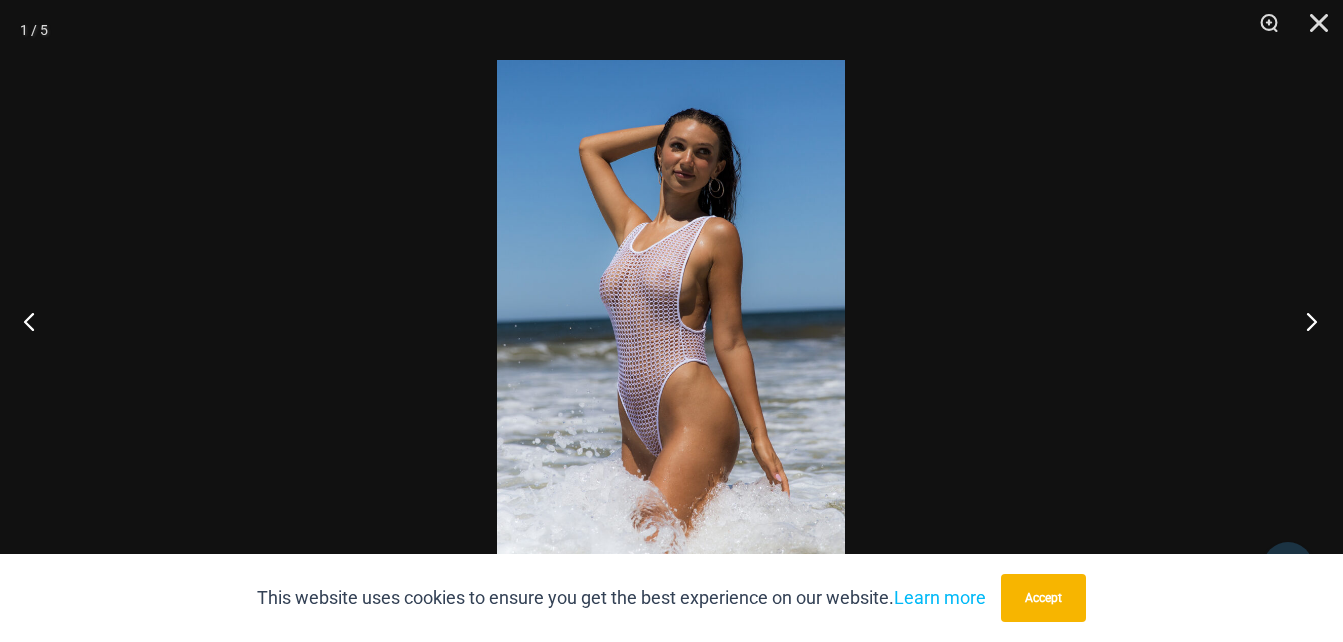click at bounding box center [1305, 321] 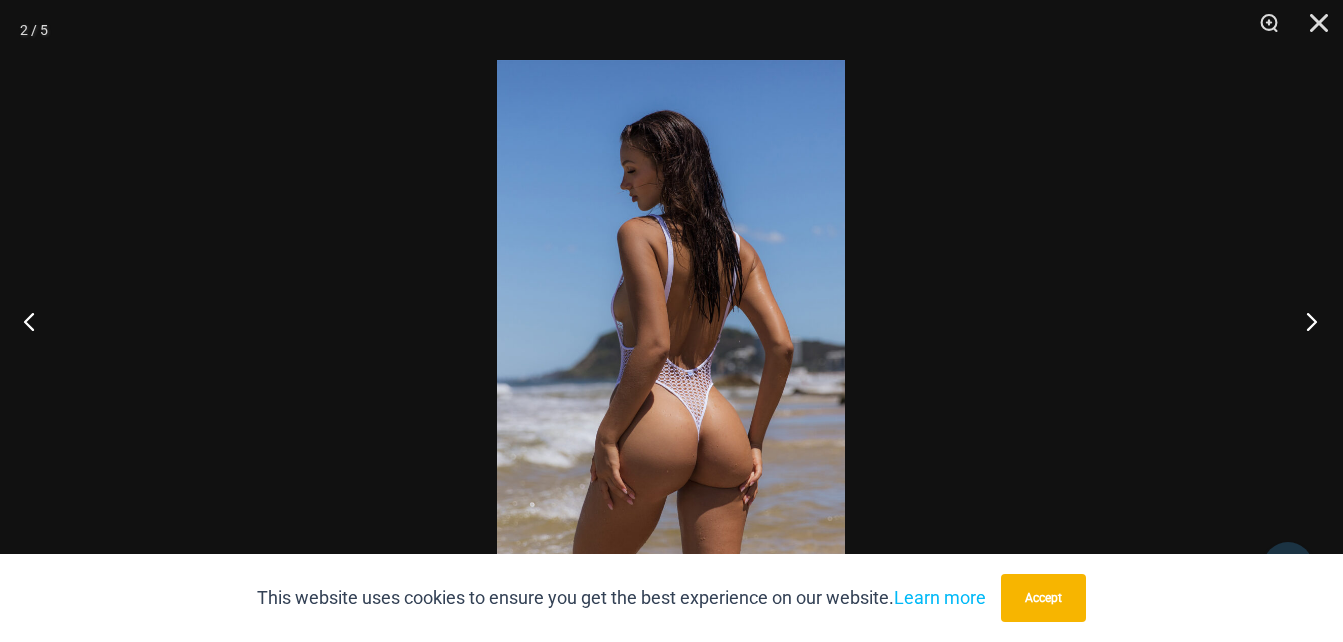 click at bounding box center (1305, 321) 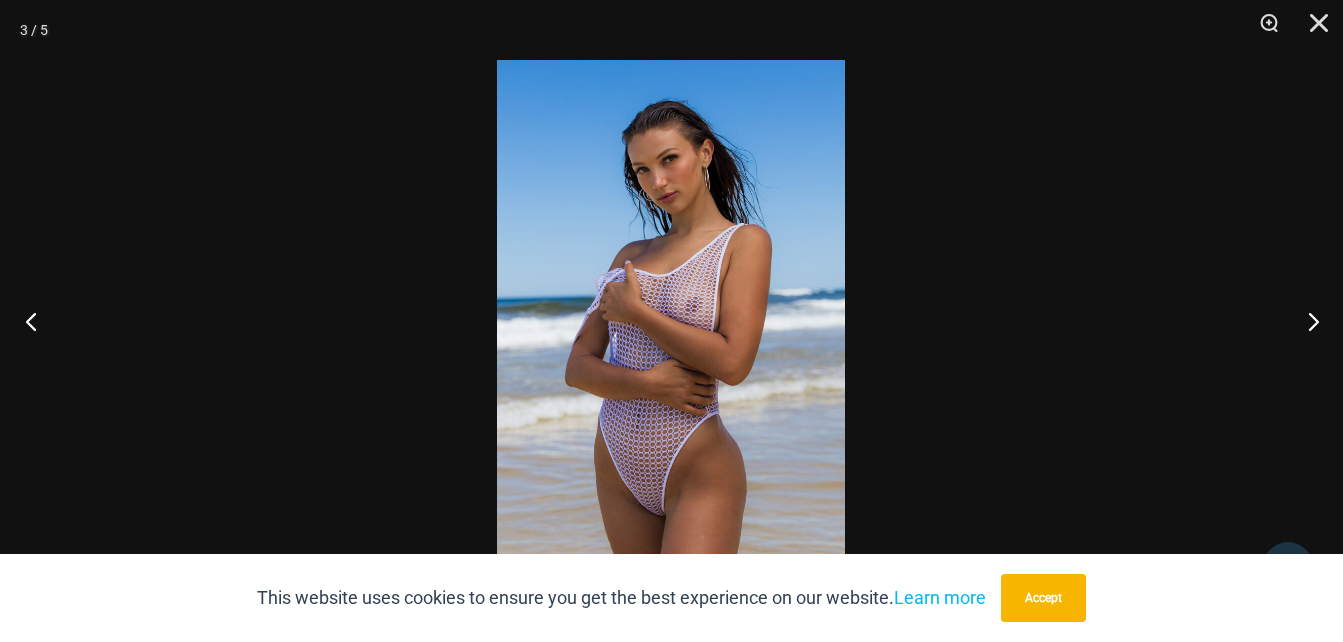 click at bounding box center [37, 321] 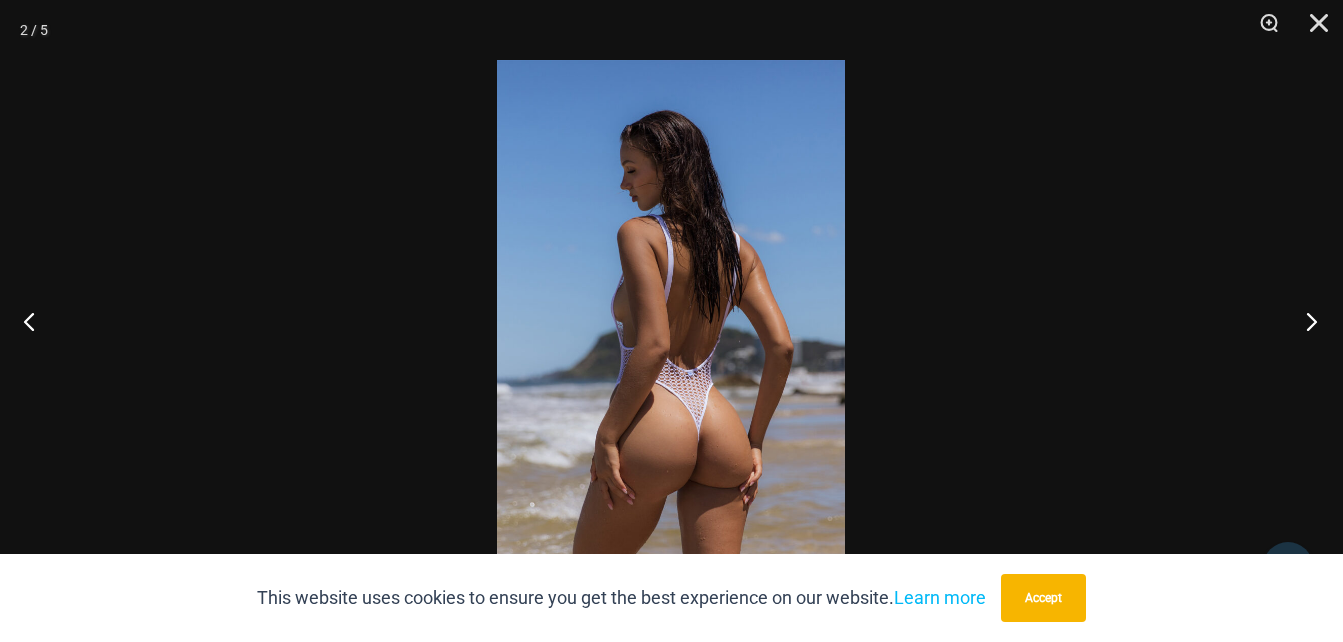 click at bounding box center [1305, 321] 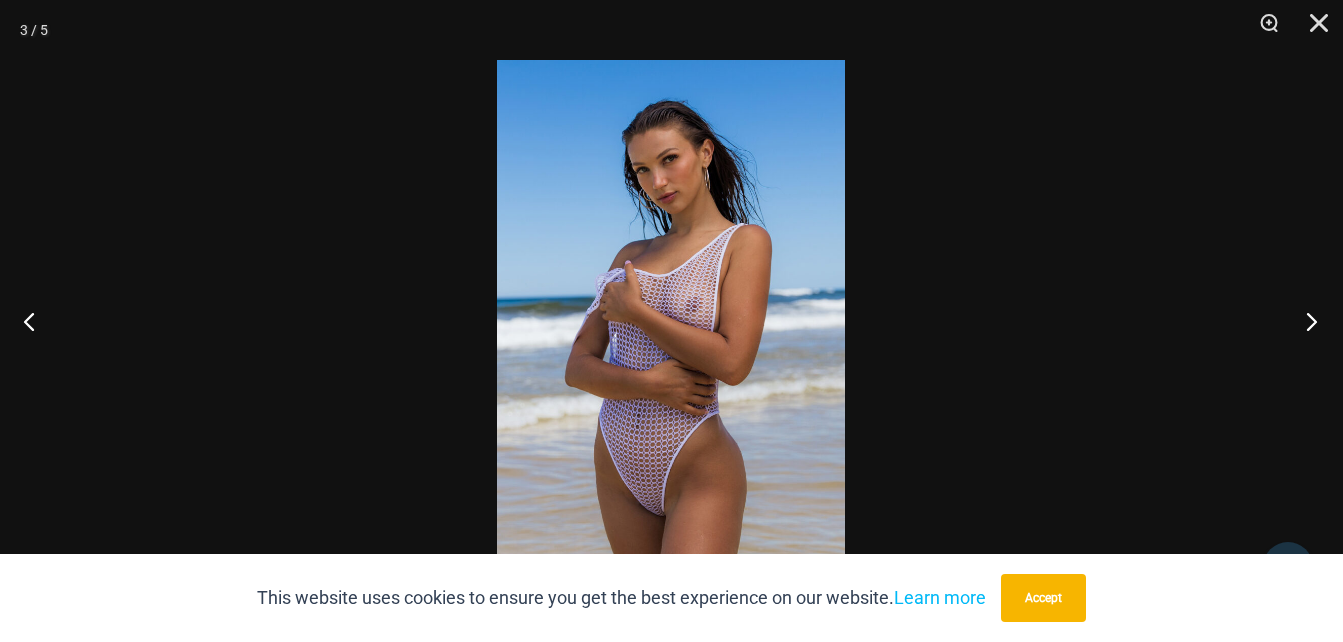 click at bounding box center (1305, 321) 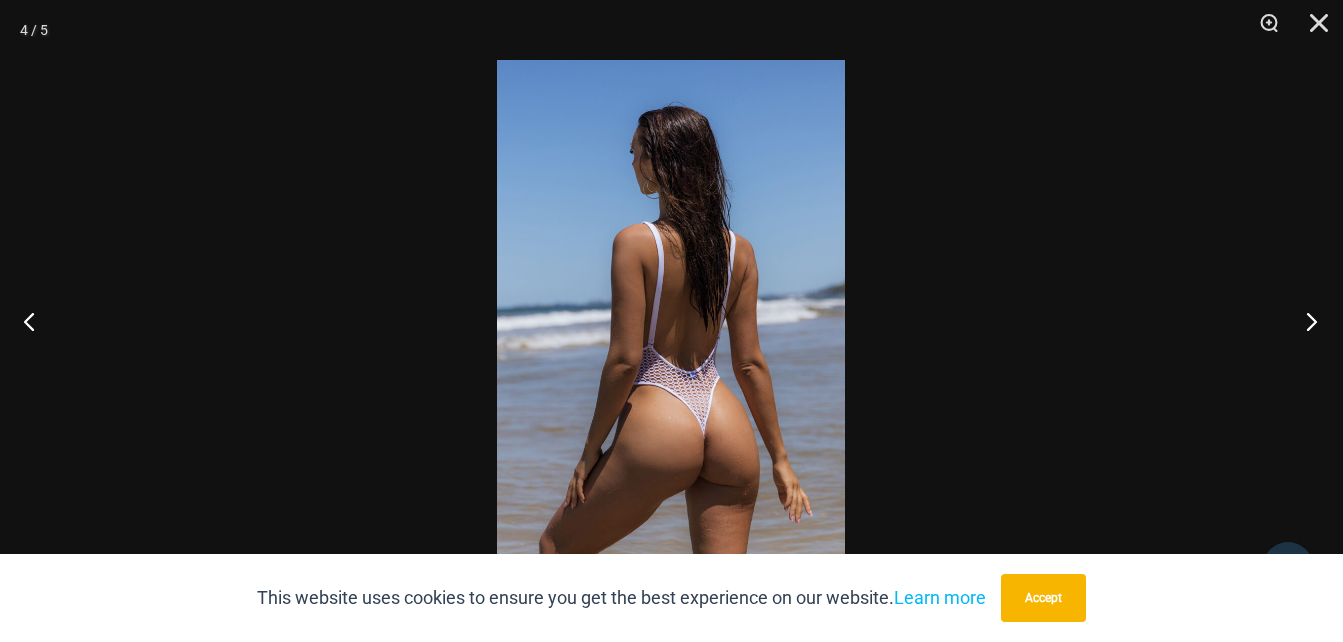 click at bounding box center [1305, 321] 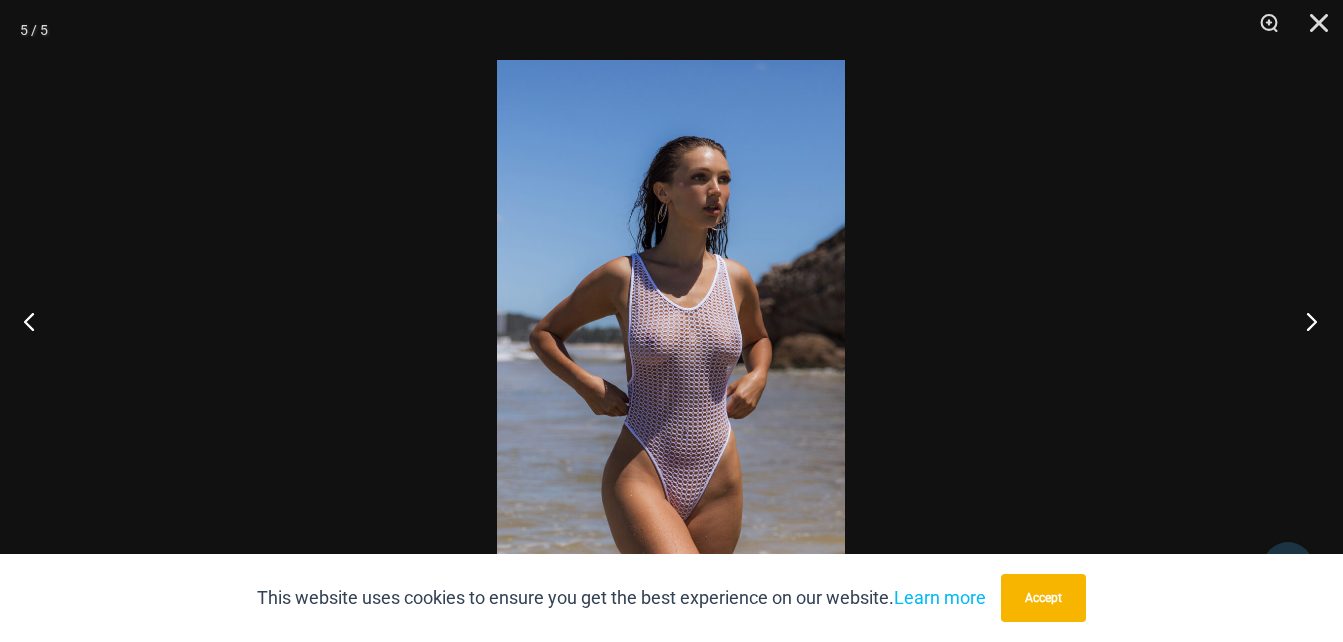 click at bounding box center [1305, 321] 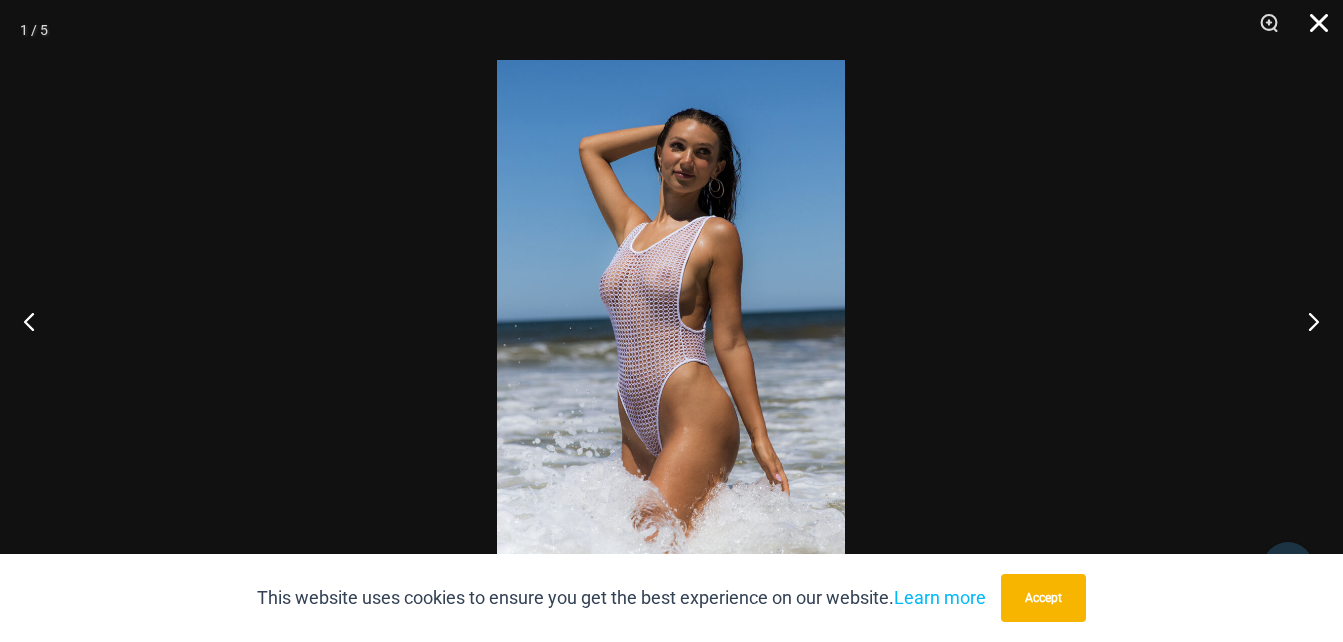 click at bounding box center (1312, 30) 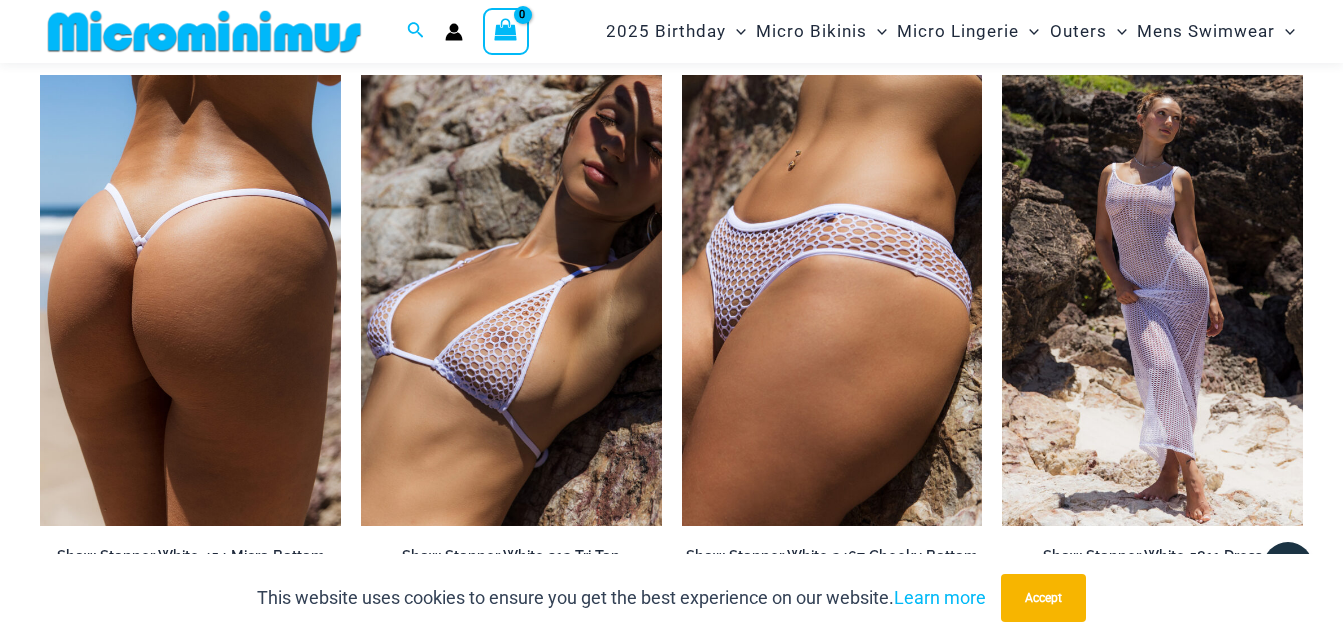 scroll, scrollTop: 1900, scrollLeft: 0, axis: vertical 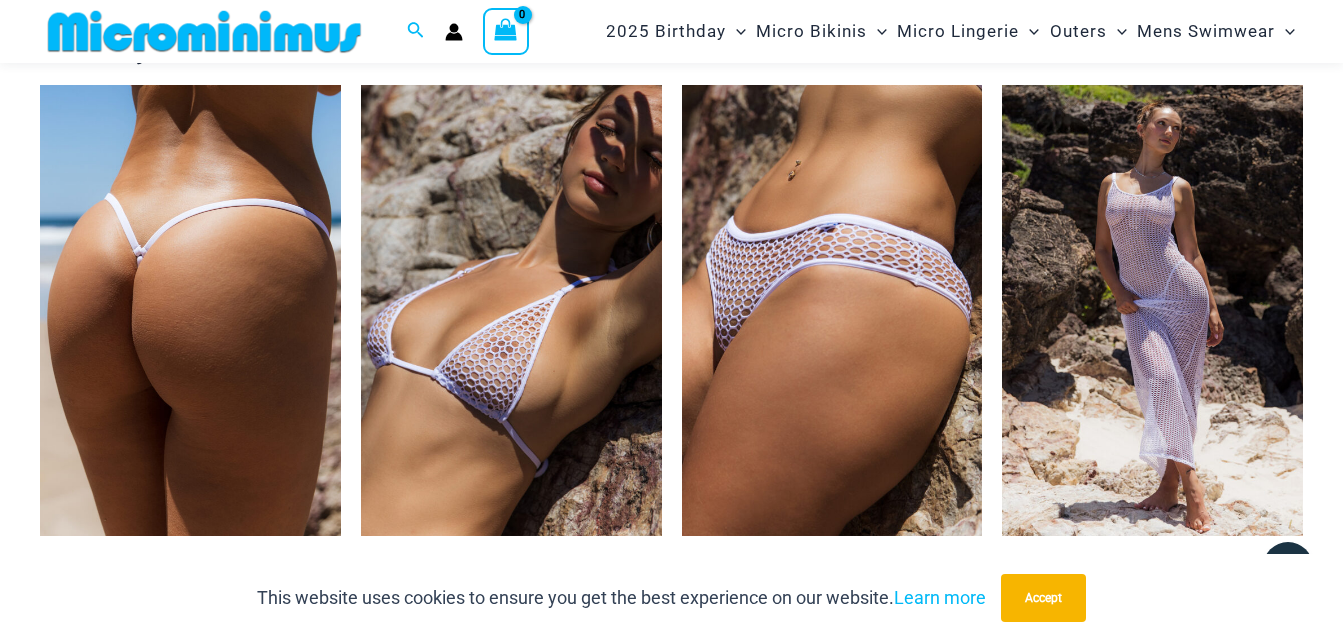 click at bounding box center (190, 310) 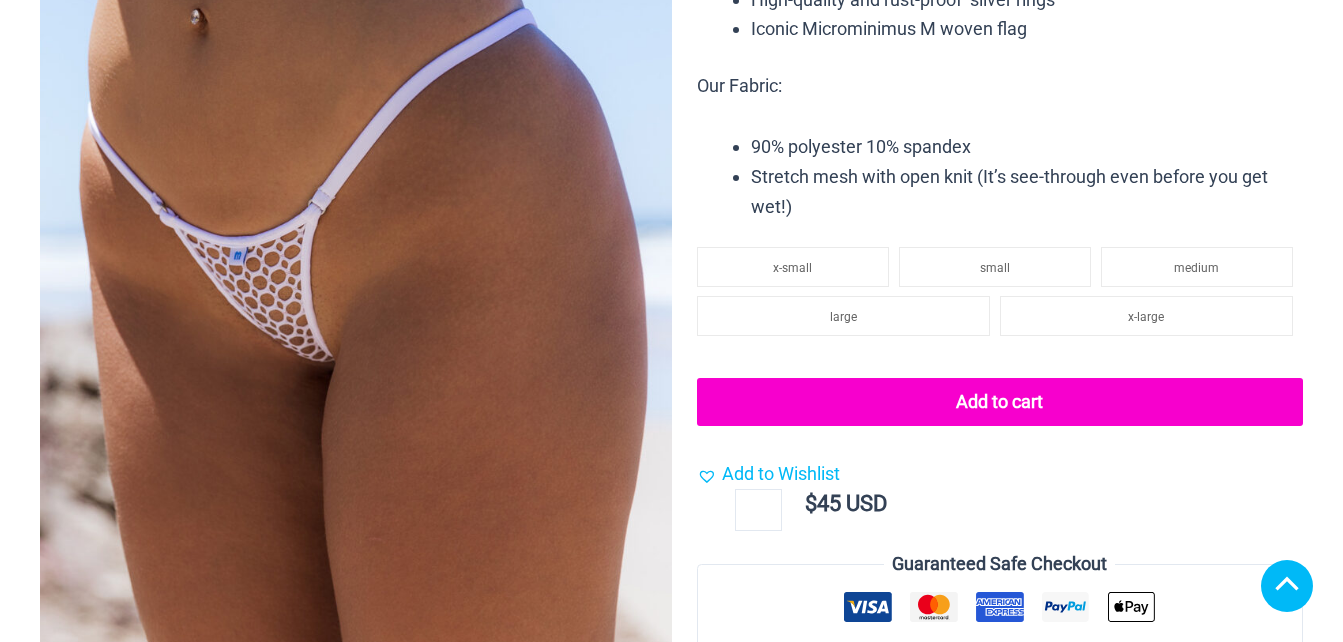 scroll, scrollTop: 682, scrollLeft: 0, axis: vertical 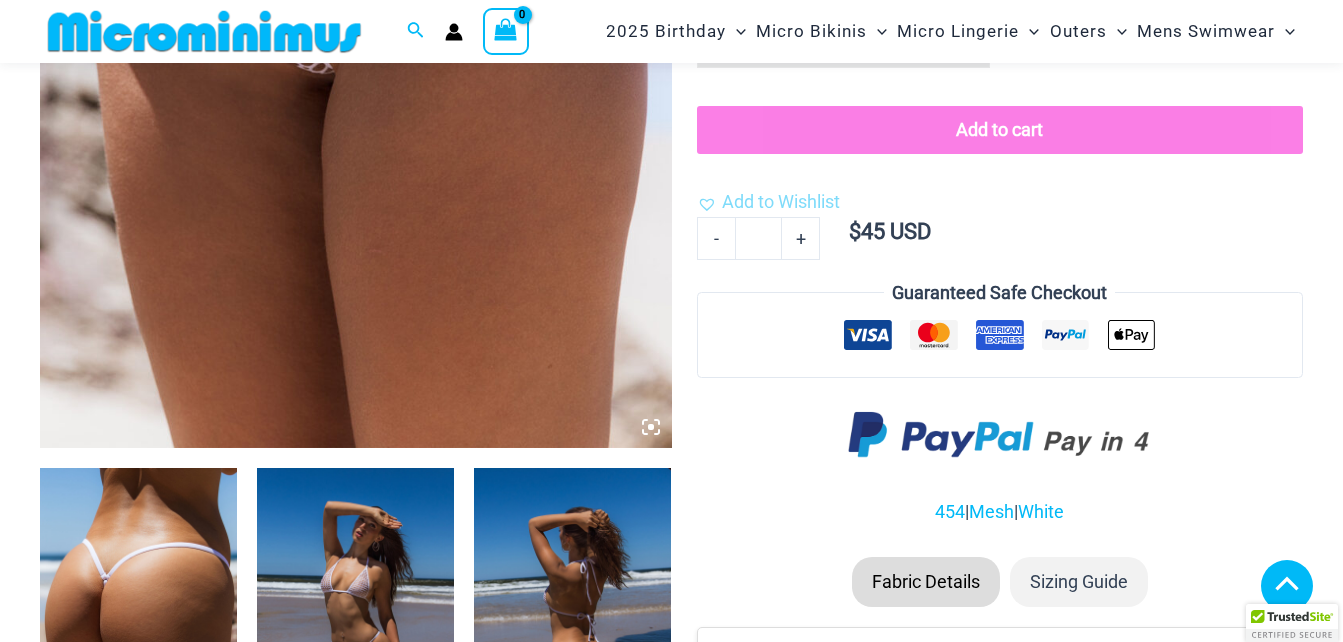 click 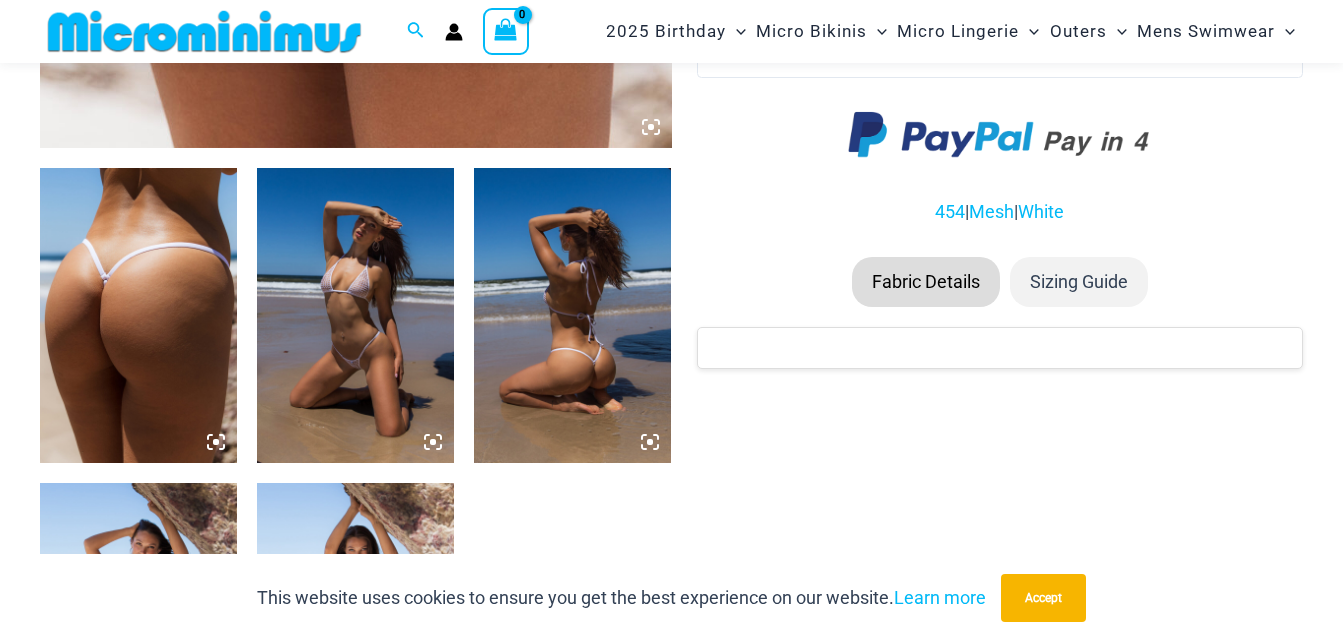 scroll, scrollTop: 682, scrollLeft: 0, axis: vertical 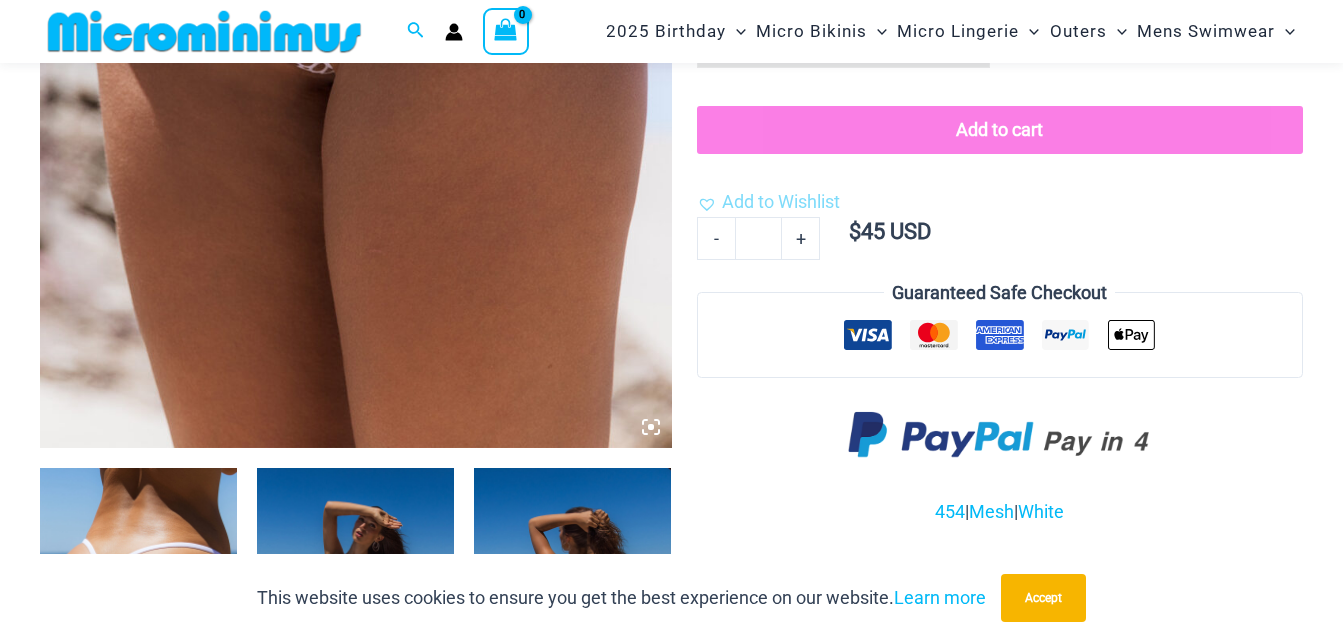 click 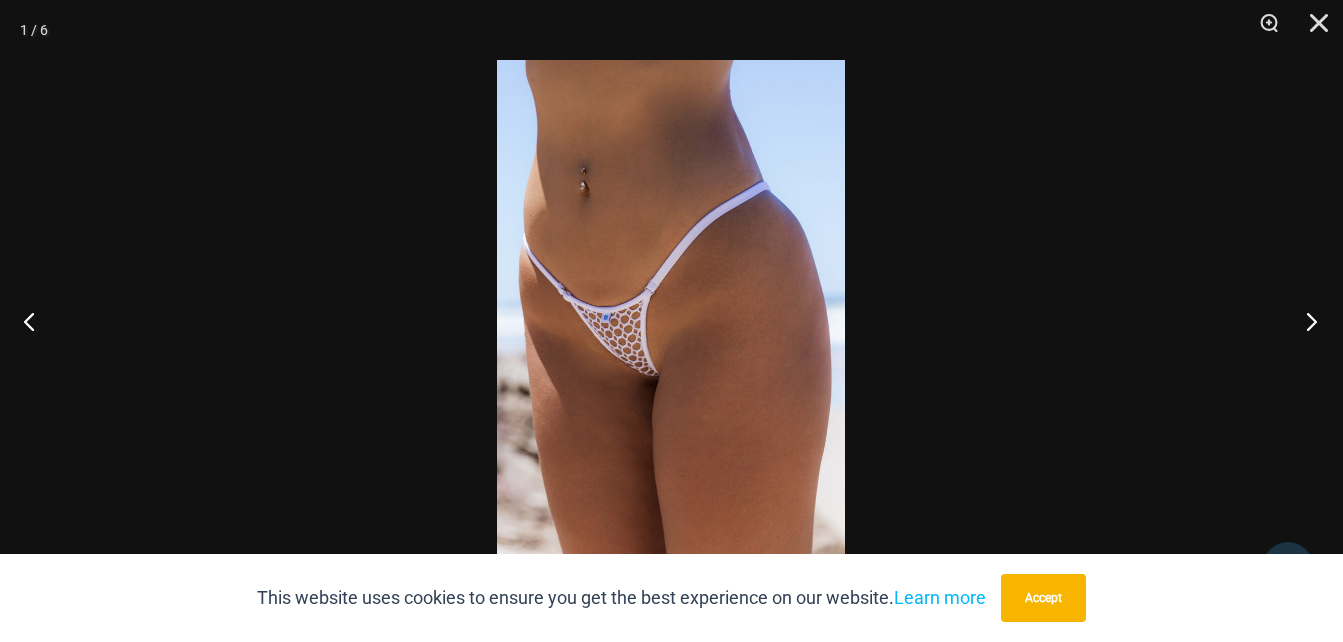 click at bounding box center [1305, 321] 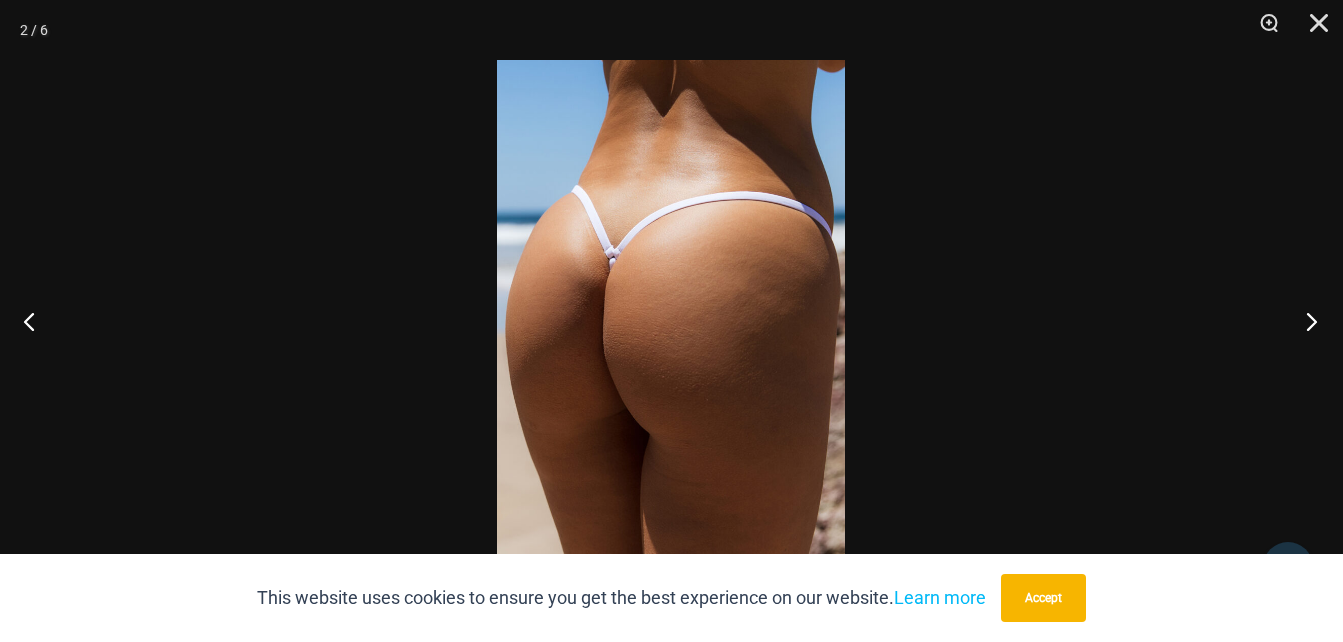 click at bounding box center [1305, 321] 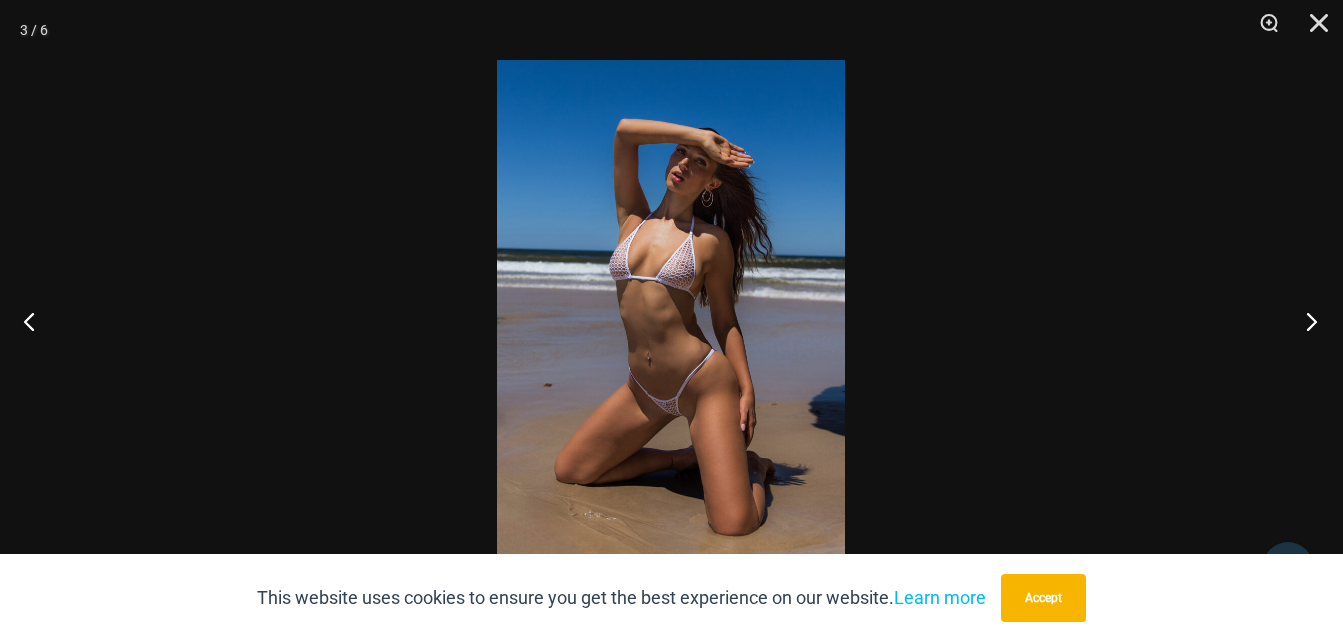 click at bounding box center [1305, 321] 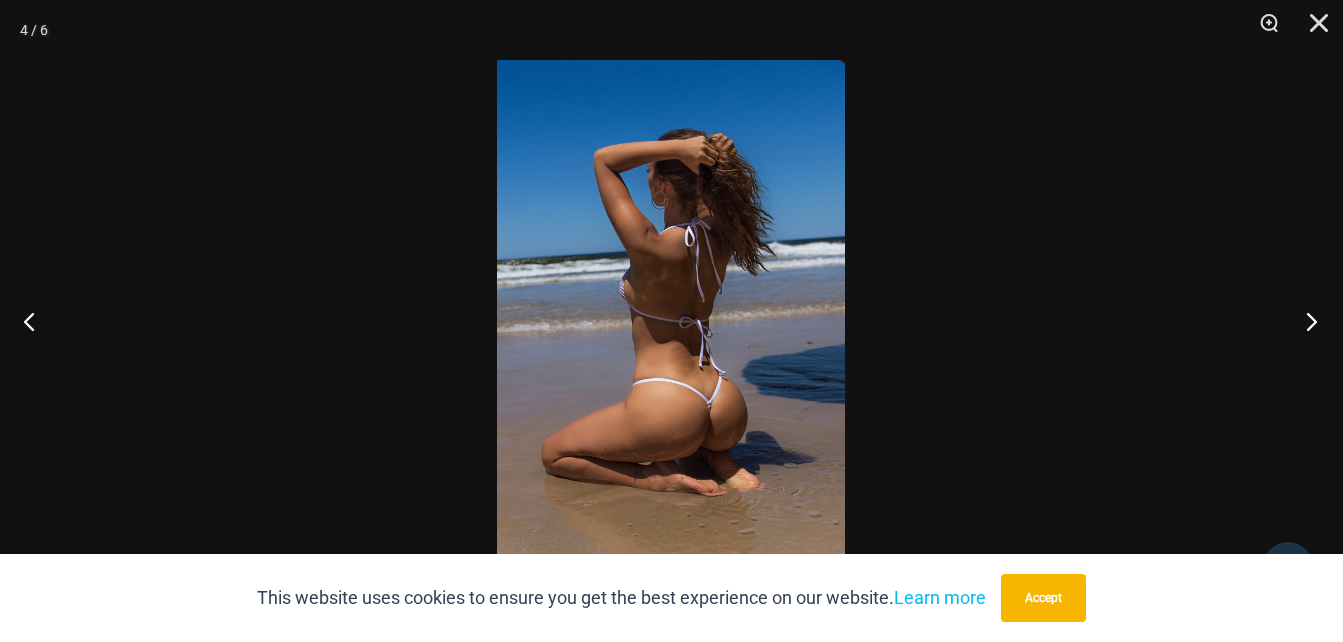 click at bounding box center [1305, 321] 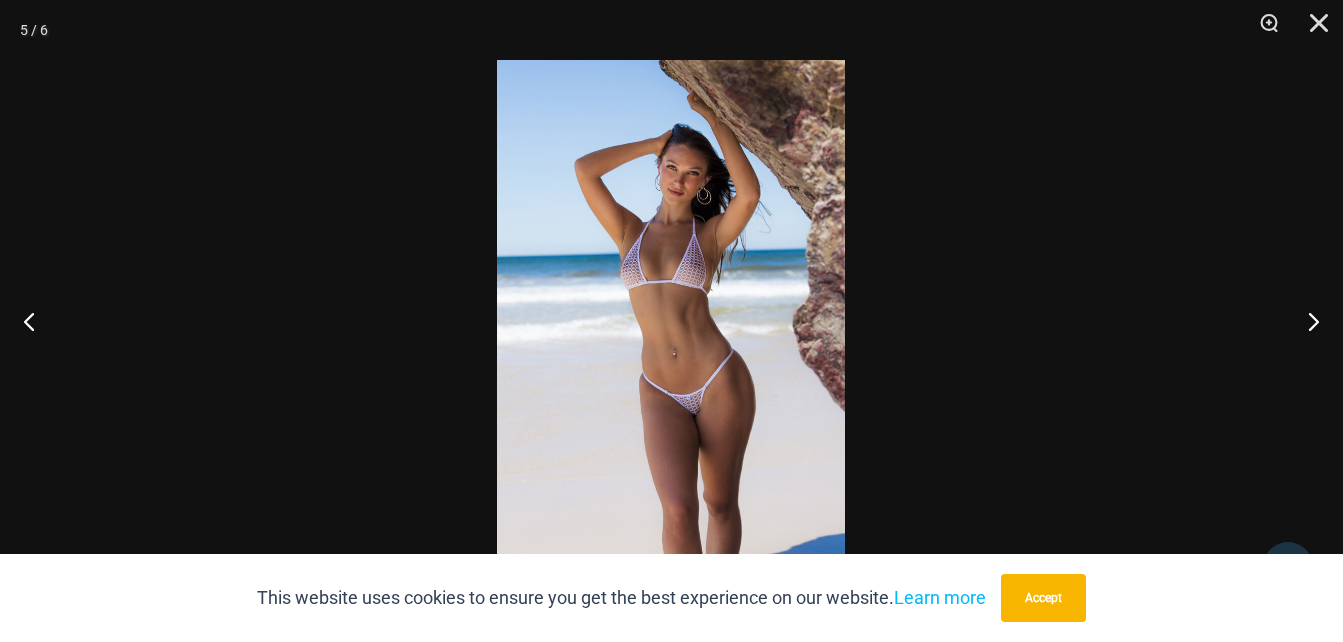 click at bounding box center (671, 321) 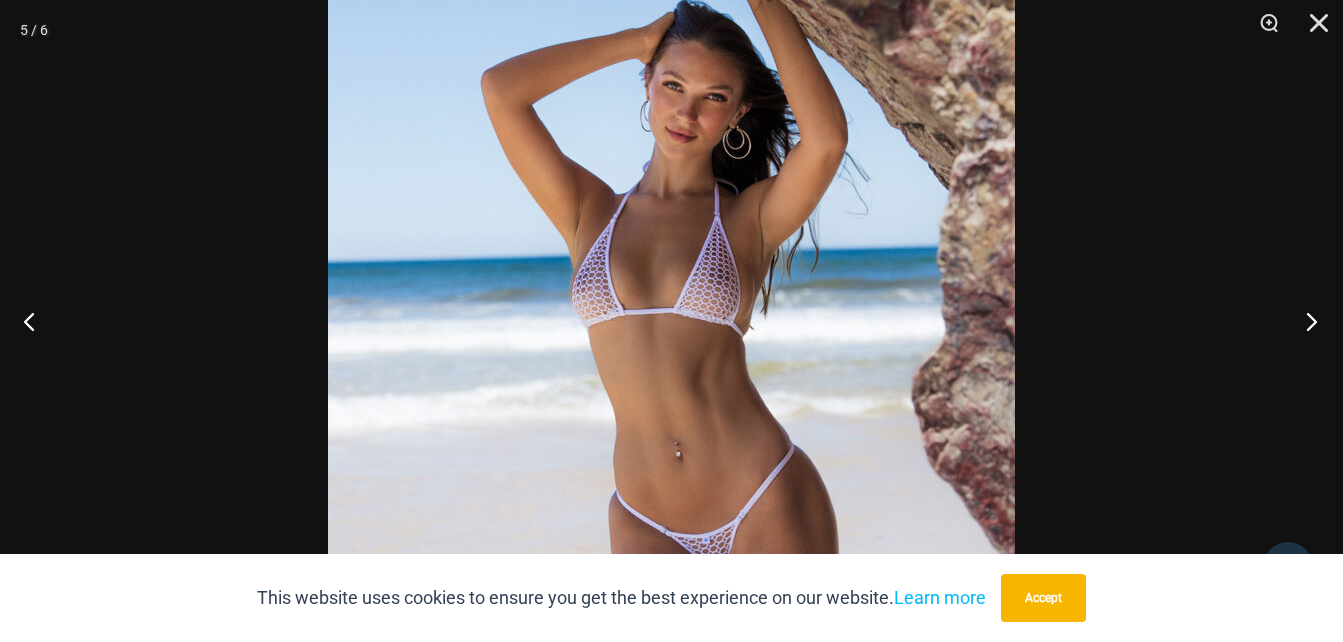 click at bounding box center [1305, 321] 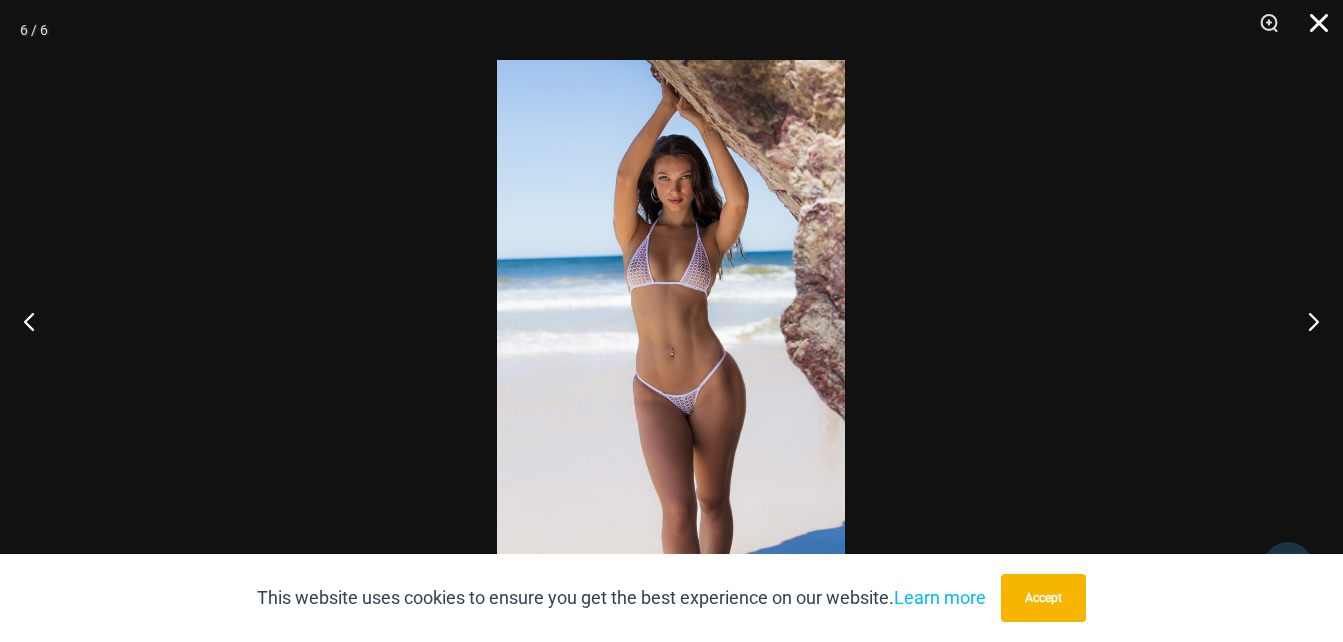 click at bounding box center [1312, 30] 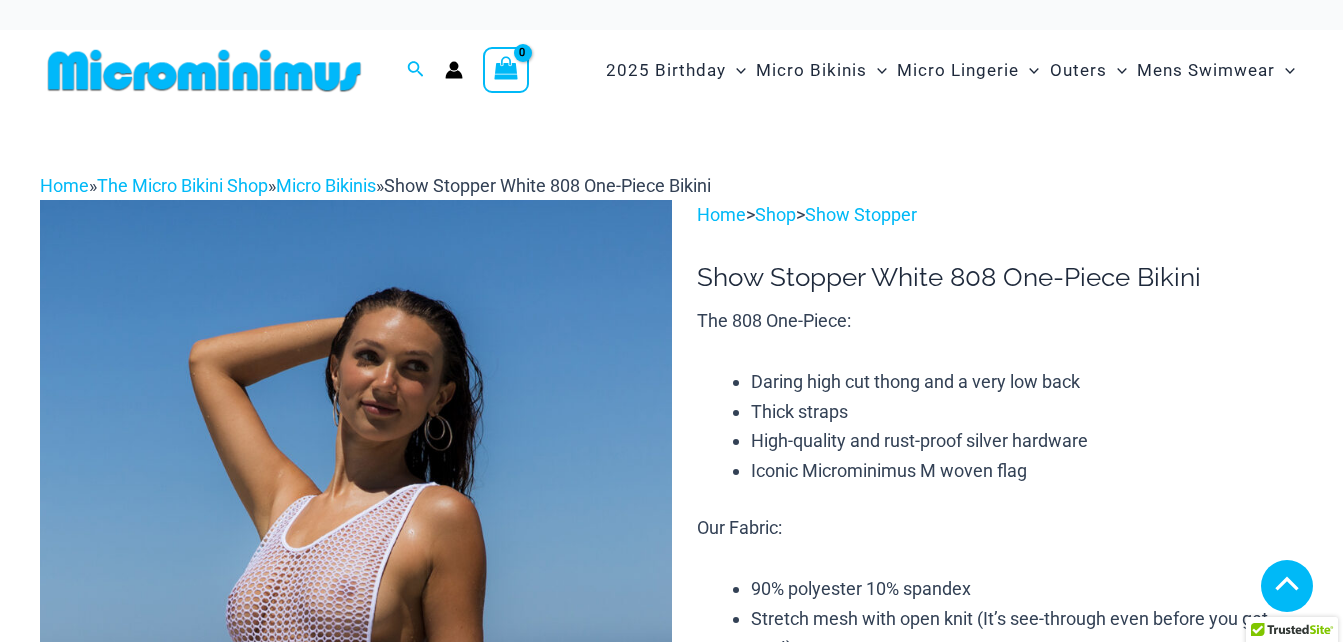 scroll, scrollTop: 1902, scrollLeft: 0, axis: vertical 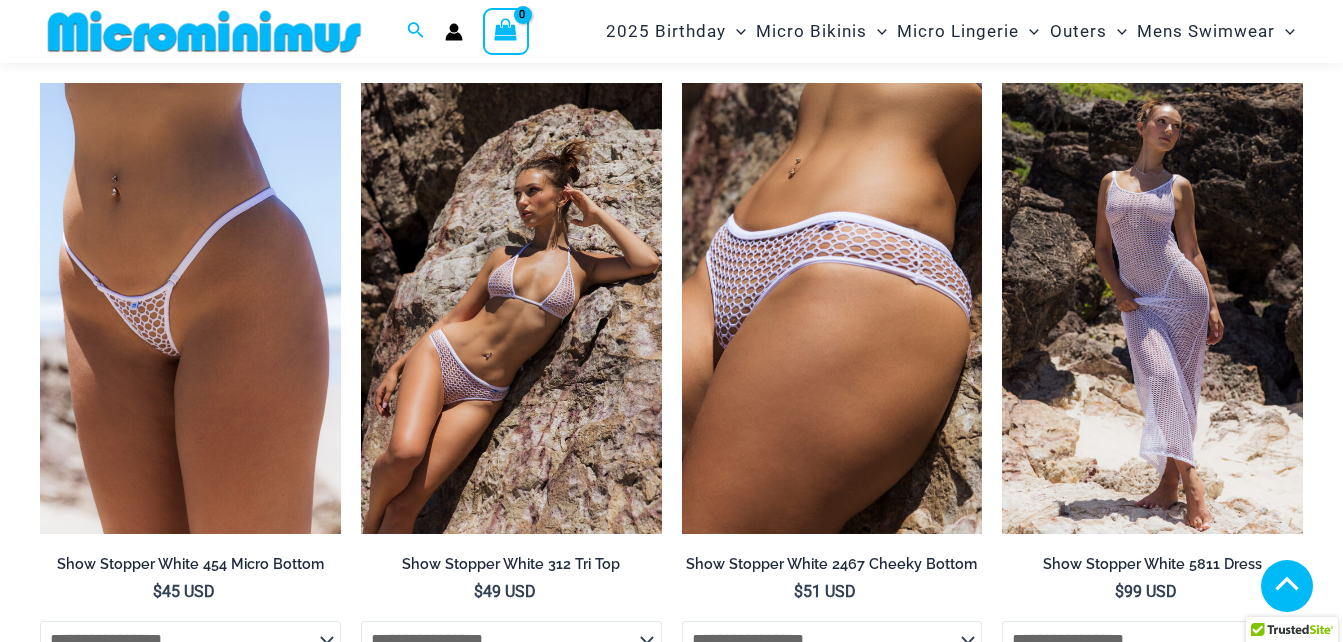 click at bounding box center [511, 308] 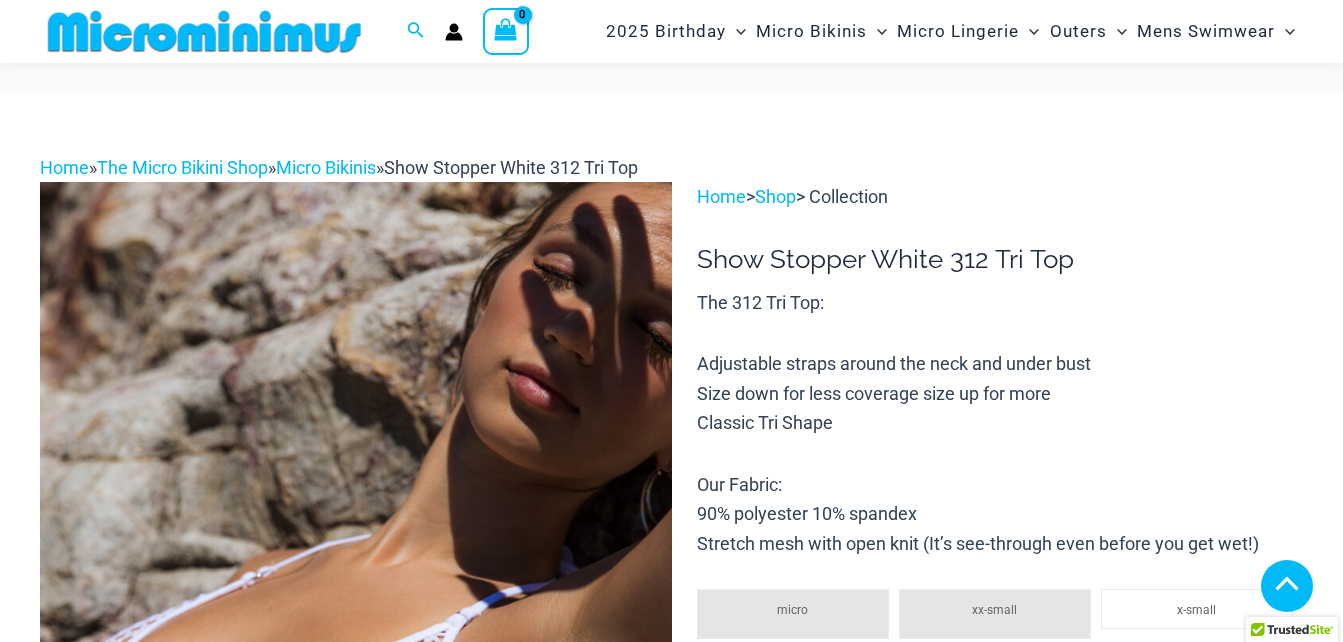 scroll, scrollTop: 632, scrollLeft: 0, axis: vertical 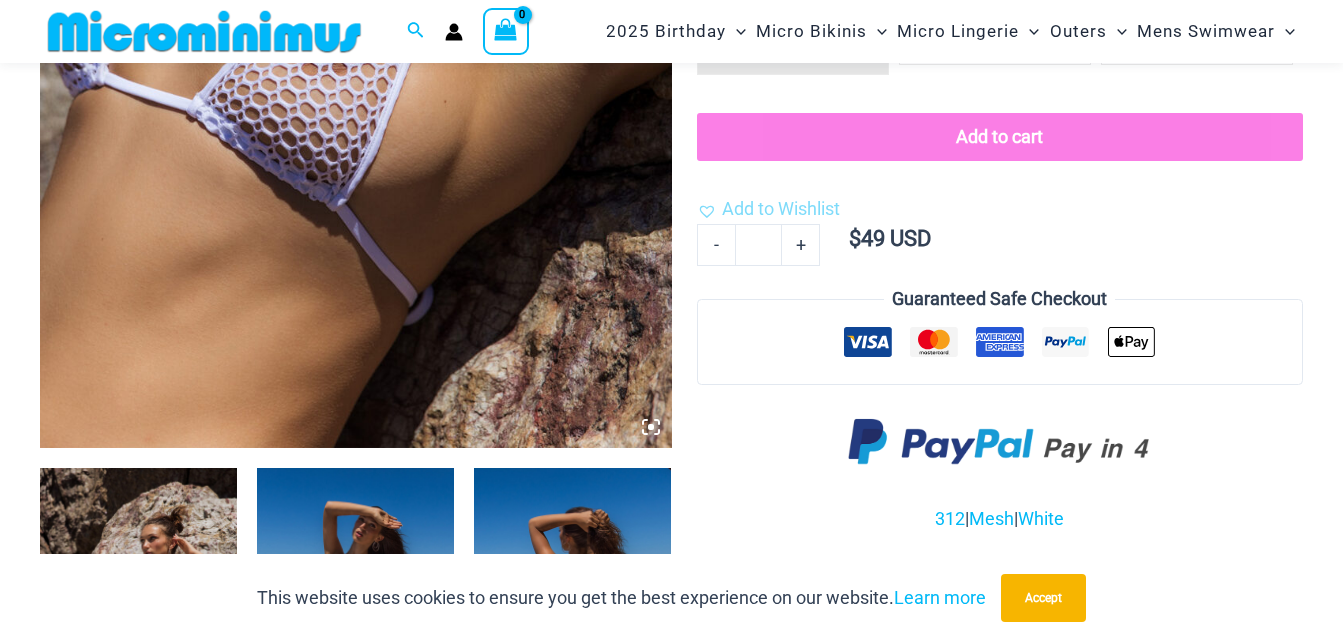 click 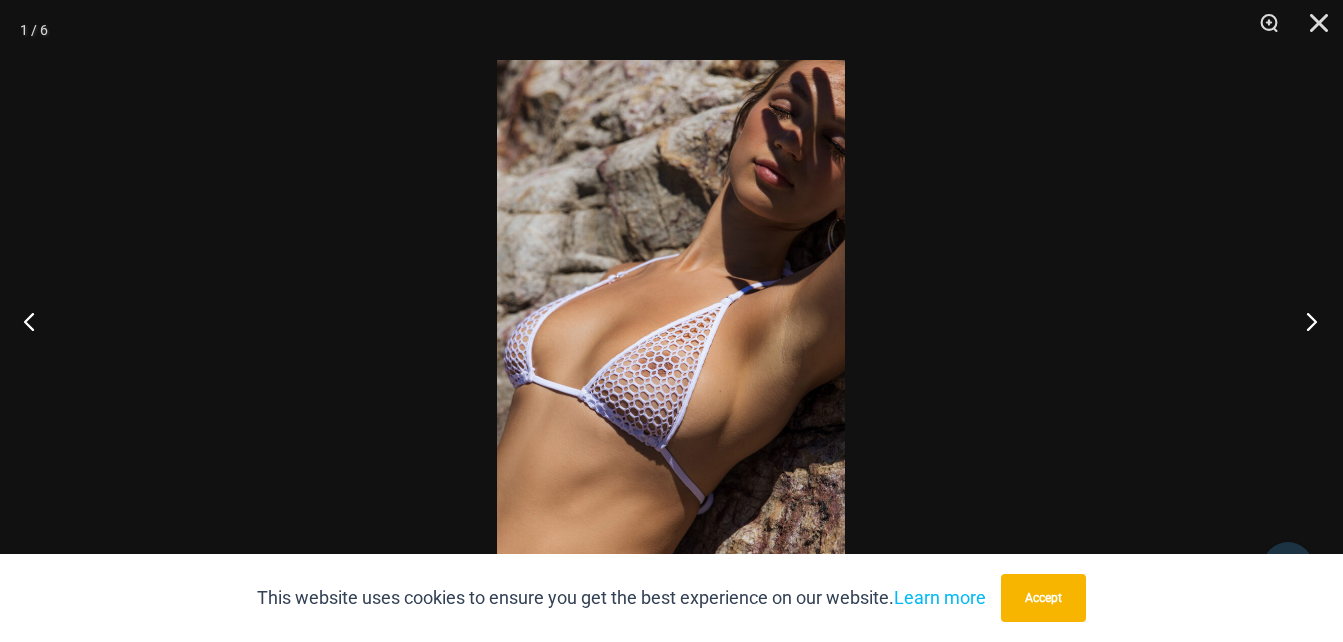 click at bounding box center (1305, 321) 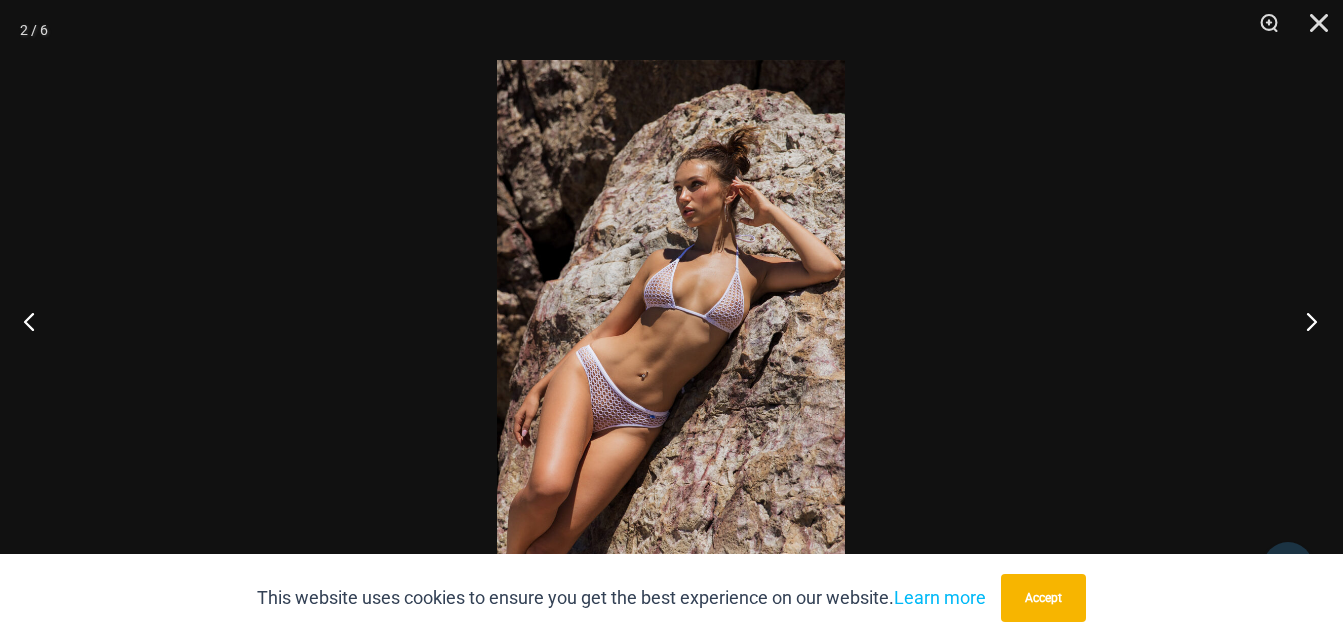 click at bounding box center (1305, 321) 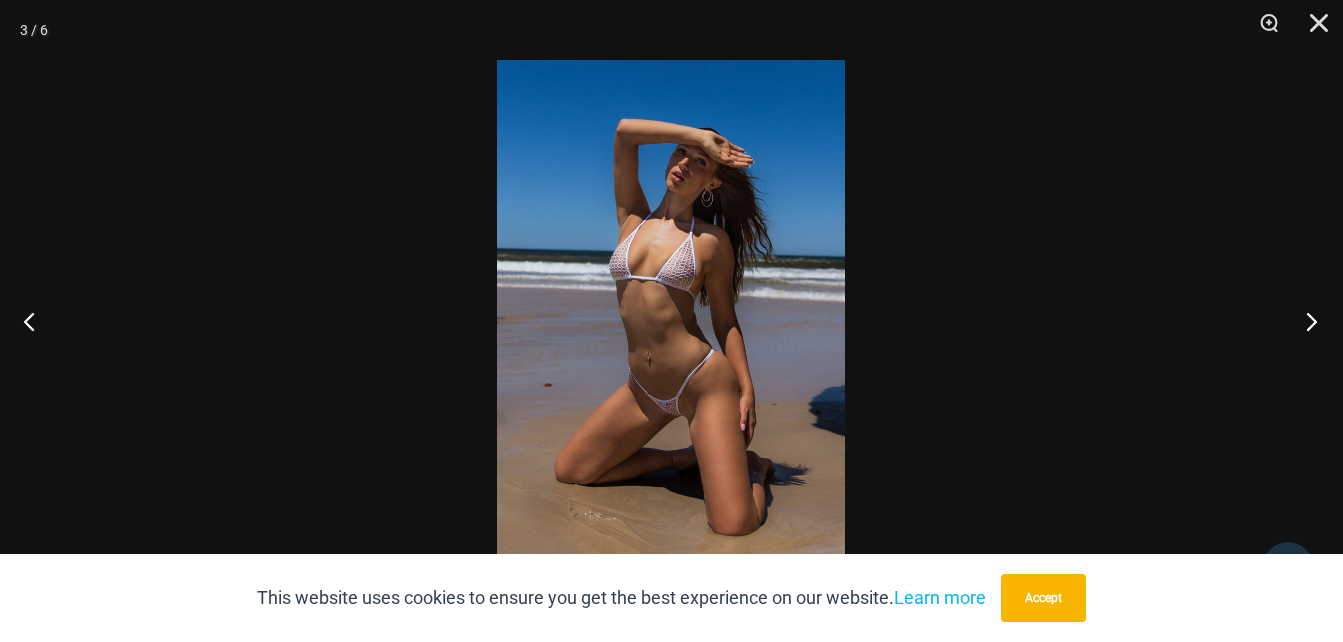 click at bounding box center (1305, 321) 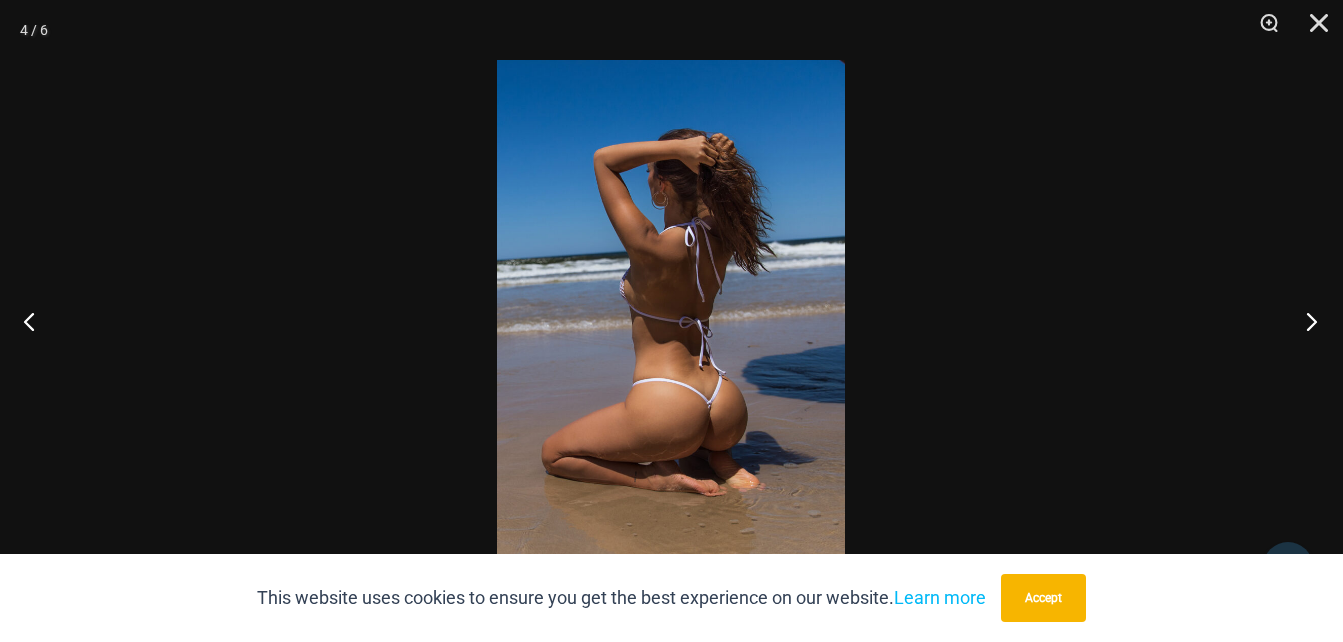 click at bounding box center (1305, 321) 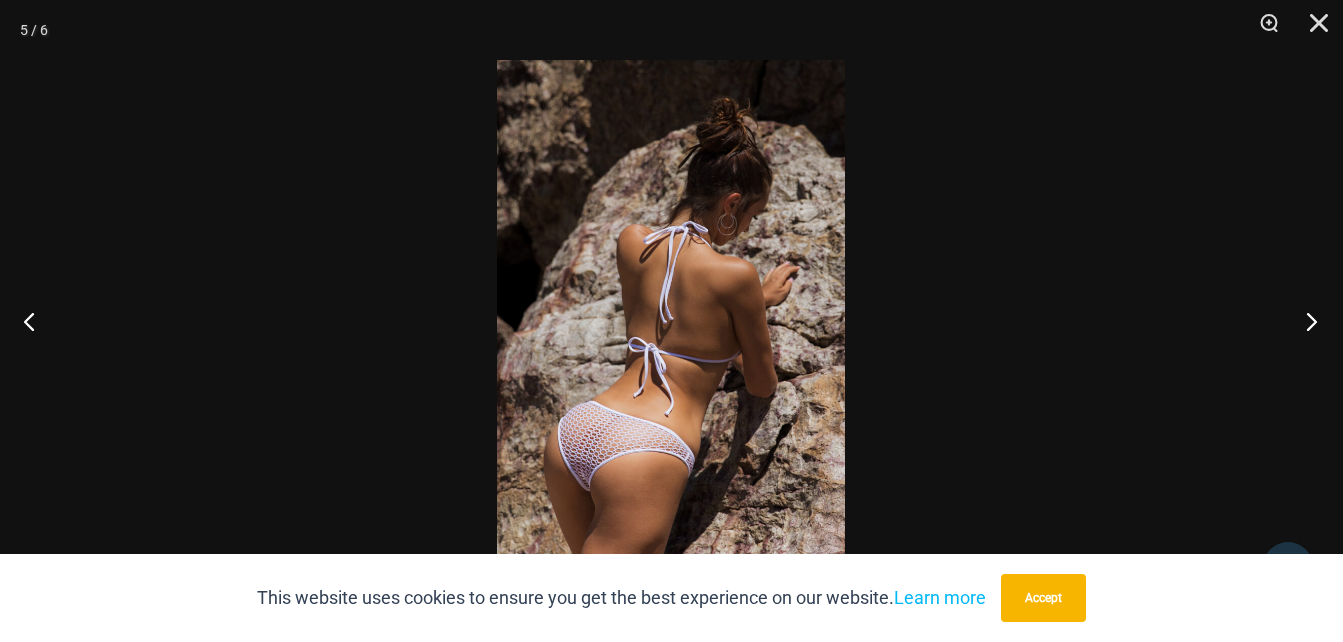 click at bounding box center (1305, 321) 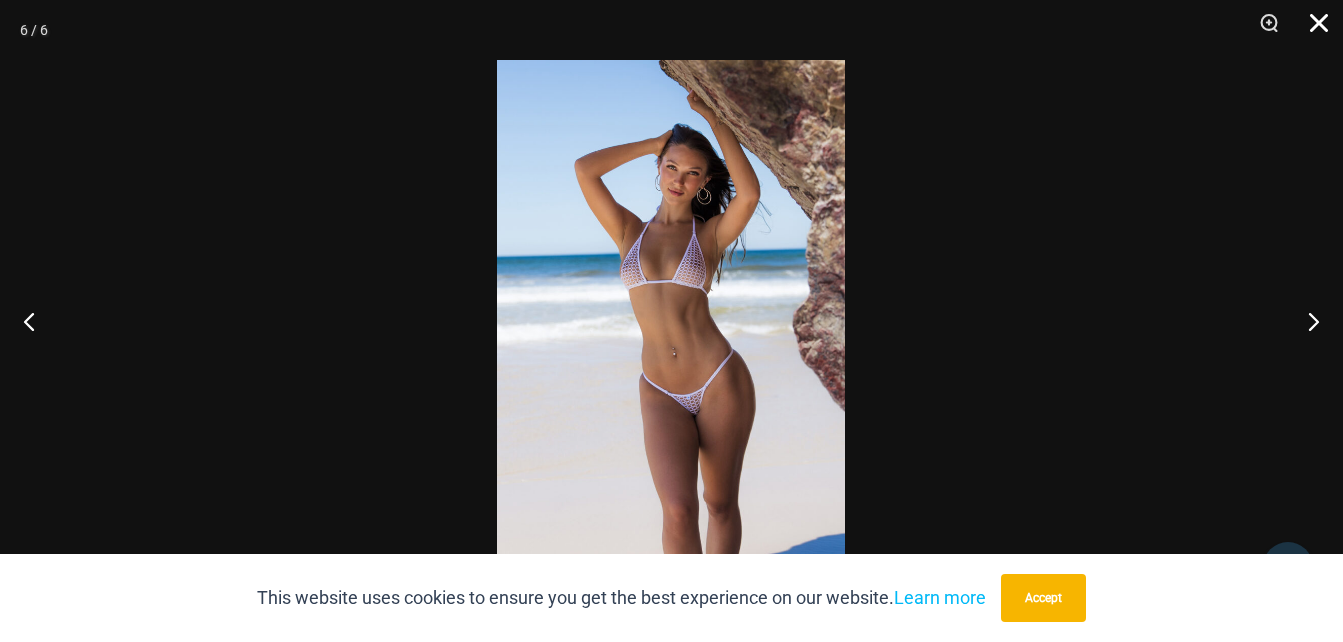 click at bounding box center (1312, 30) 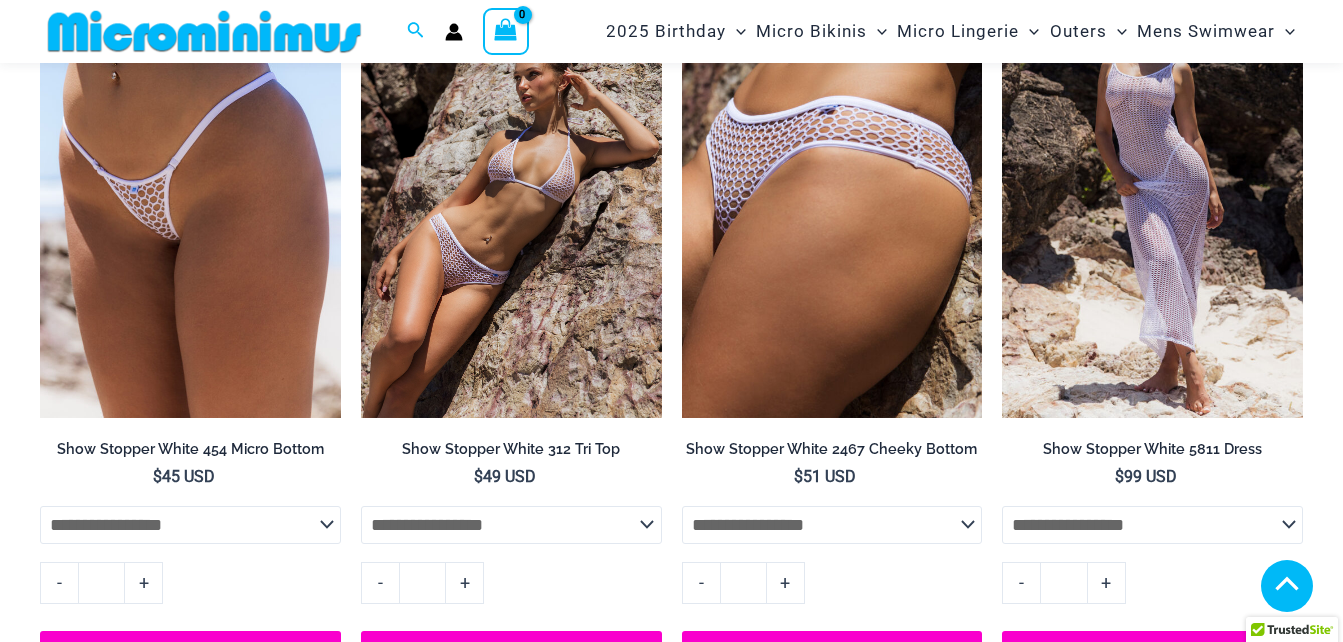 scroll, scrollTop: 2183, scrollLeft: 0, axis: vertical 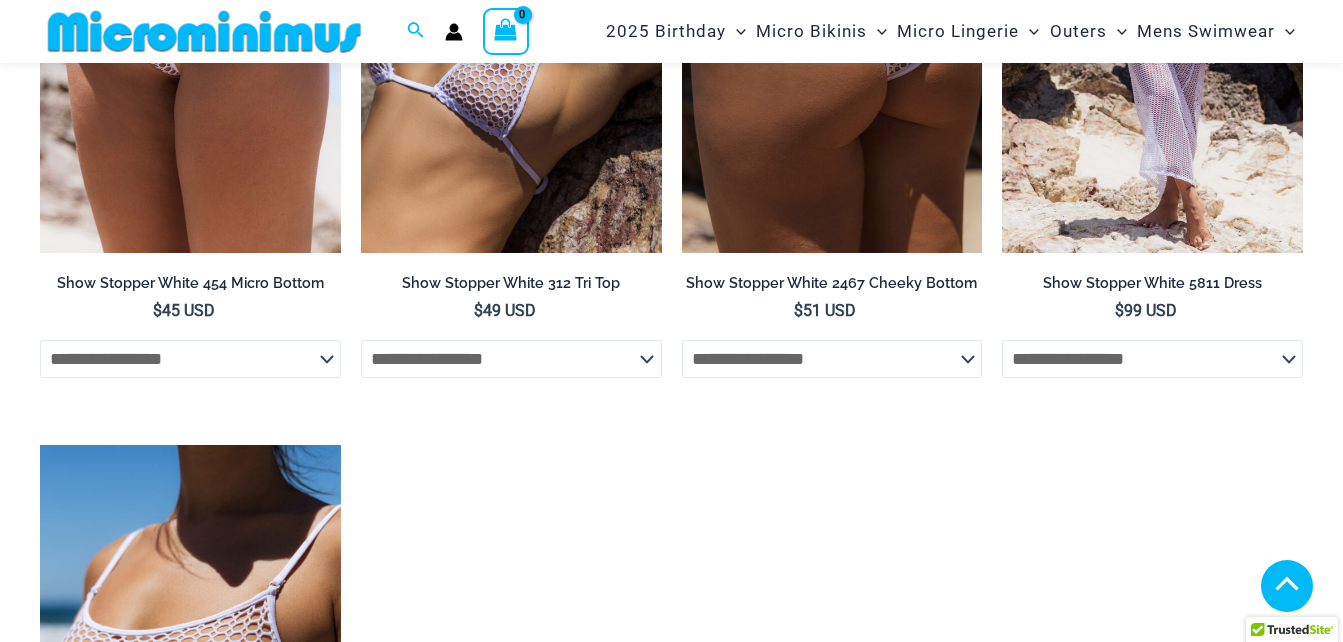 click at bounding box center [832, 27] 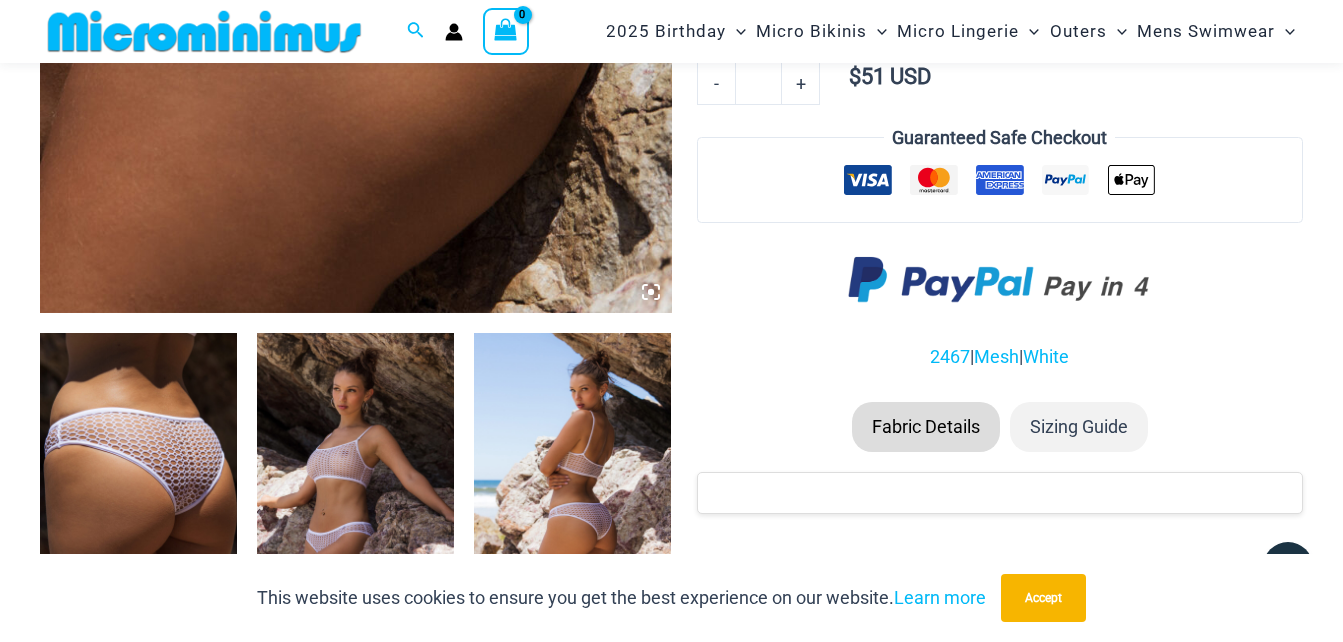 scroll, scrollTop: 782, scrollLeft: 0, axis: vertical 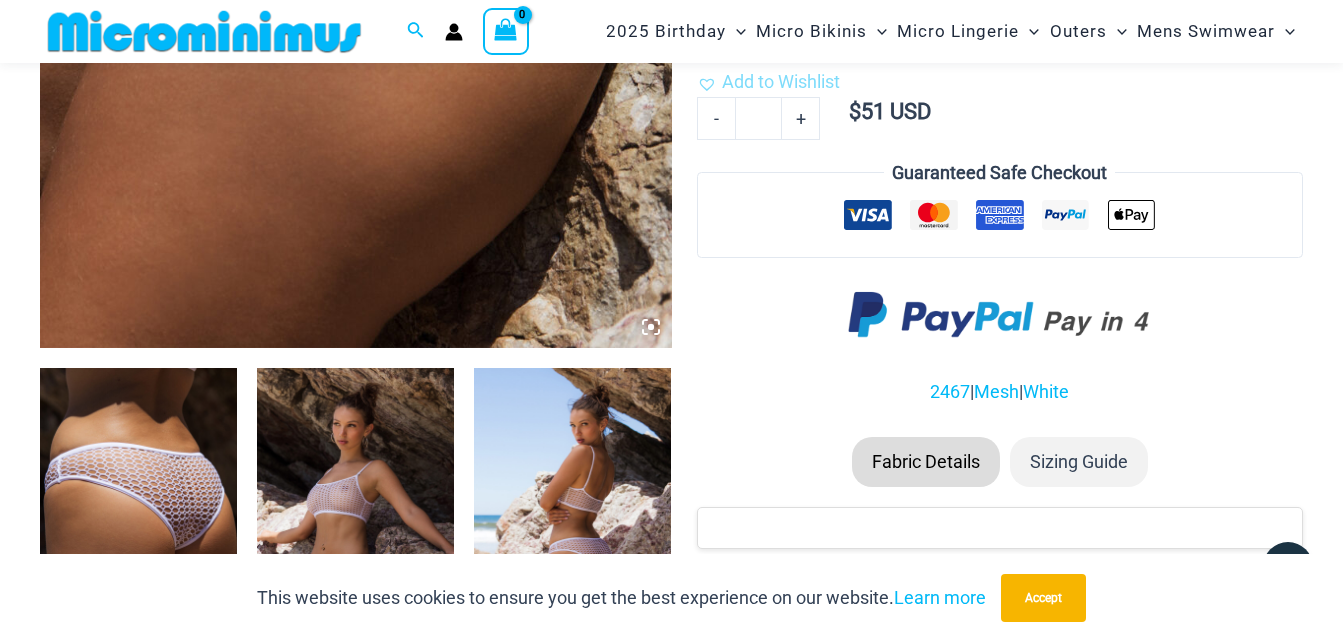 click 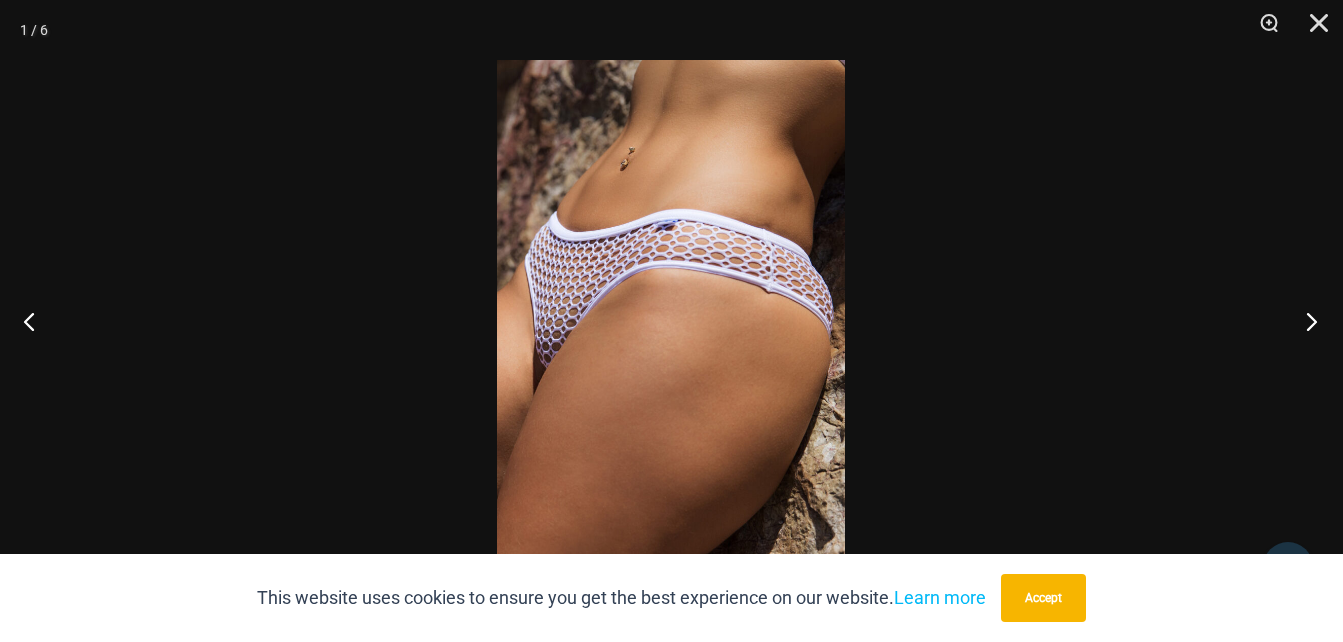 click at bounding box center (1305, 321) 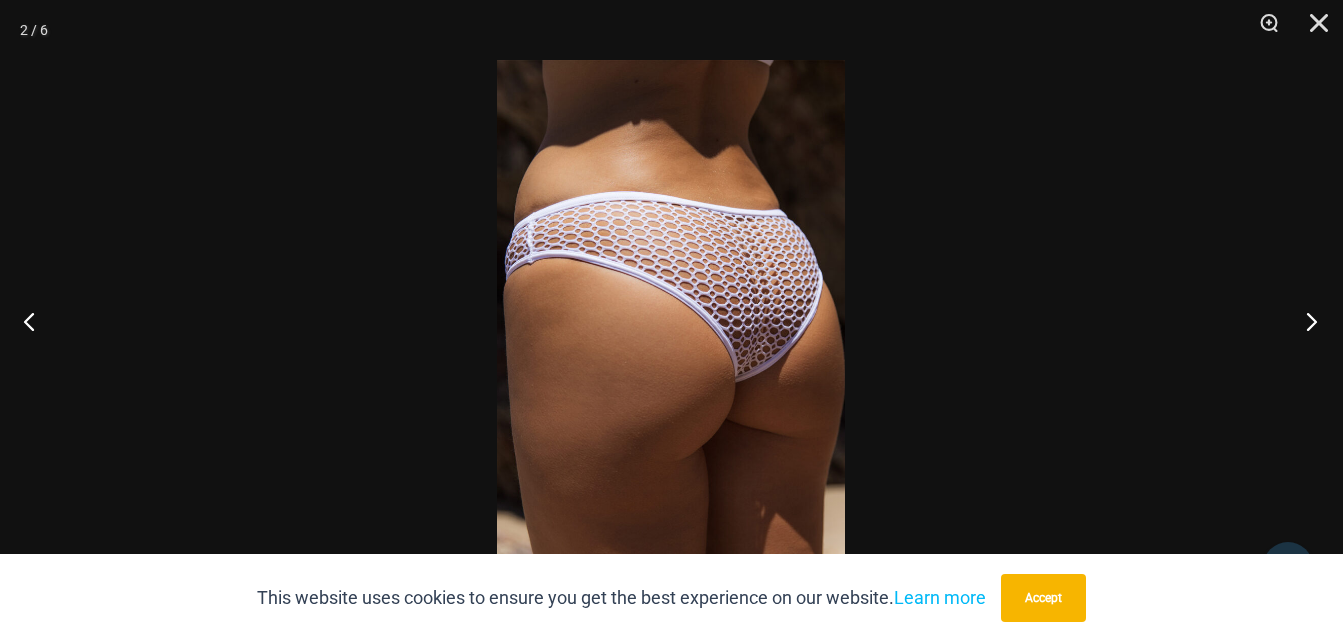 click at bounding box center [1305, 321] 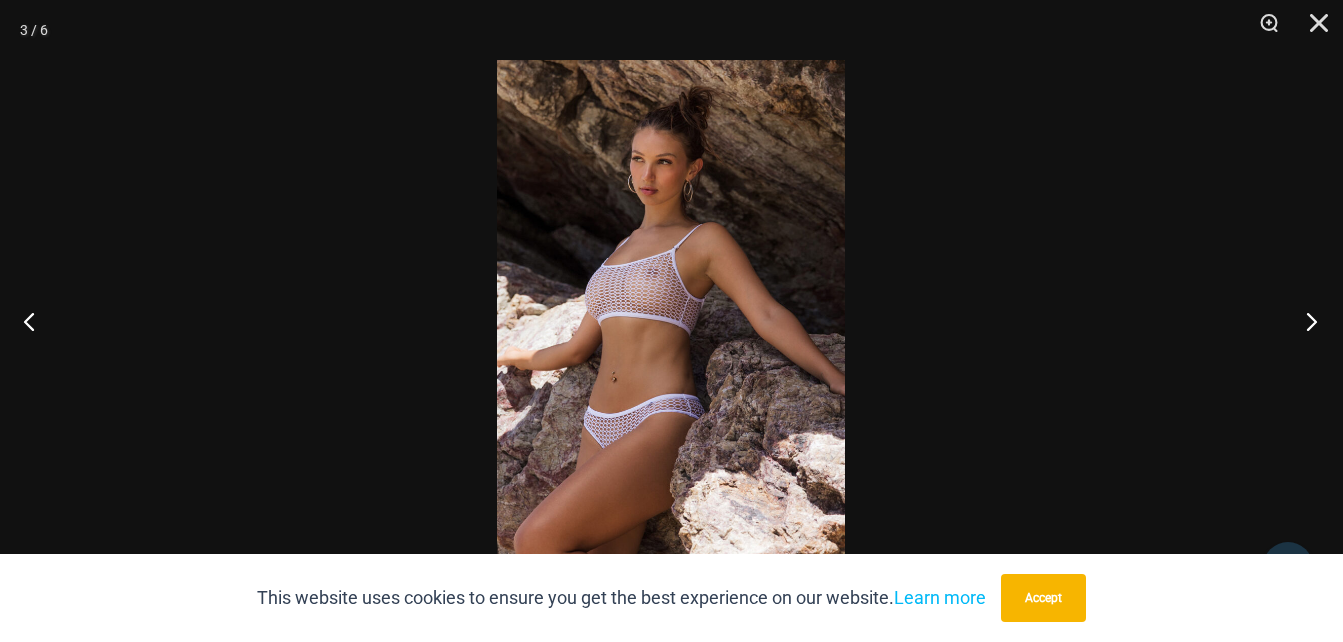 click at bounding box center (1305, 321) 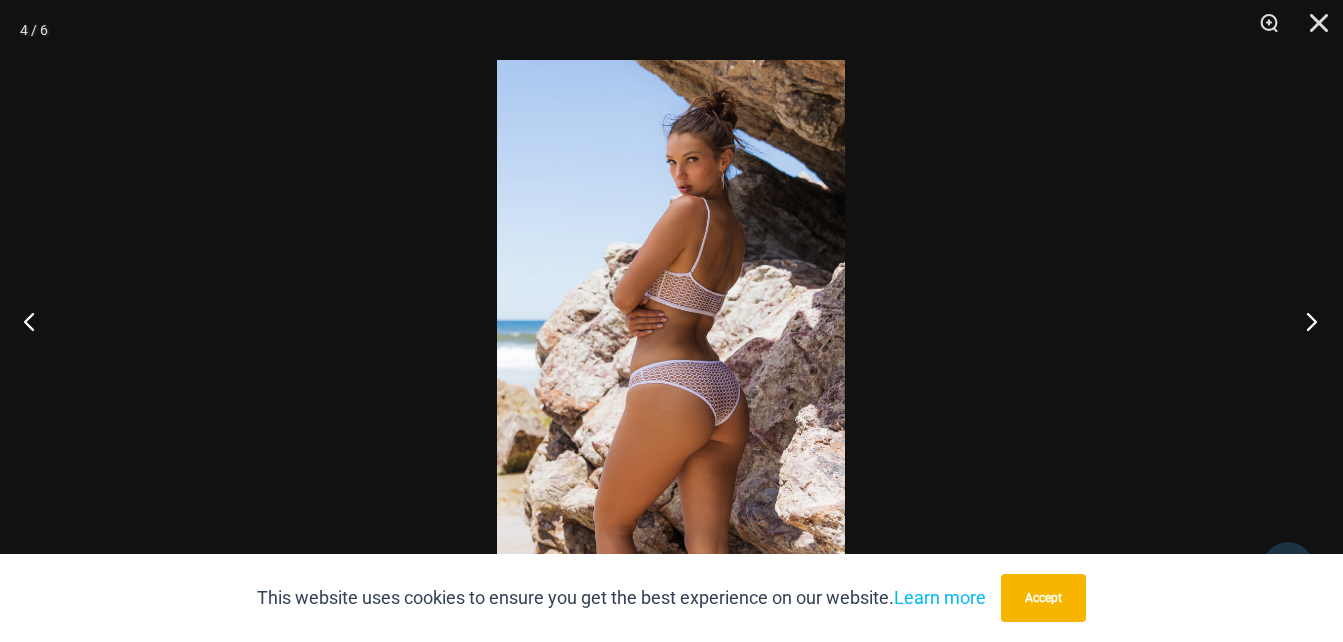click at bounding box center (1305, 321) 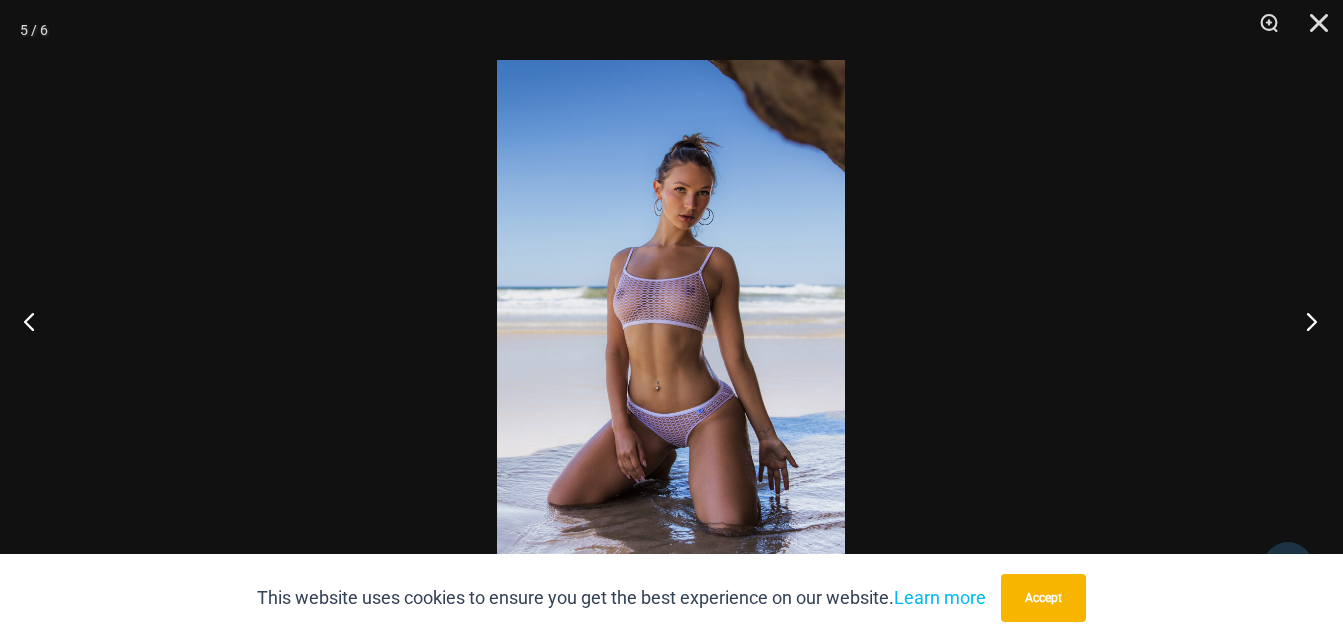 click at bounding box center [1305, 321] 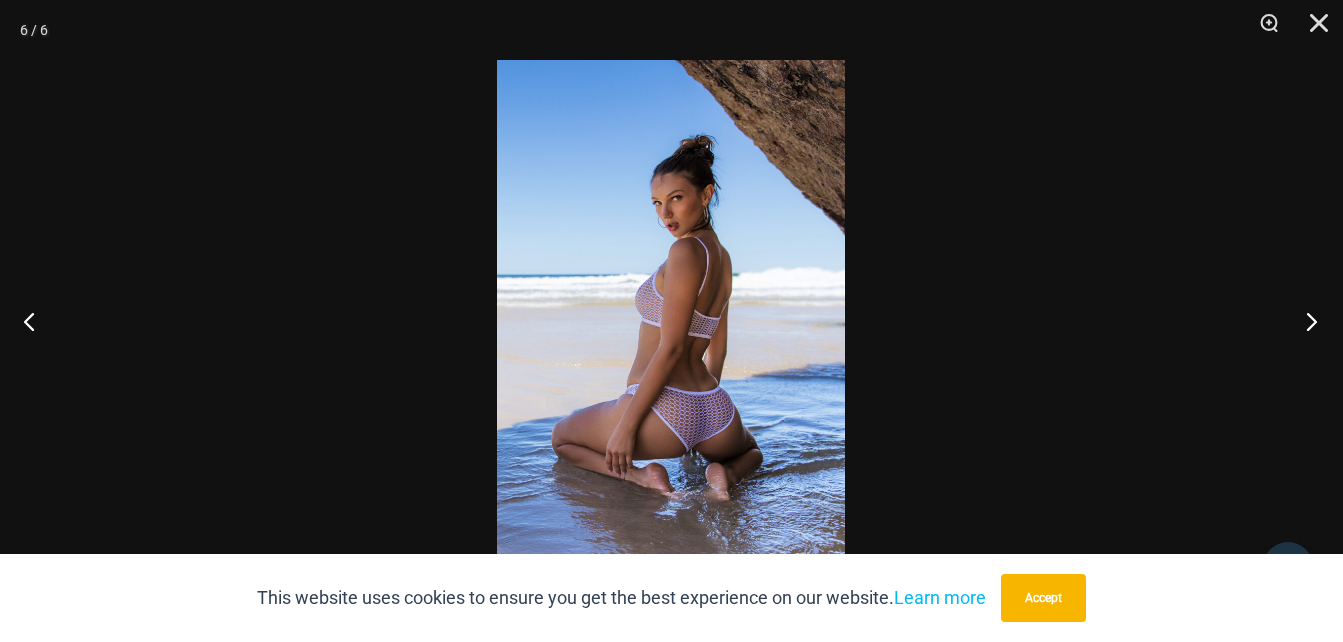 click at bounding box center [1305, 321] 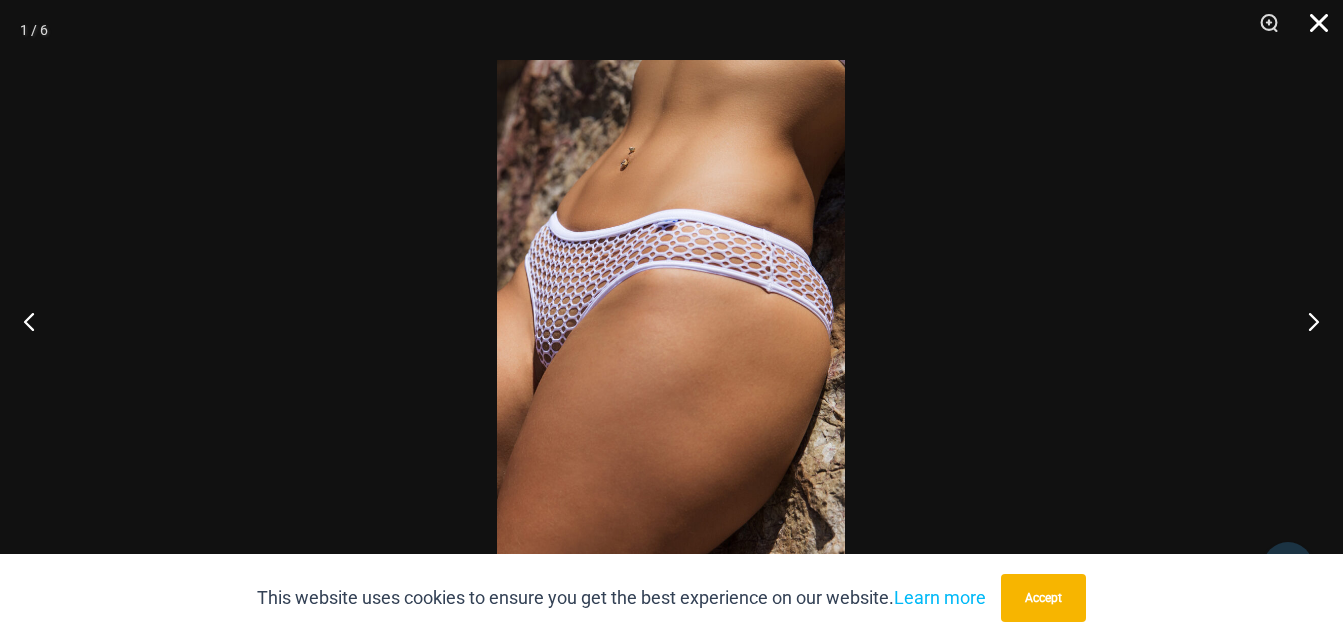 click at bounding box center [1312, 30] 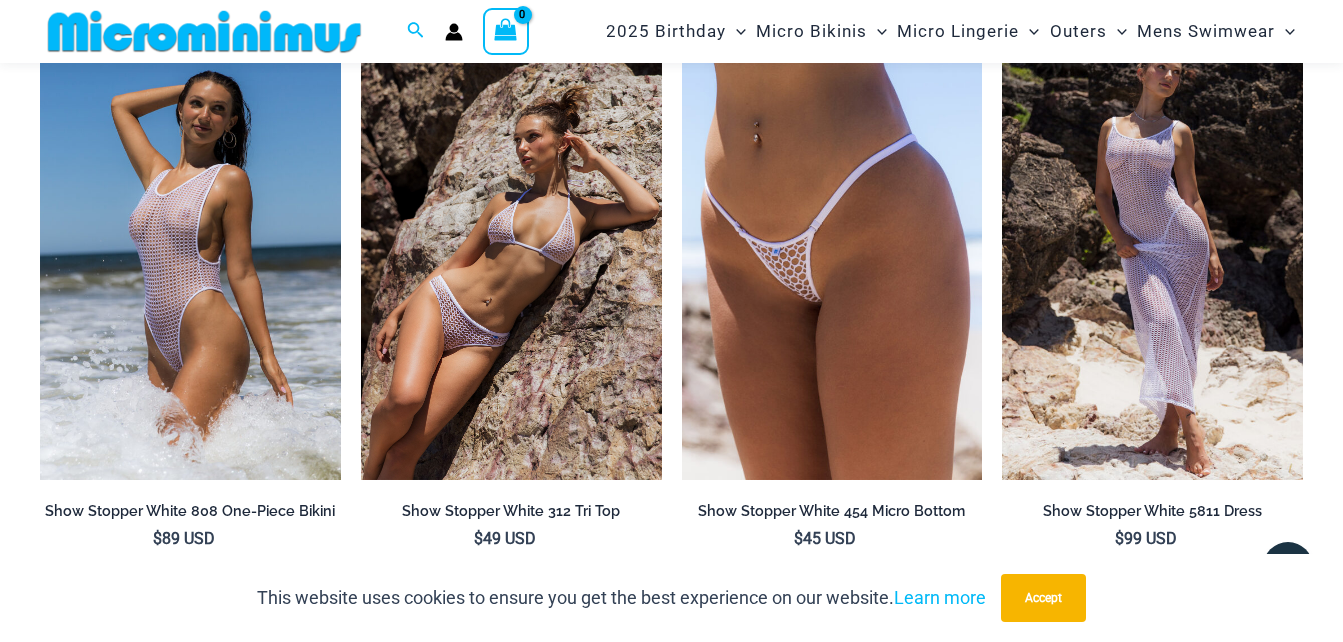 scroll, scrollTop: 1782, scrollLeft: 0, axis: vertical 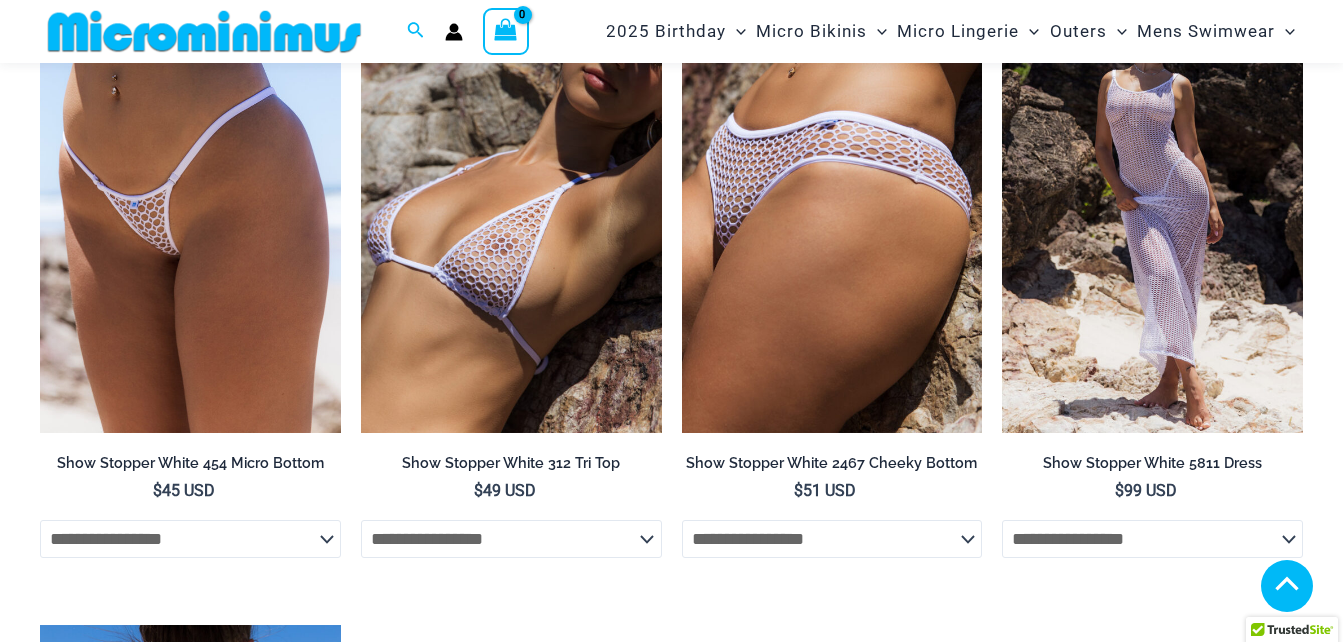 click at bounding box center [190, 850] 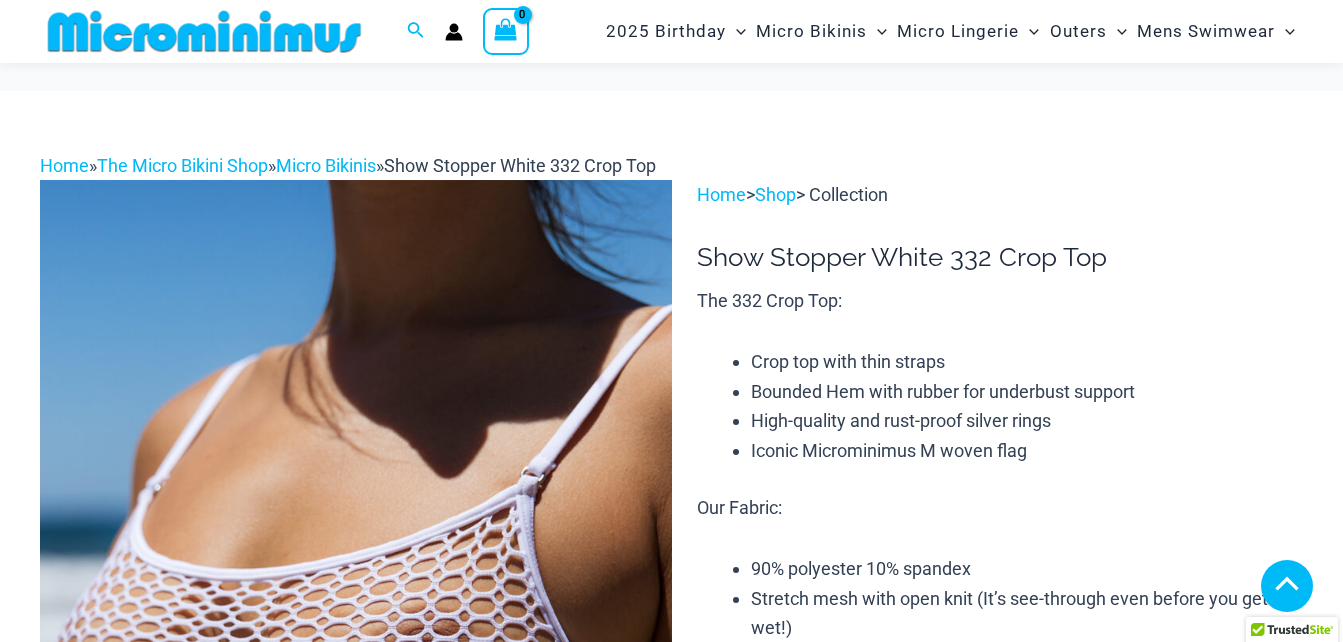 scroll, scrollTop: 782, scrollLeft: 0, axis: vertical 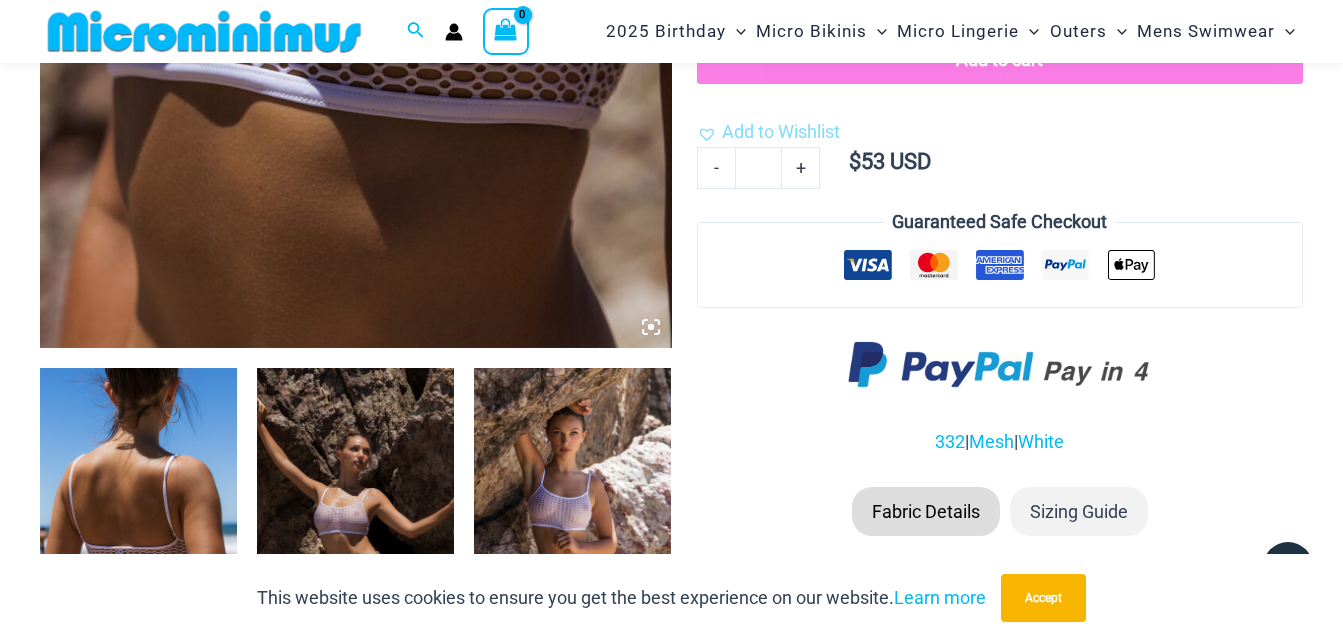 click 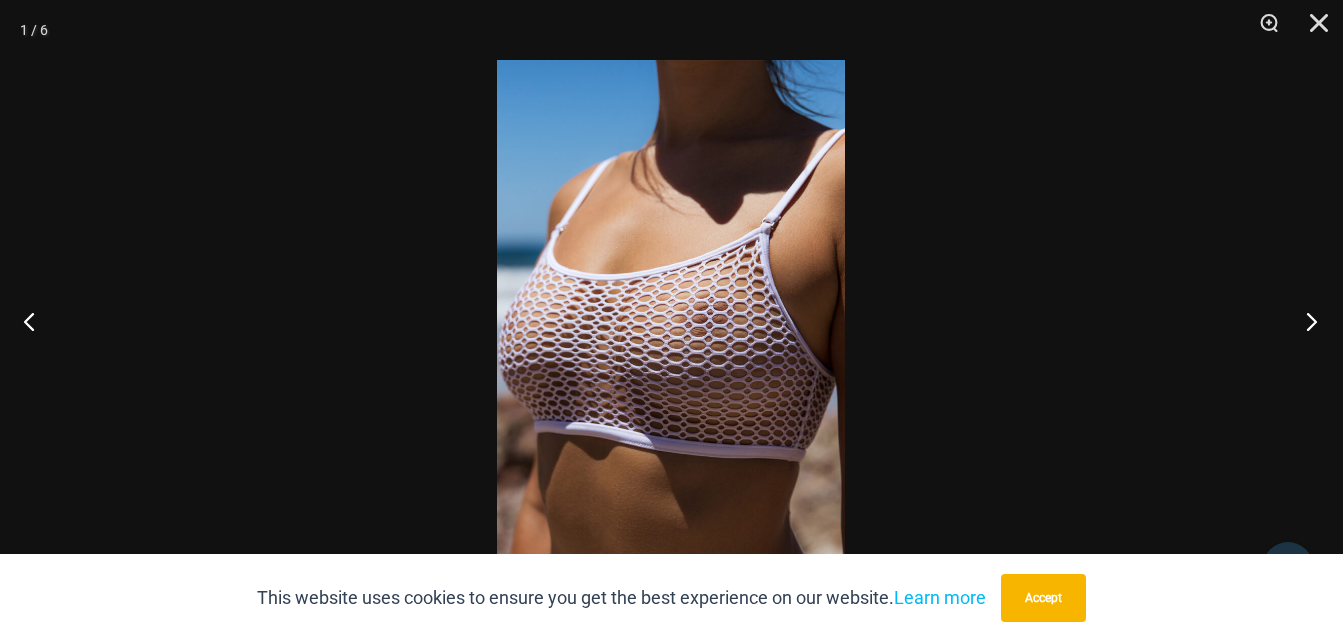 click at bounding box center (1305, 321) 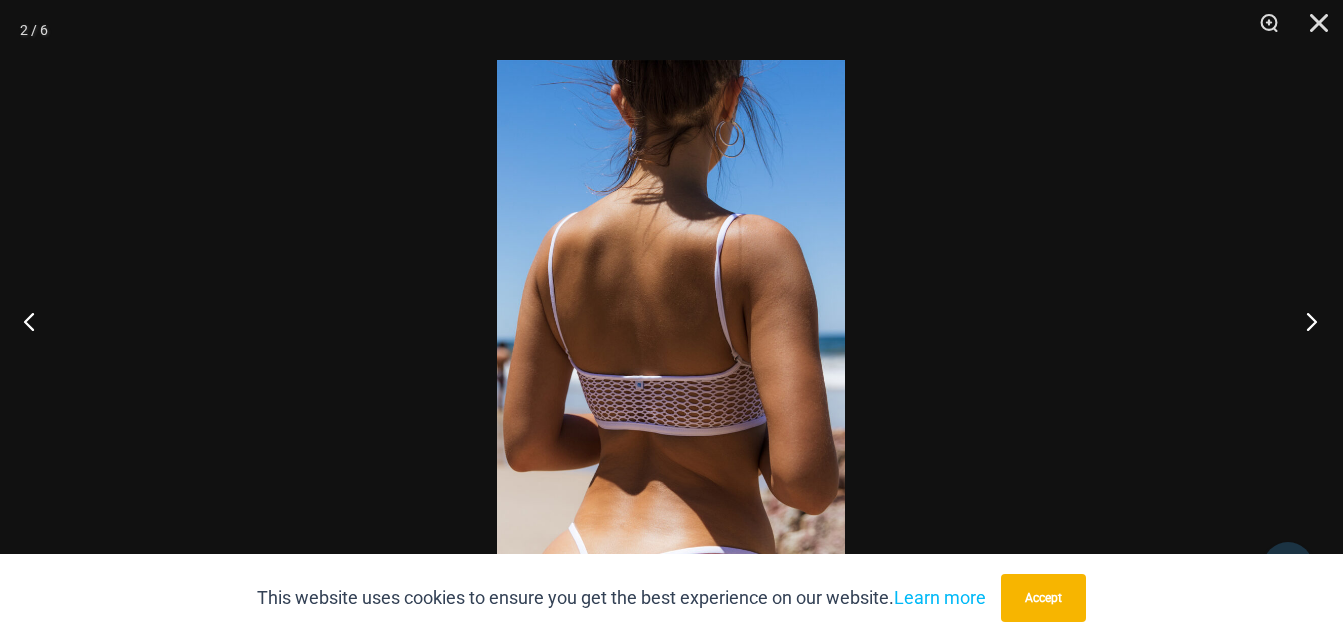 click at bounding box center (1305, 321) 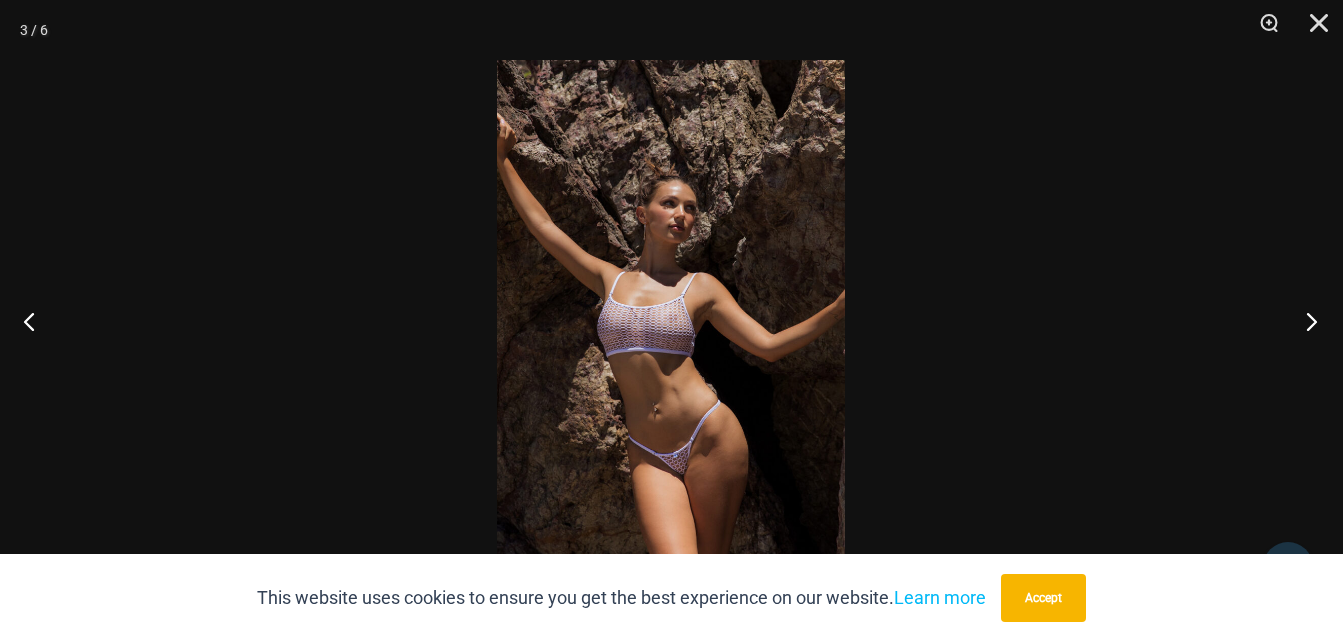 click at bounding box center (1305, 321) 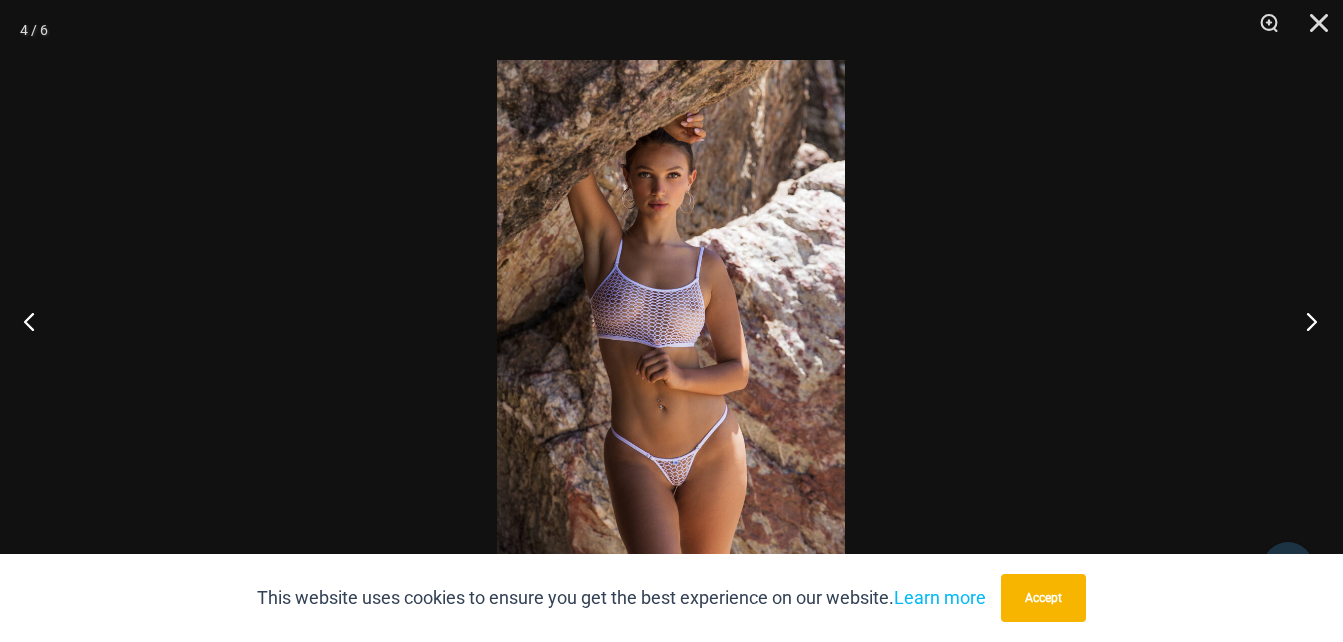 click at bounding box center [1305, 321] 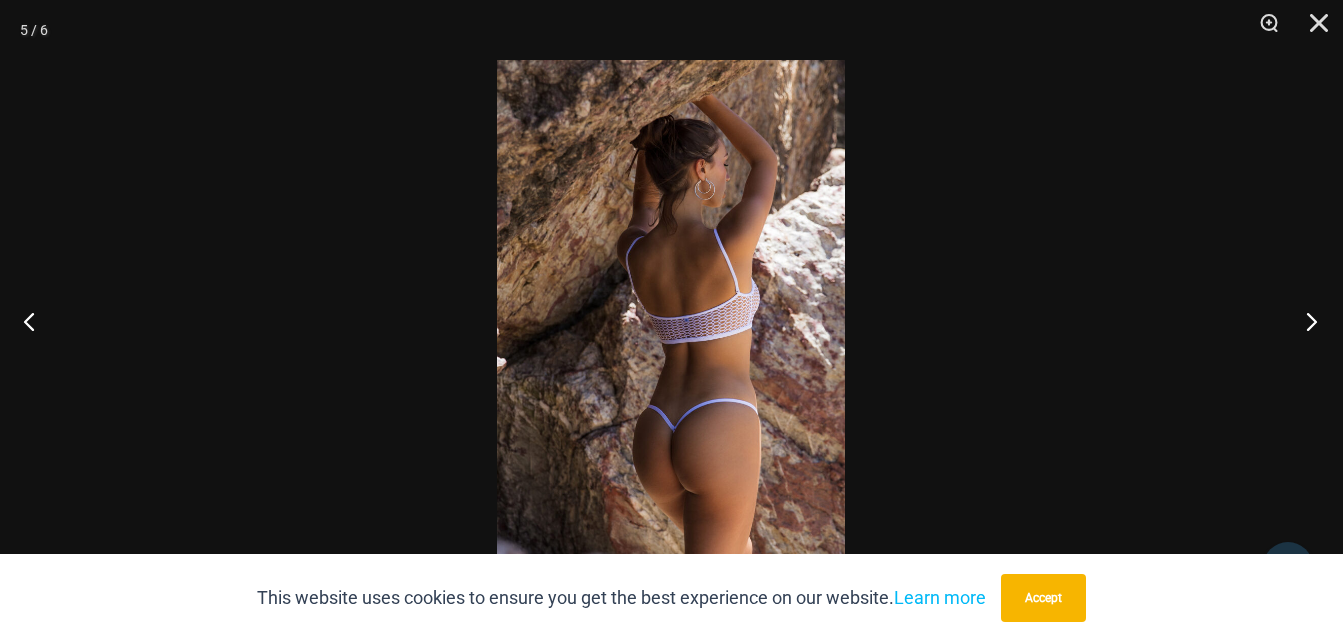 click at bounding box center (1305, 321) 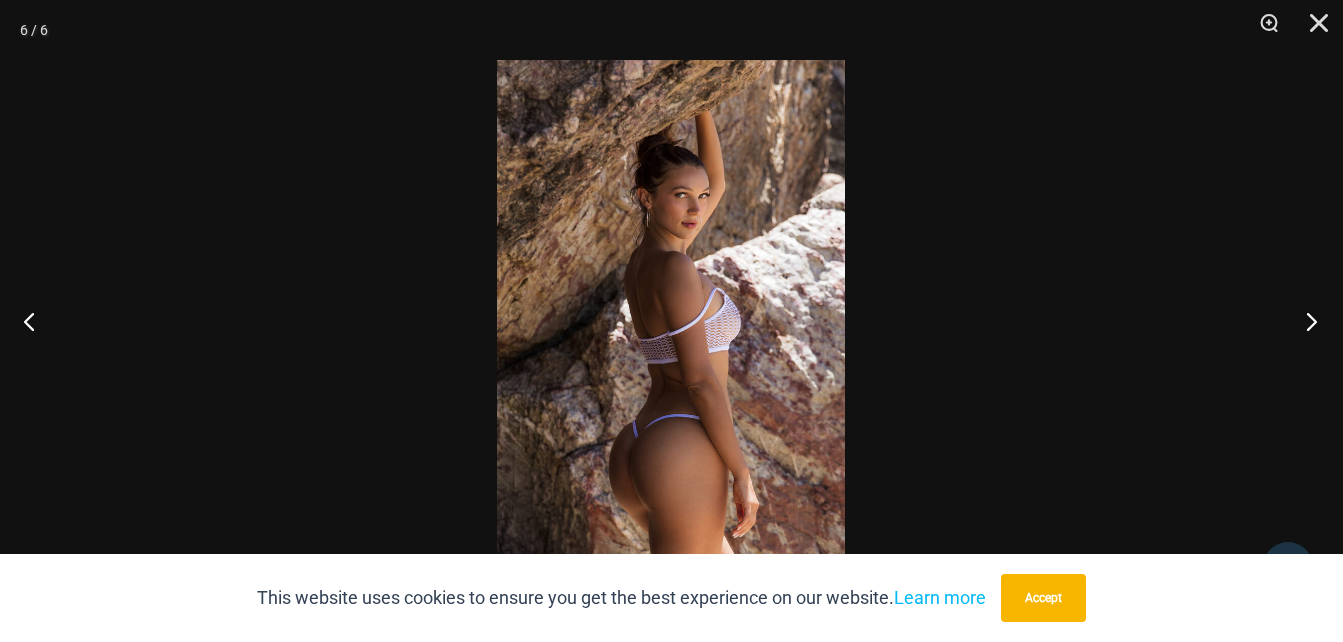 click at bounding box center [1305, 321] 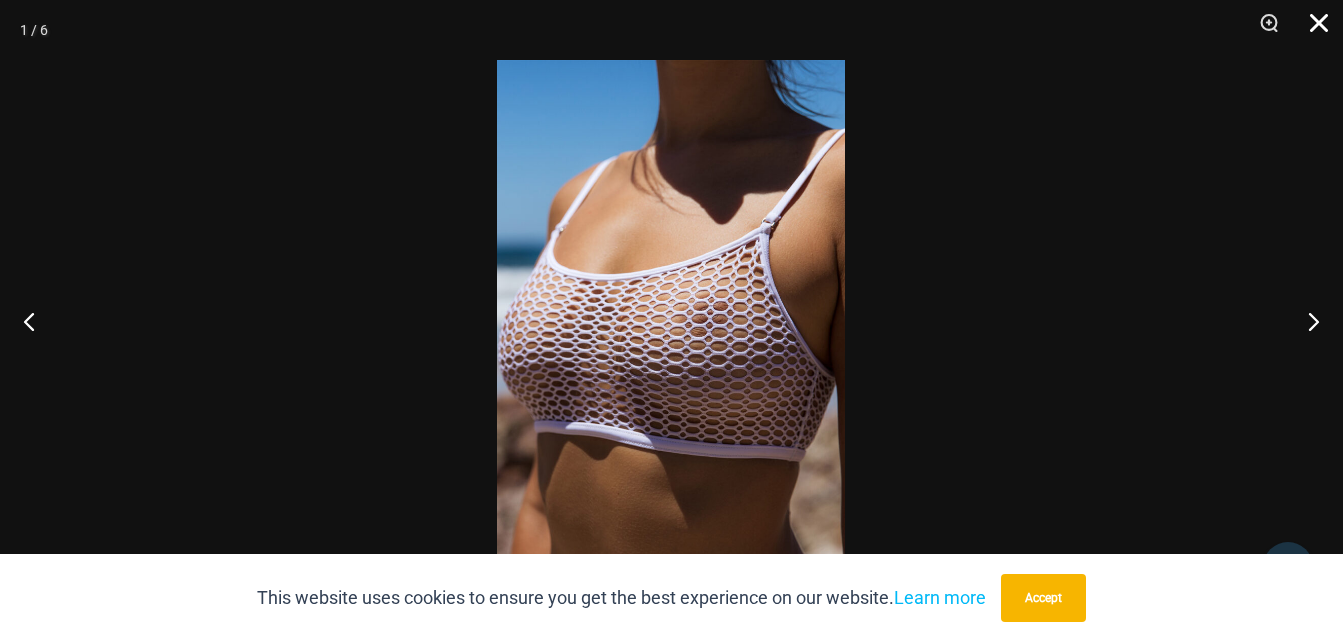 click at bounding box center [1312, 30] 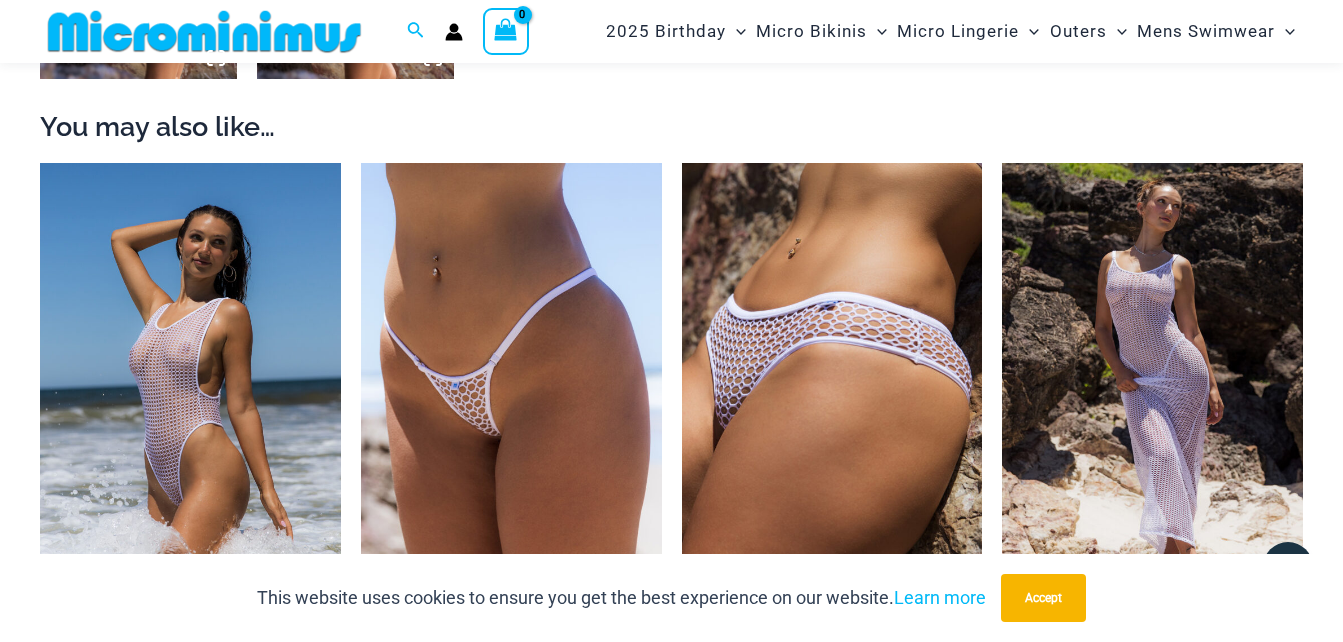 scroll, scrollTop: 1882, scrollLeft: 0, axis: vertical 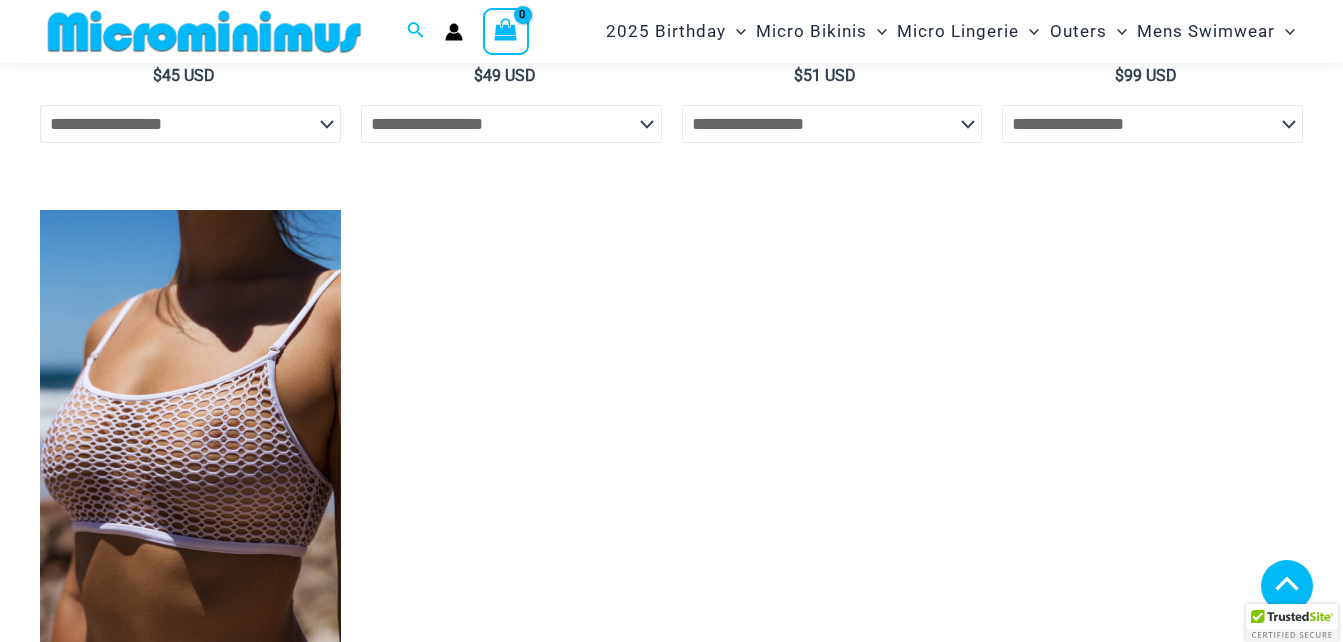 click at bounding box center (1152, -208) 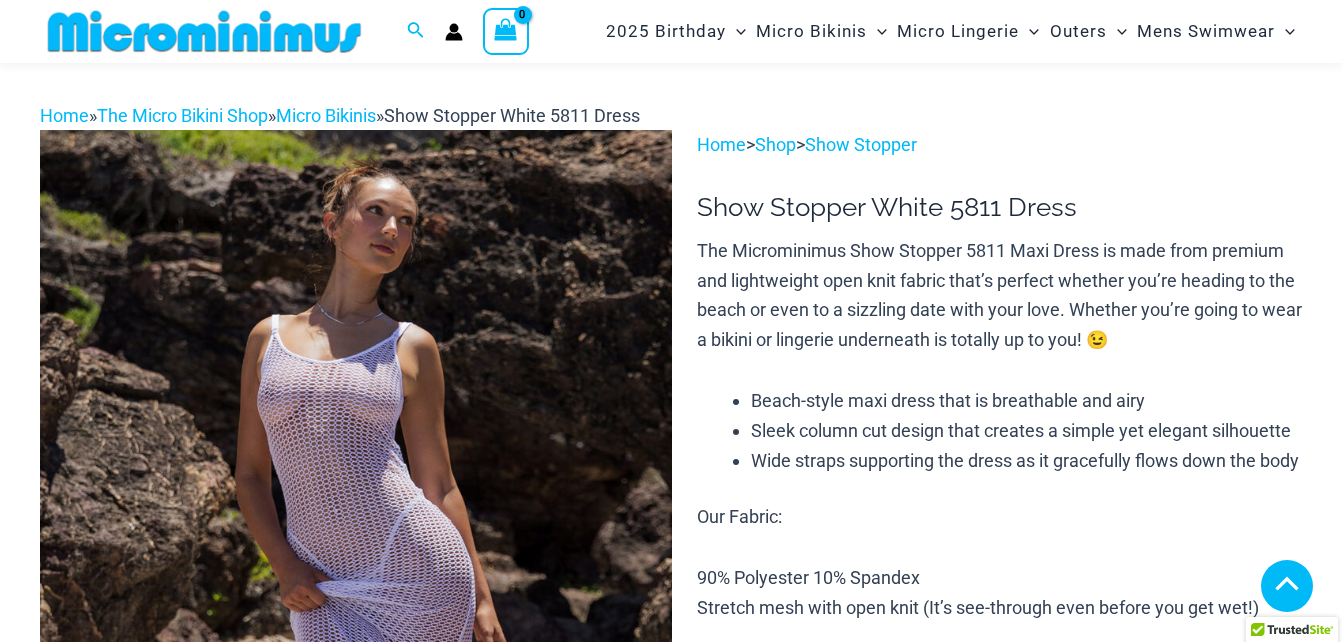 scroll, scrollTop: 745, scrollLeft: 0, axis: vertical 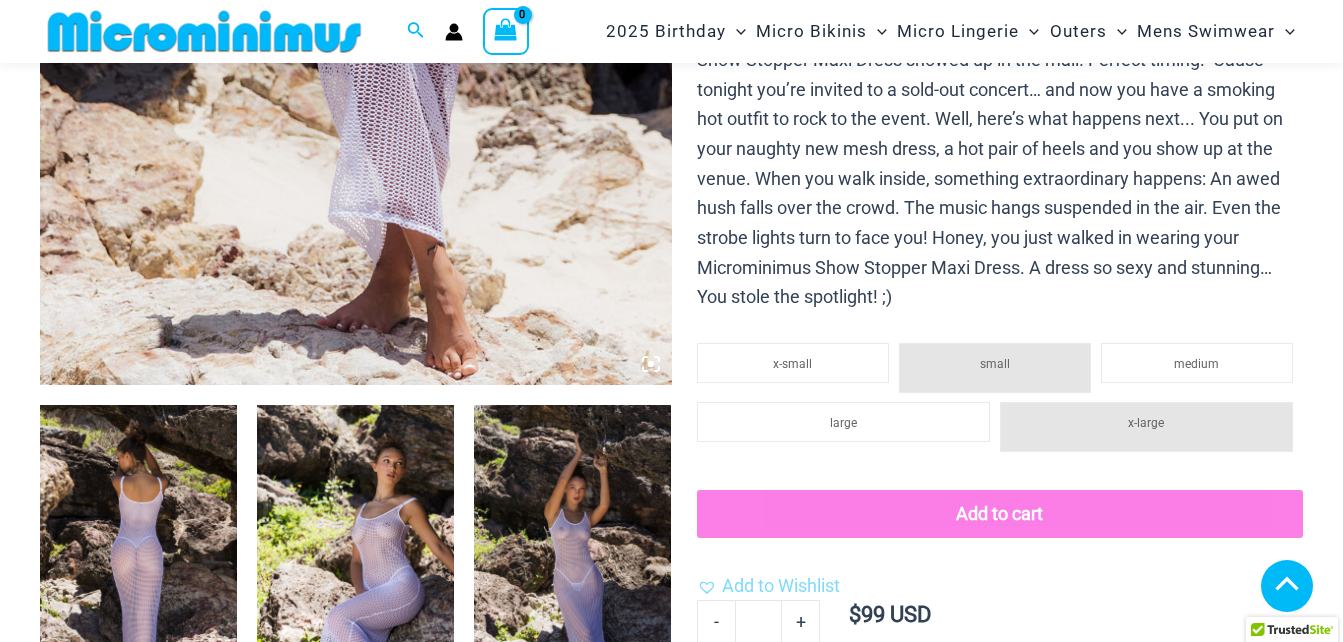 click 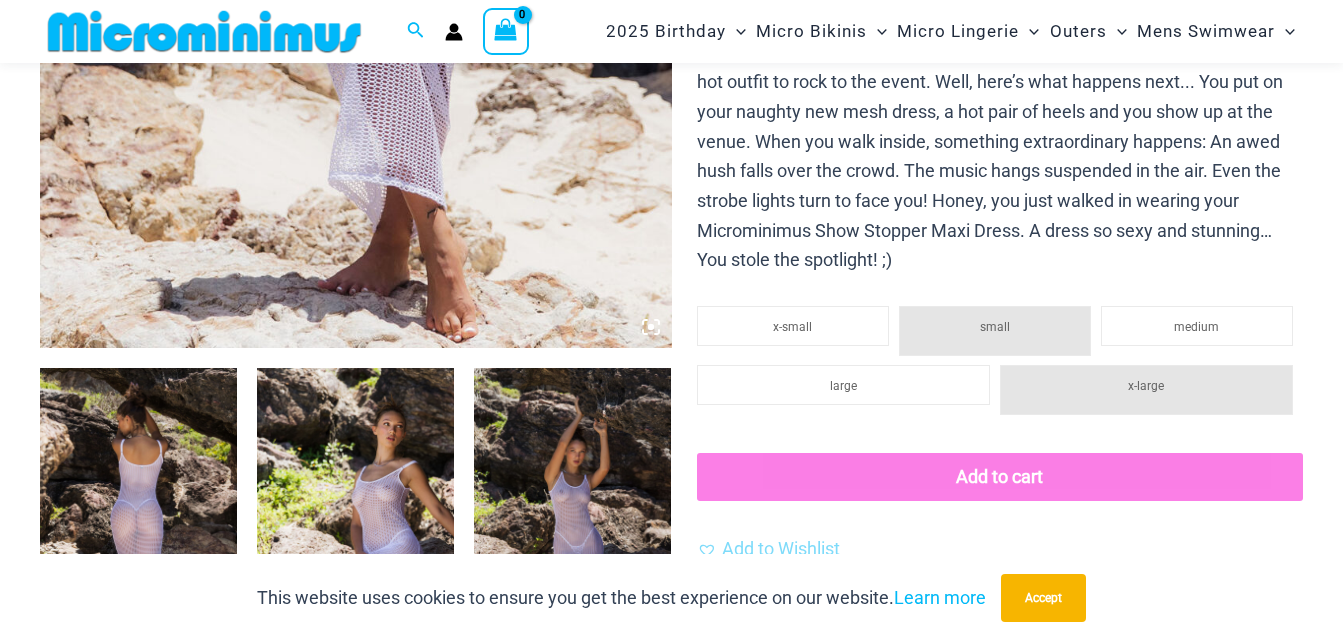 click 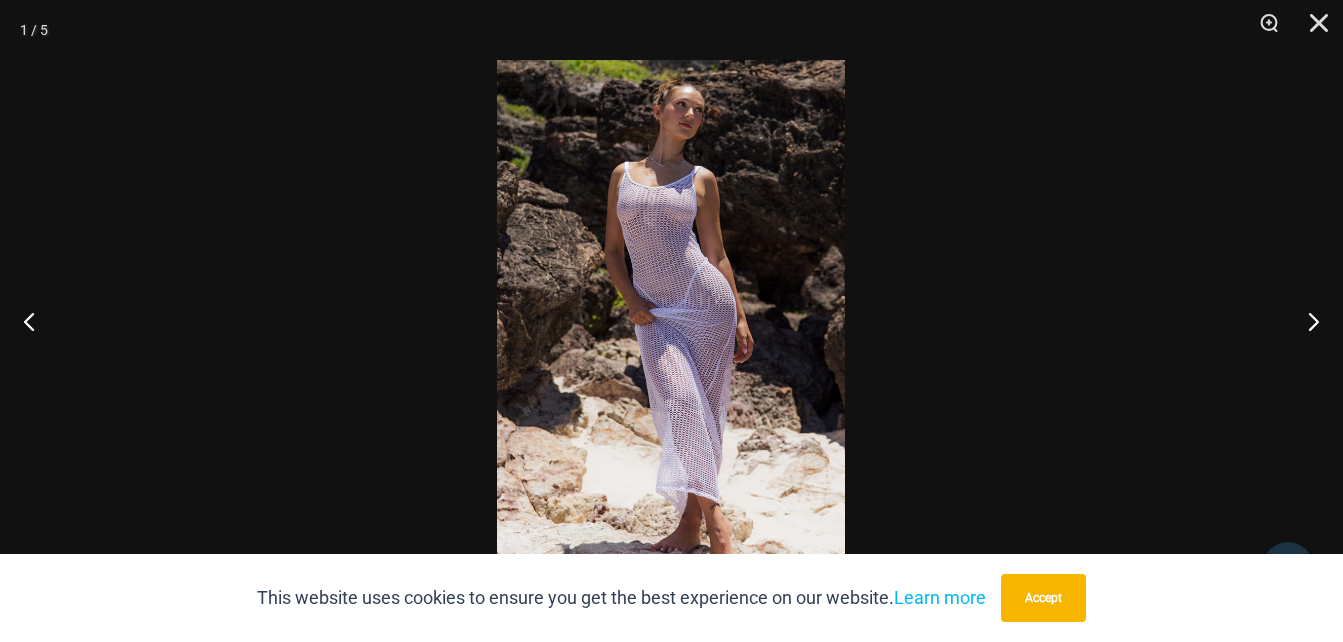 drag, startPoint x: 913, startPoint y: 246, endPoint x: 843, endPoint y: 317, distance: 99.70457 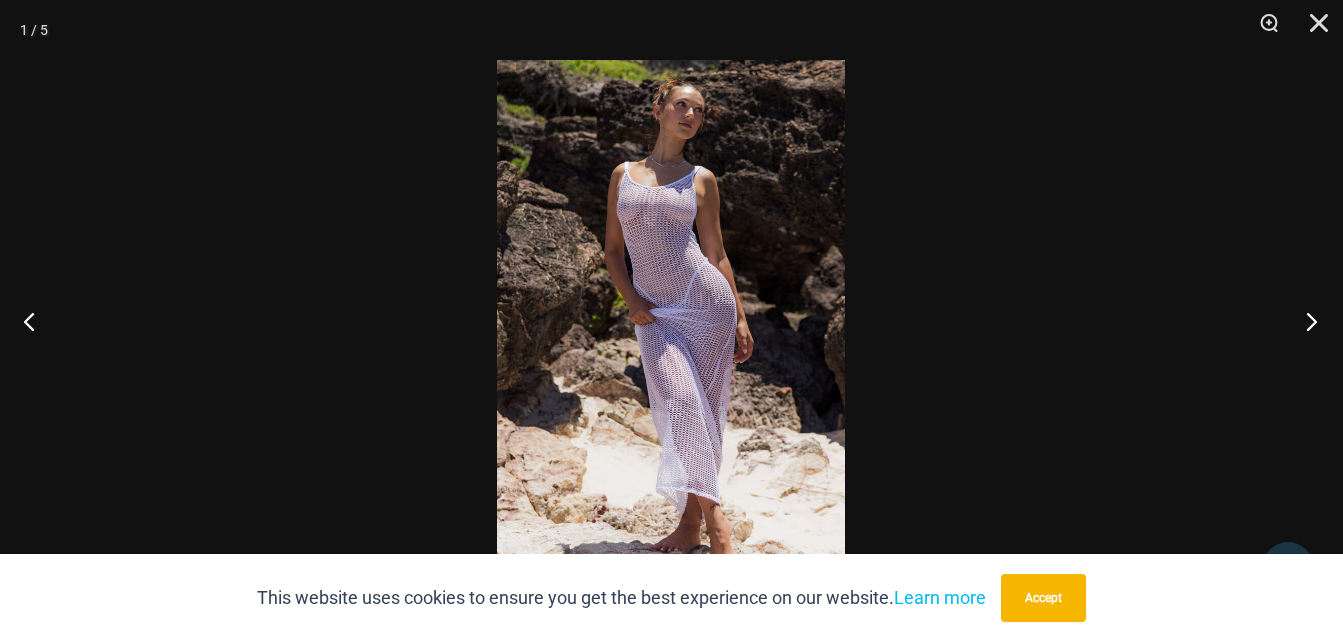 click at bounding box center (1305, 321) 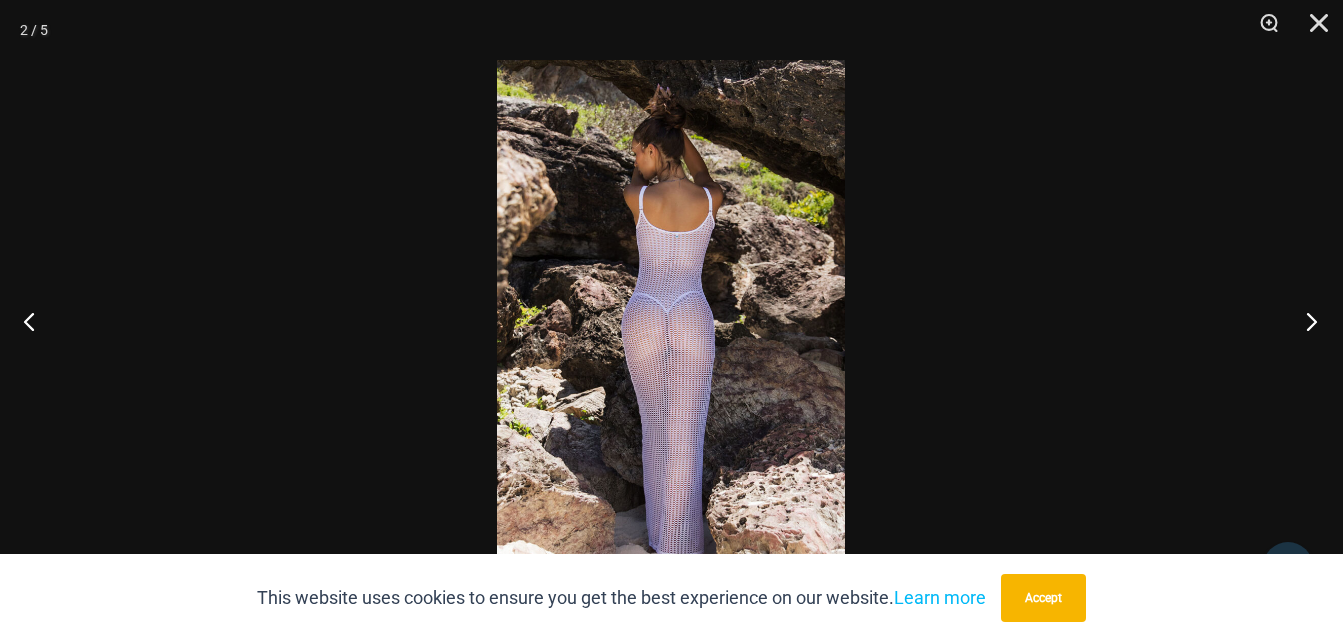 click at bounding box center (1305, 321) 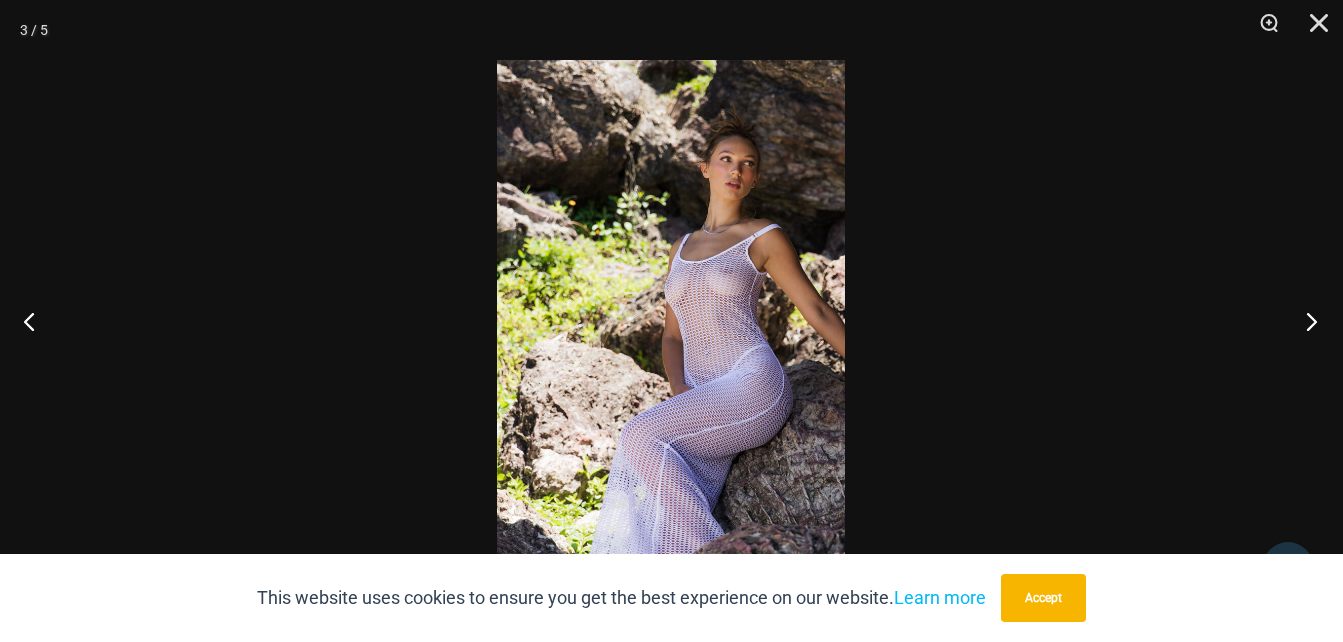 click at bounding box center (1305, 321) 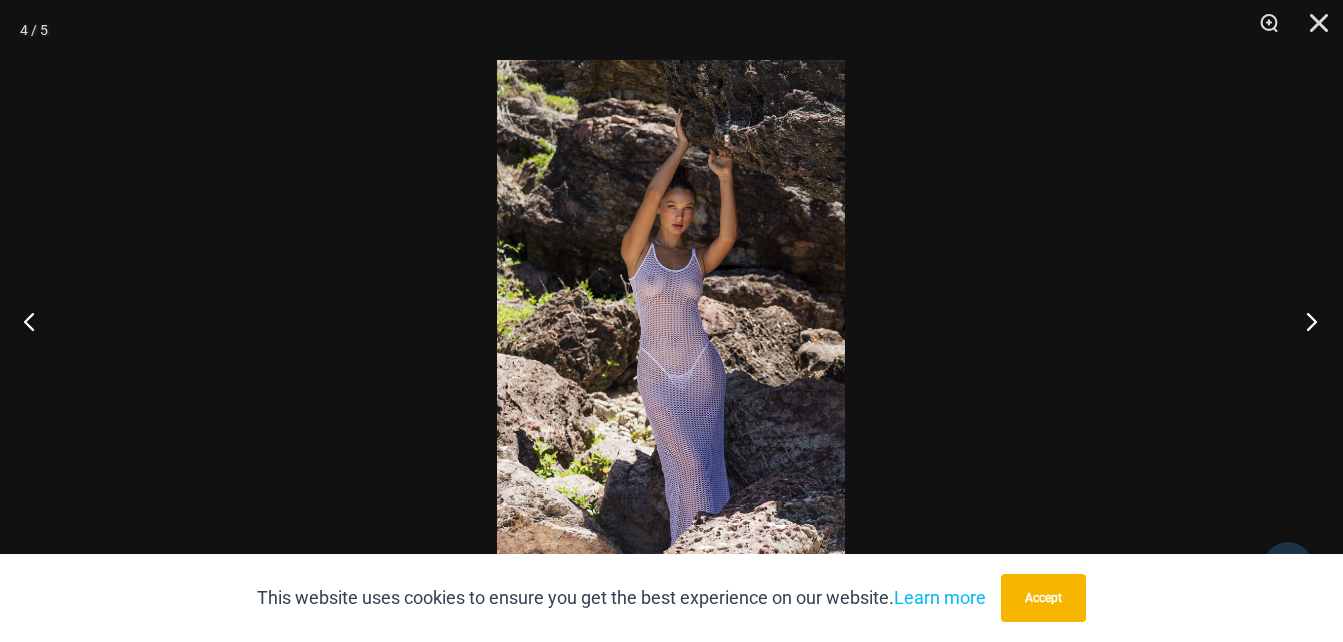 click at bounding box center (1305, 321) 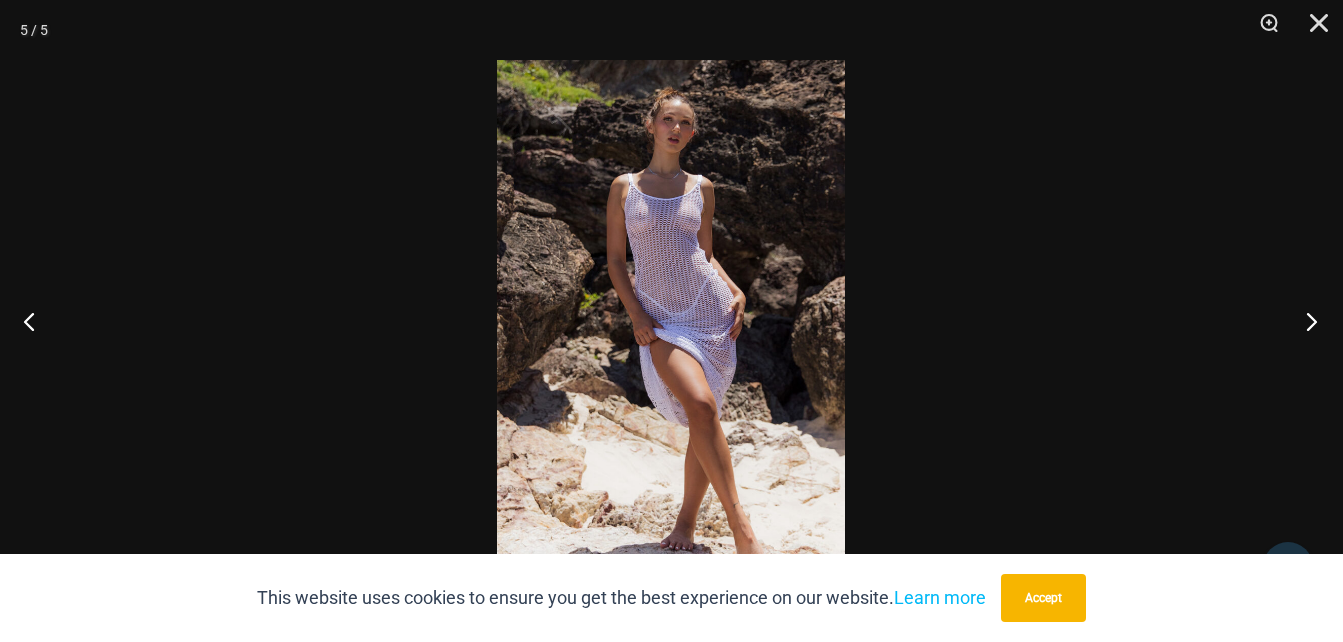 click at bounding box center [1305, 321] 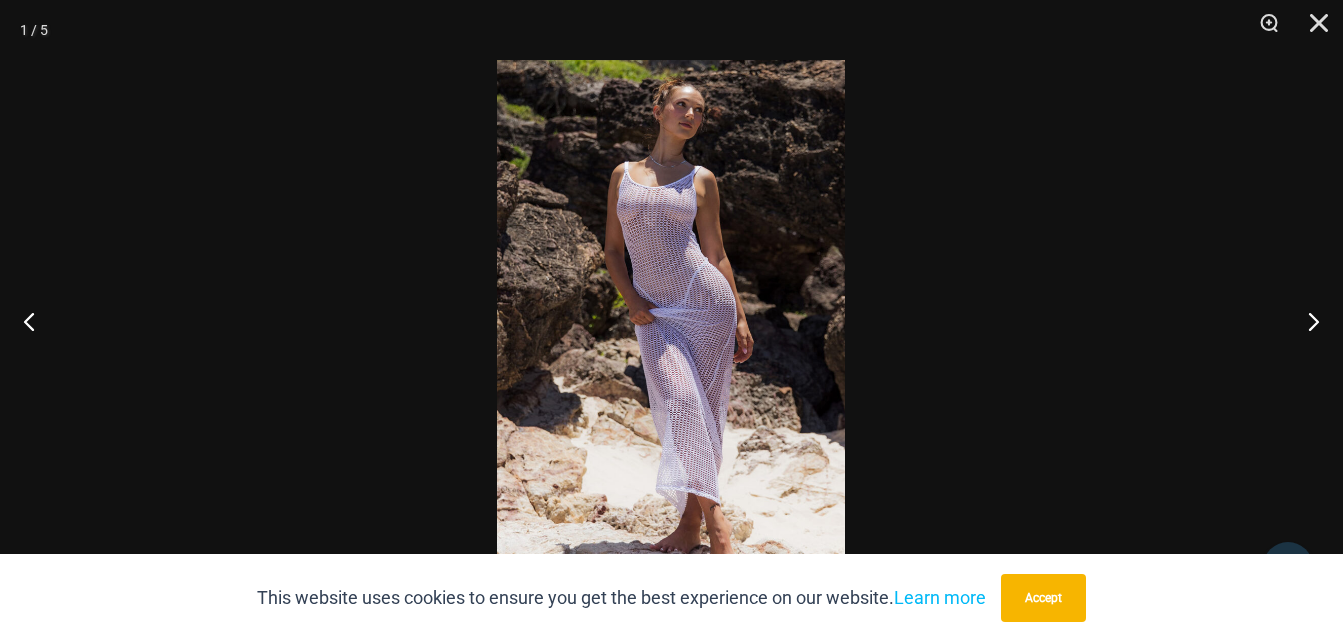 click at bounding box center [1312, 30] 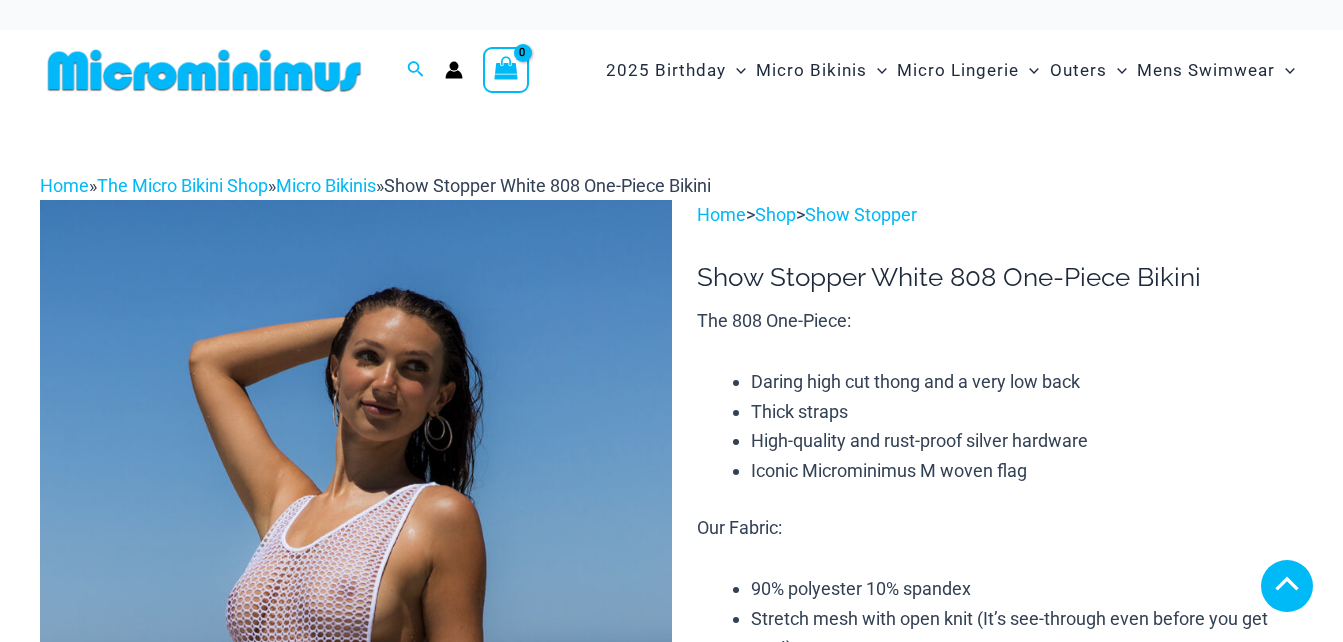 scroll, scrollTop: 2123, scrollLeft: 0, axis: vertical 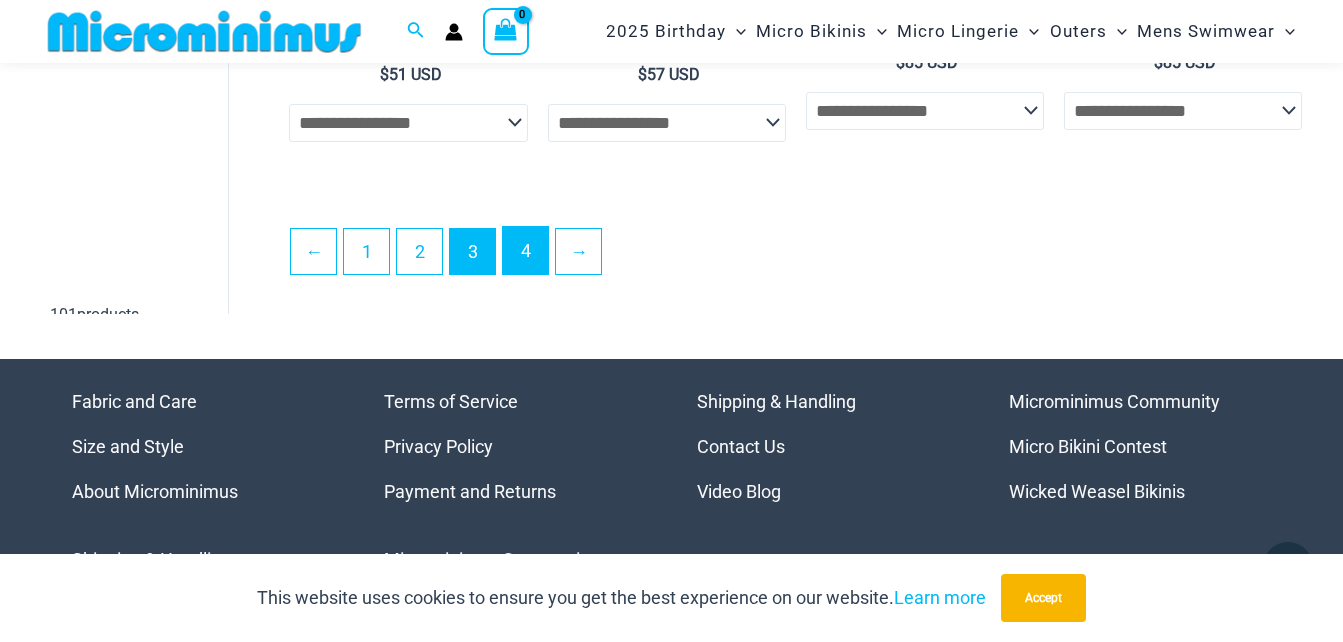 click on "4" at bounding box center [525, 250] 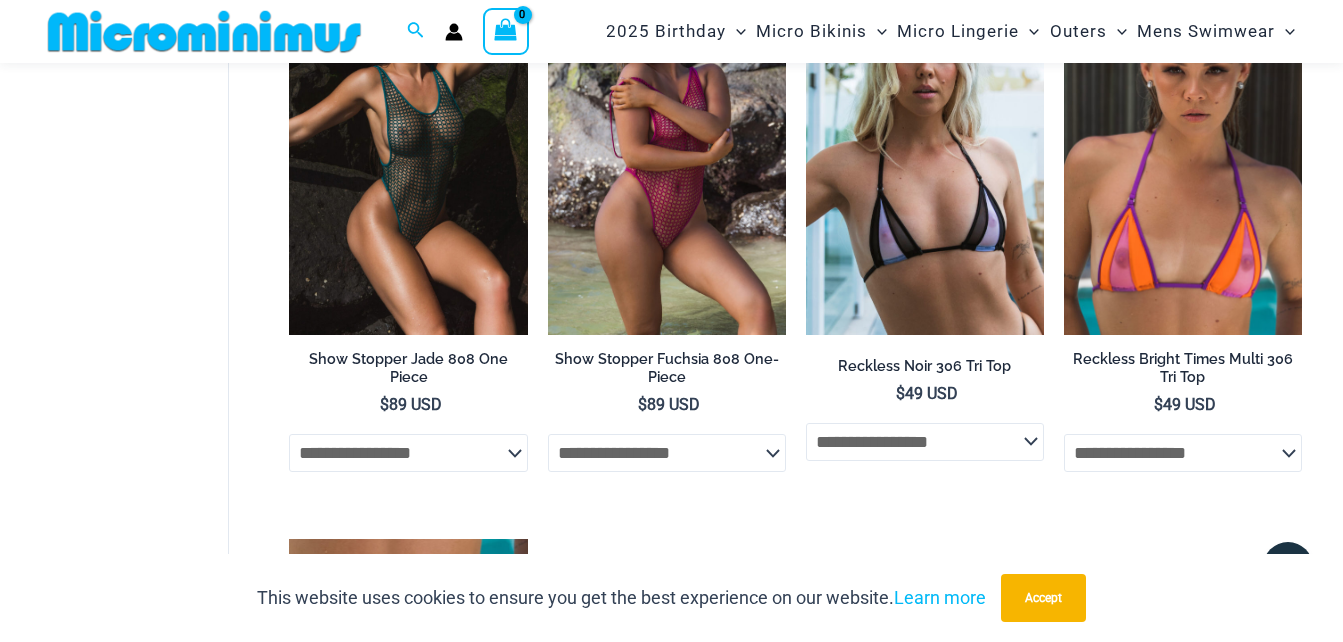 scroll, scrollTop: 185, scrollLeft: 0, axis: vertical 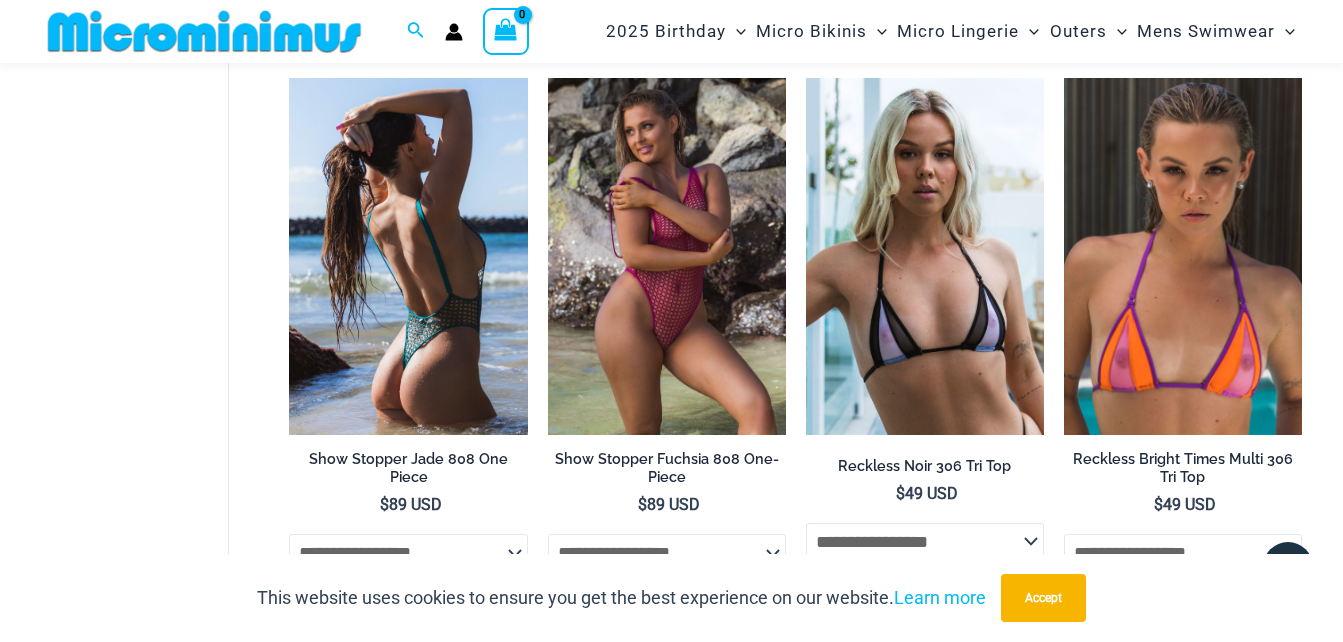click at bounding box center [408, 256] 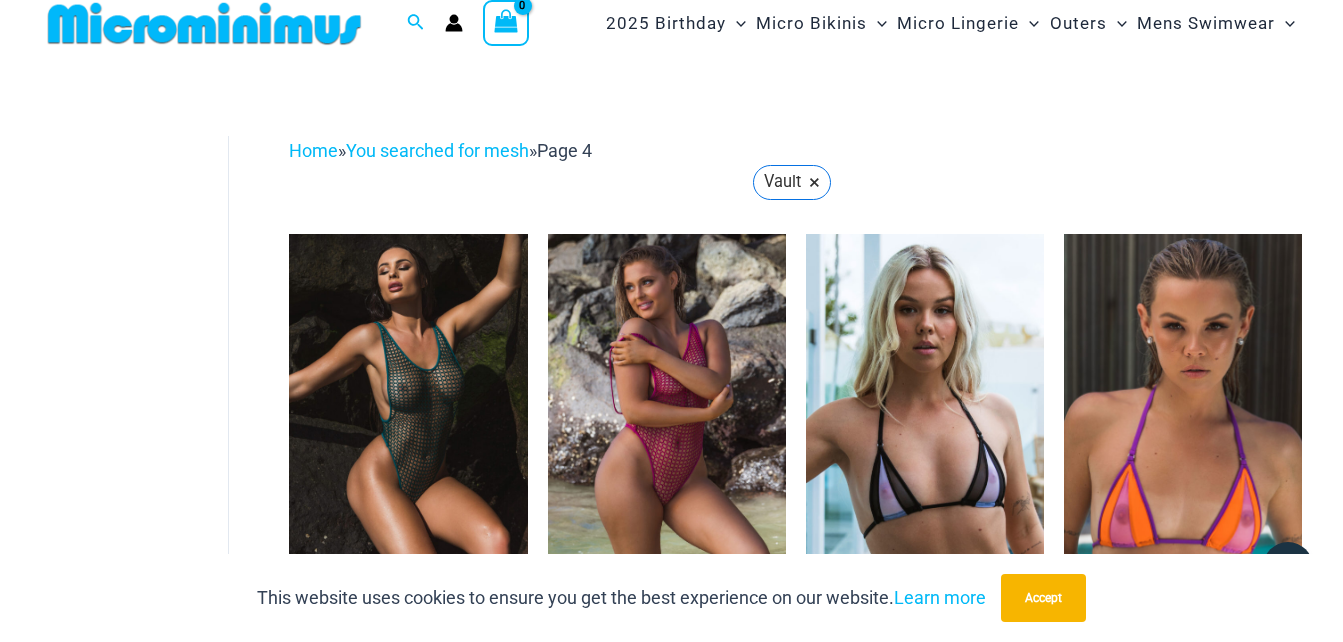 scroll, scrollTop: 0, scrollLeft: 0, axis: both 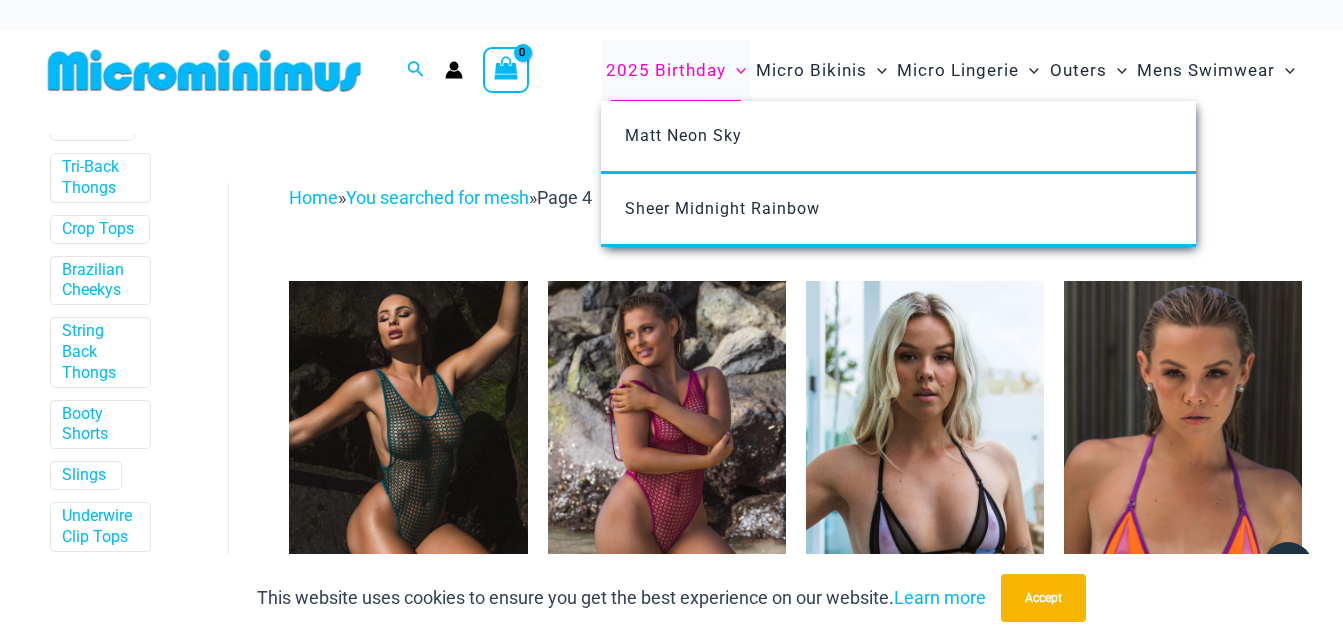 click on "2025 Birthday" at bounding box center (666, 70) 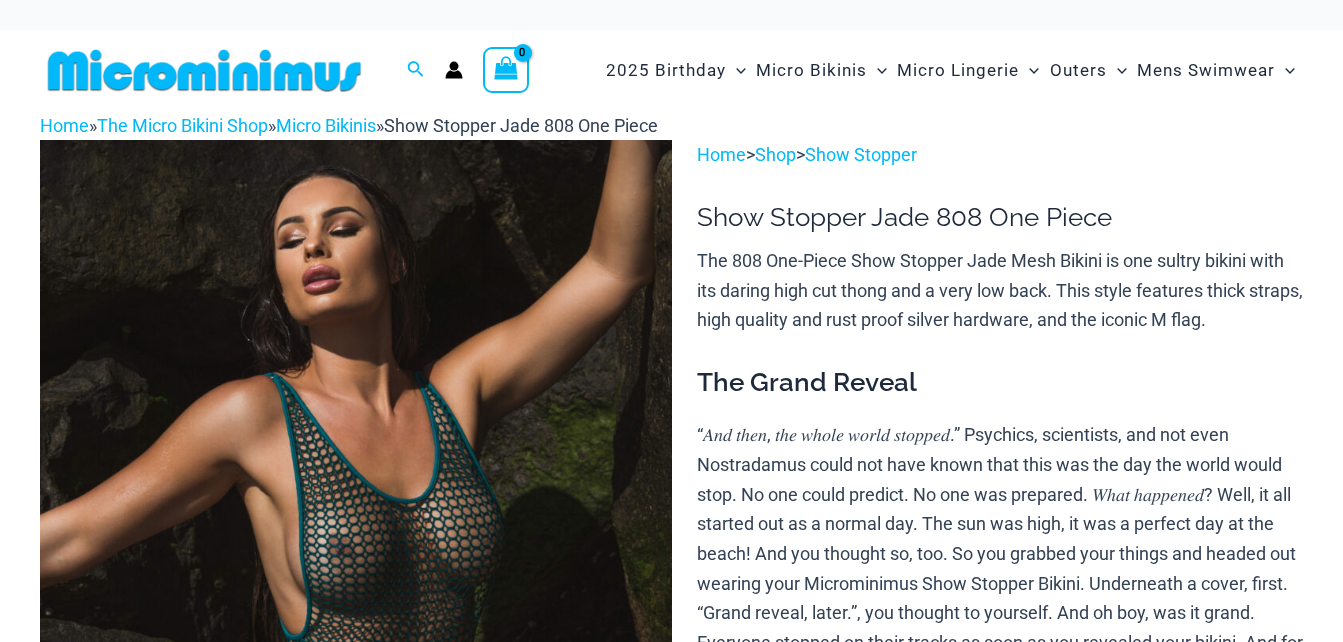 scroll, scrollTop: 0, scrollLeft: 0, axis: both 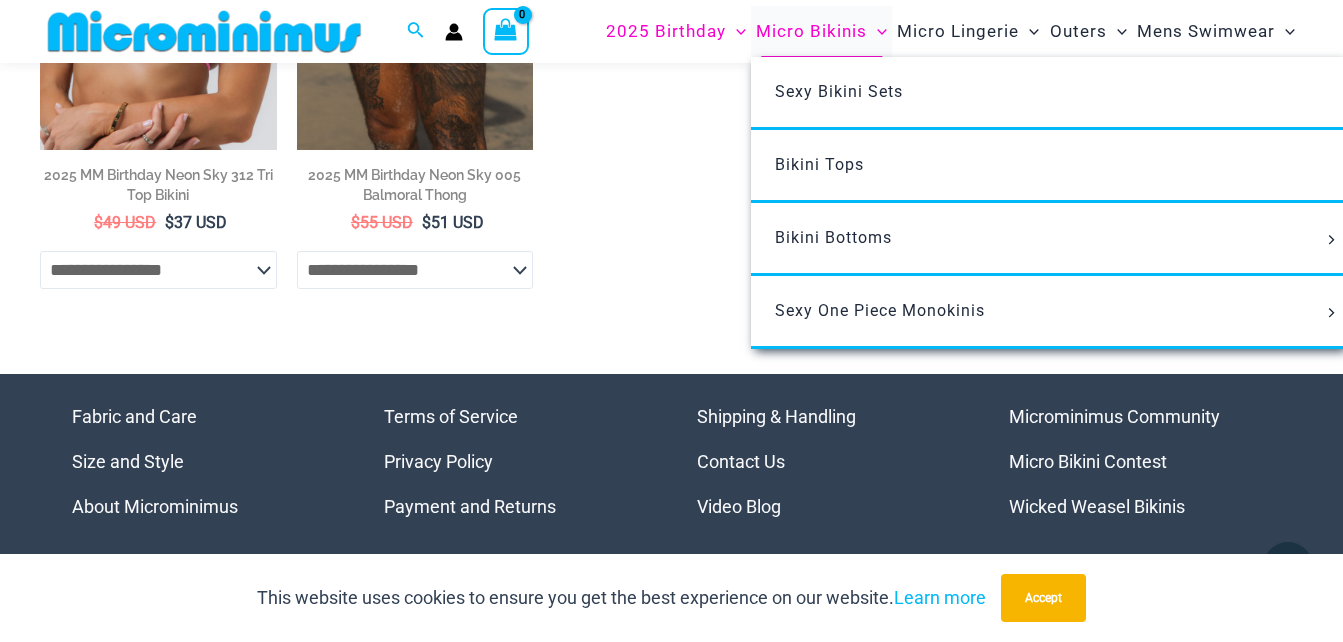 click on "Micro Bikinis" at bounding box center (811, 31) 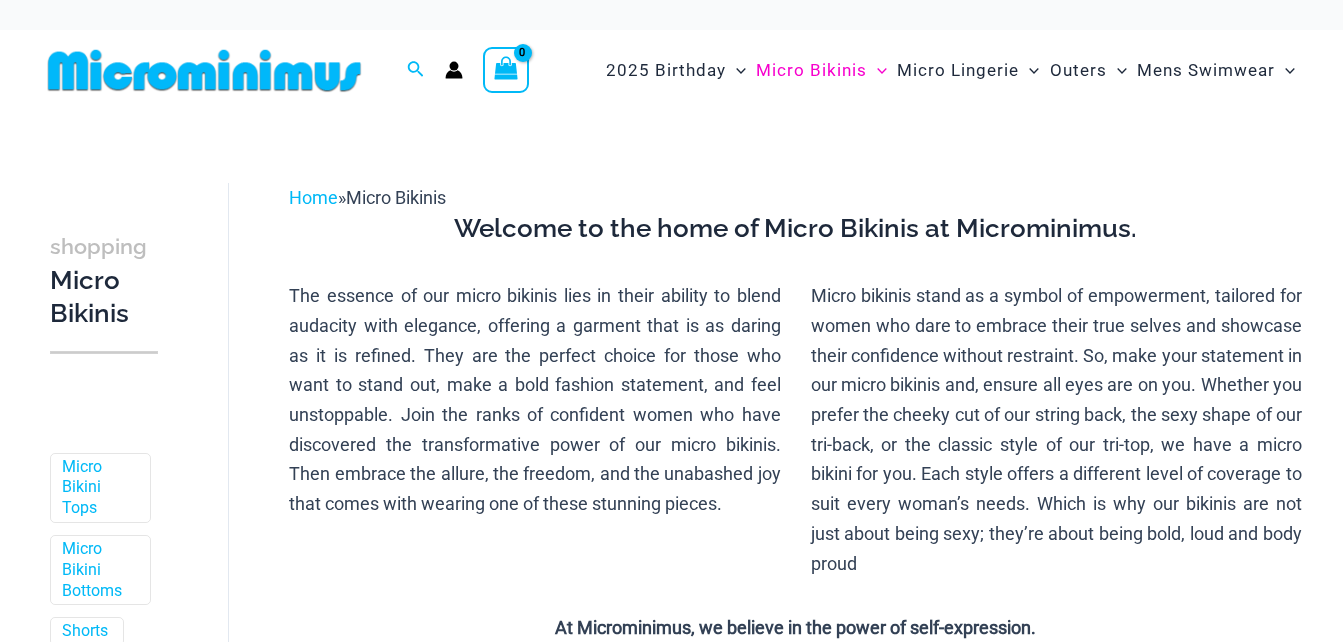 scroll, scrollTop: 0, scrollLeft: 0, axis: both 